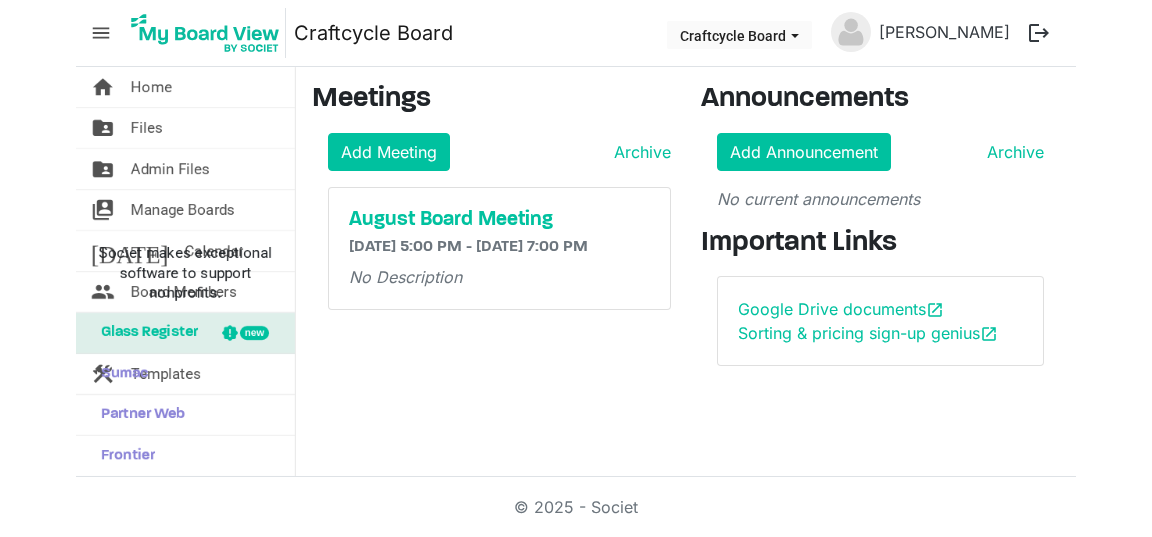scroll, scrollTop: 0, scrollLeft: 0, axis: both 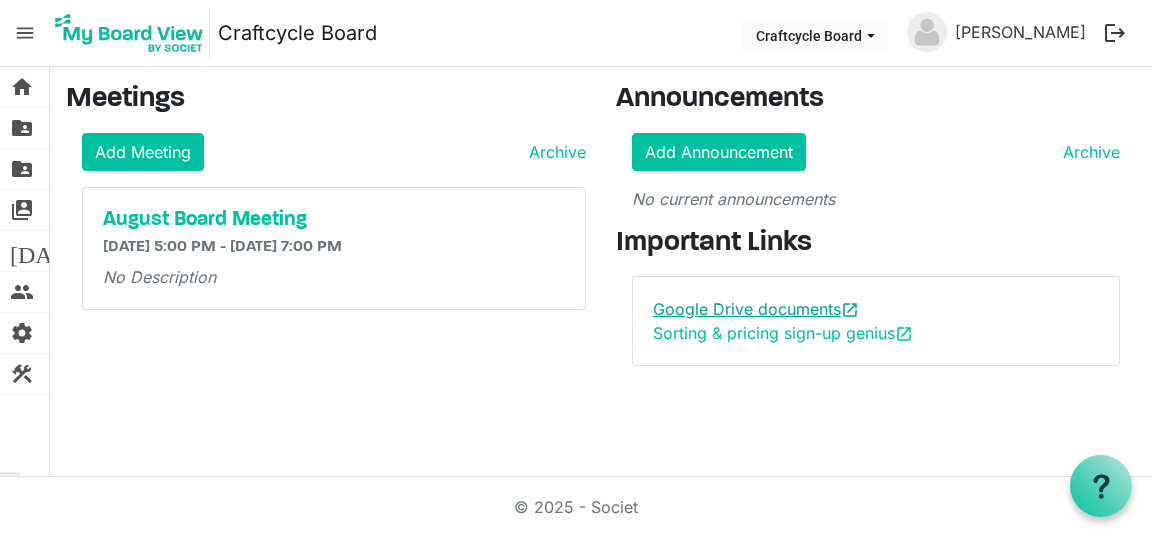 click on "Google Drive documents  open_in_new" at bounding box center [756, 309] 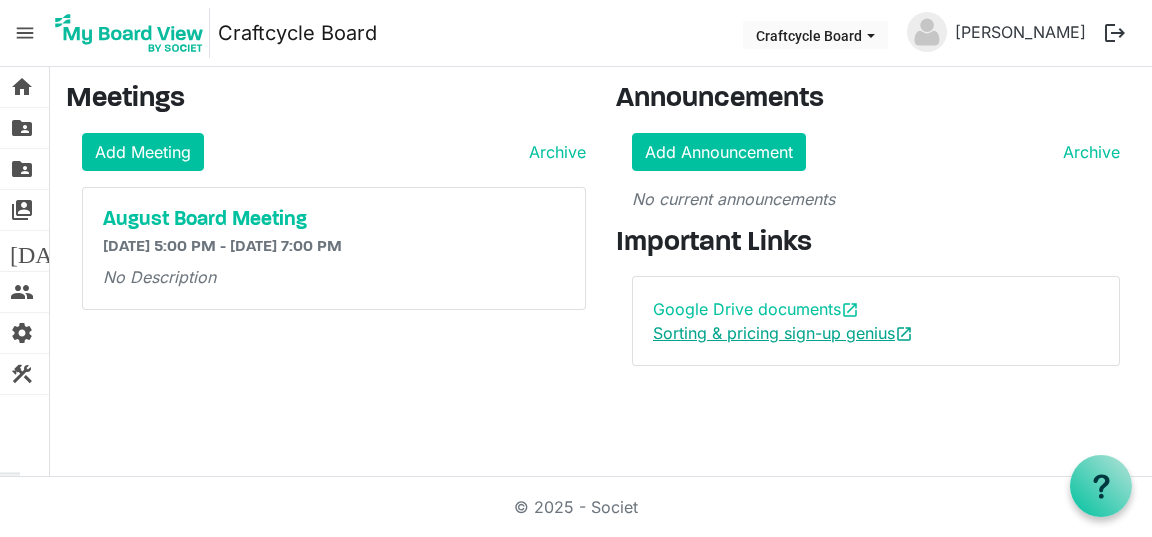 click on "Sorting & pricing sign-up genius  open_in_new" at bounding box center [783, 333] 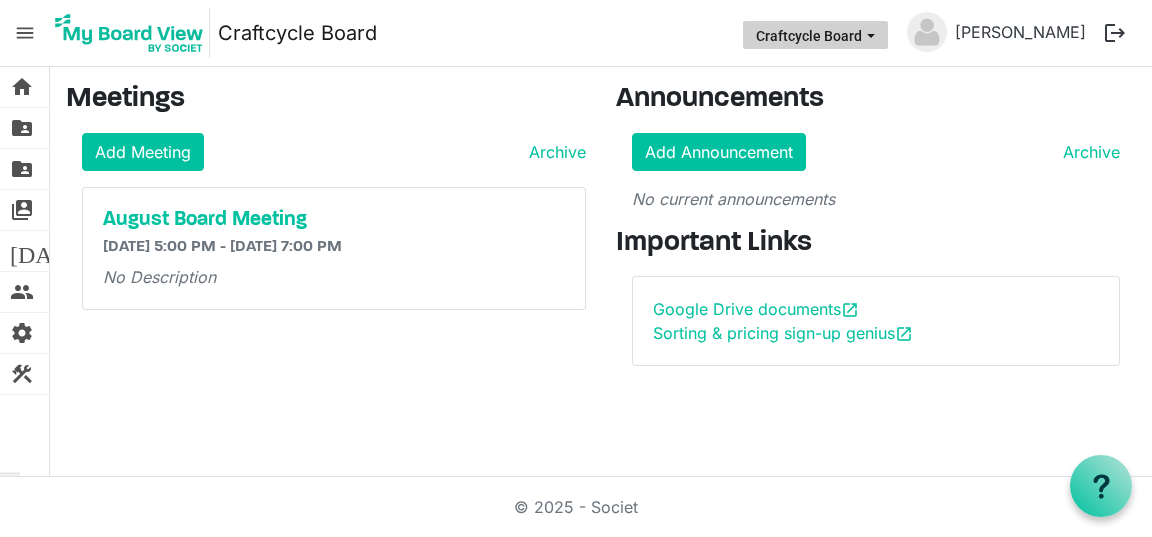 click on "Craftcycle Board" at bounding box center (815, 35) 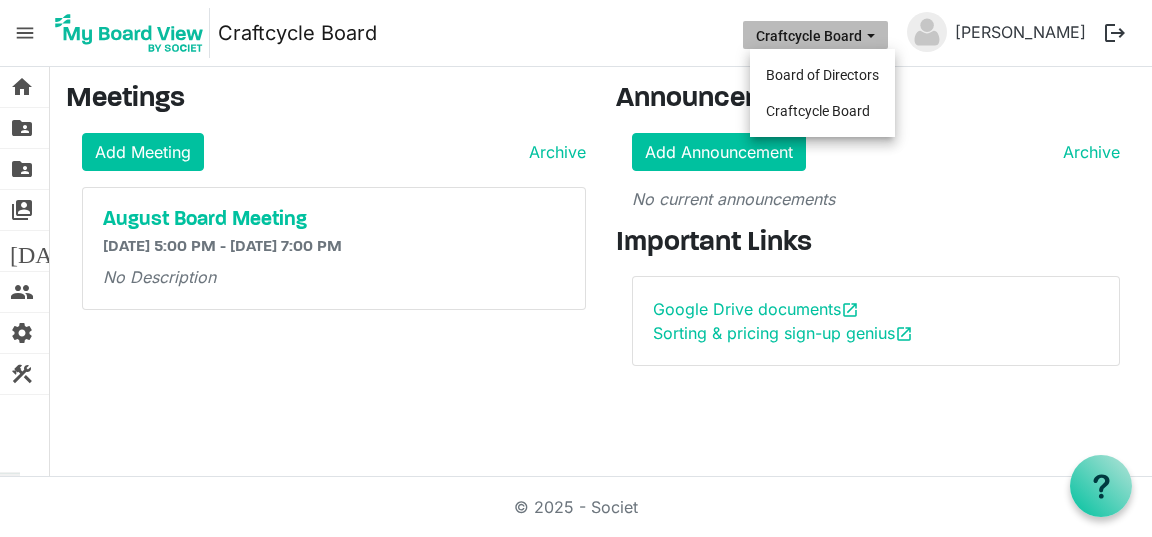 click on "Craftcycle Board" at bounding box center [815, 35] 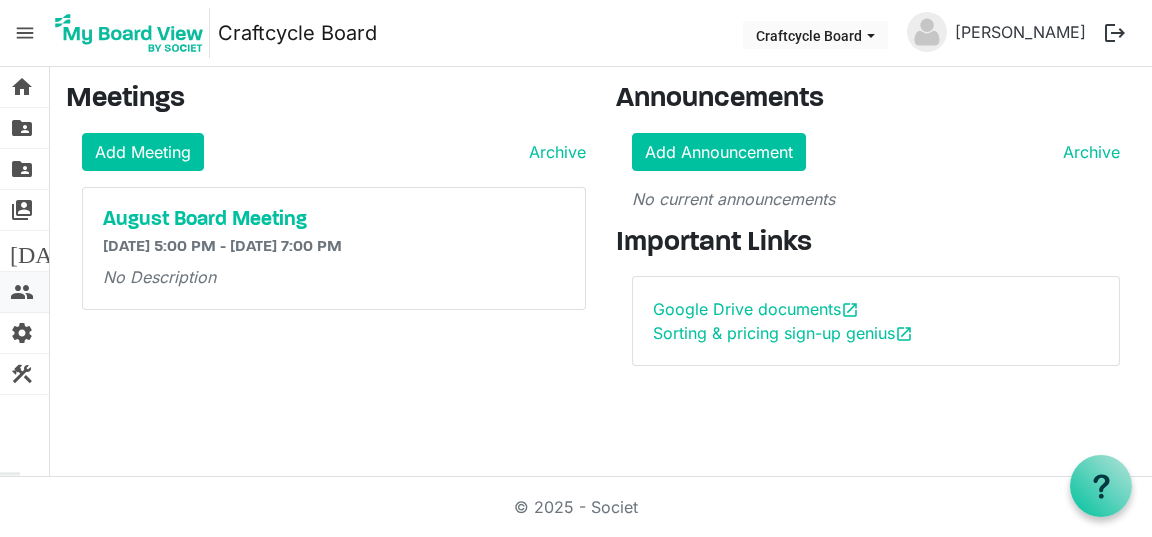 click on "people" at bounding box center [22, 292] 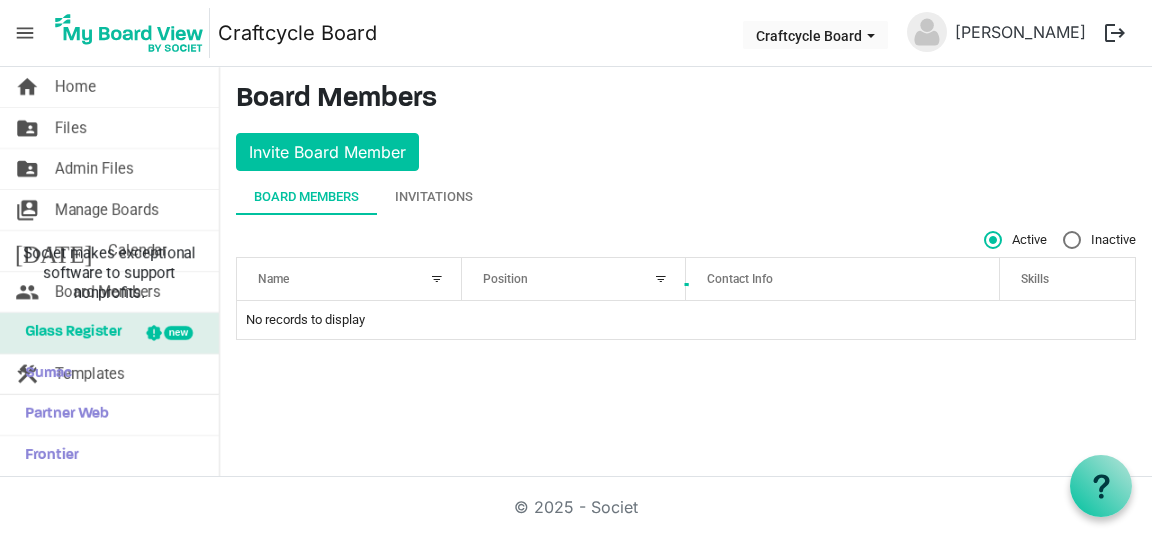 scroll, scrollTop: 0, scrollLeft: 0, axis: both 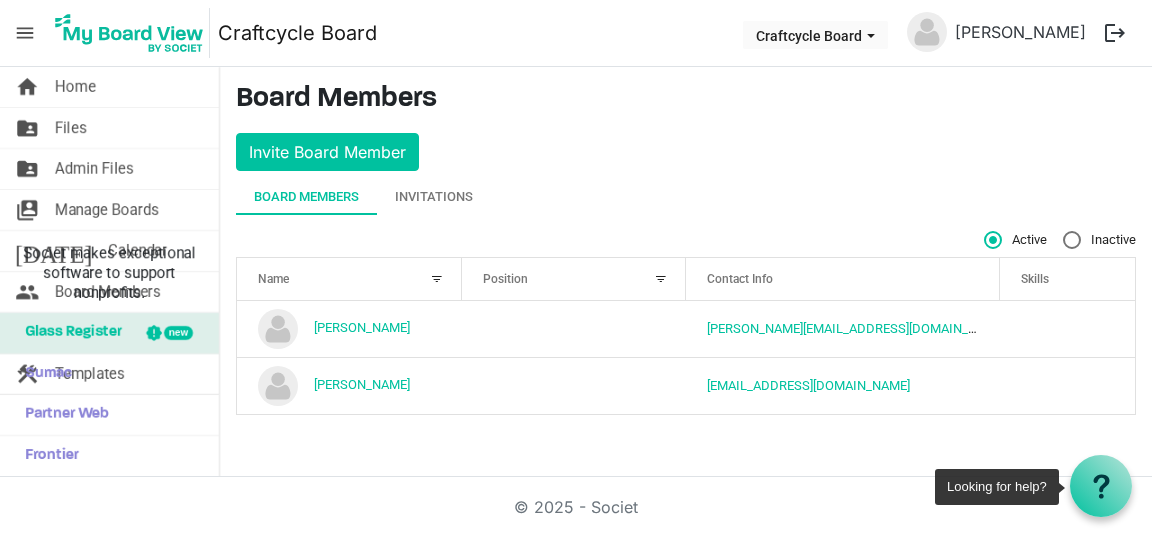 click 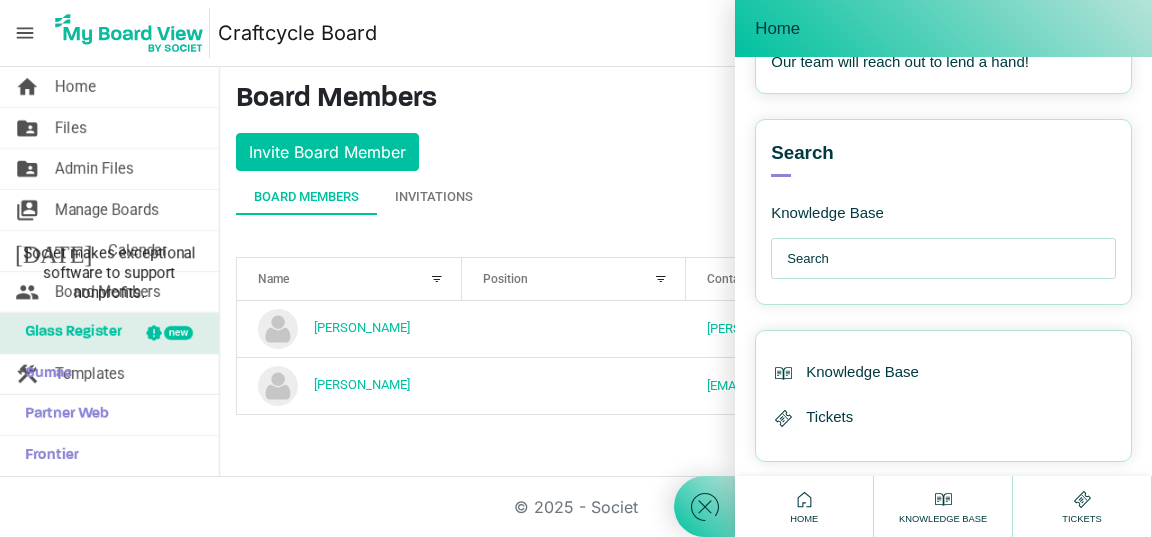 scroll, scrollTop: 424, scrollLeft: 0, axis: vertical 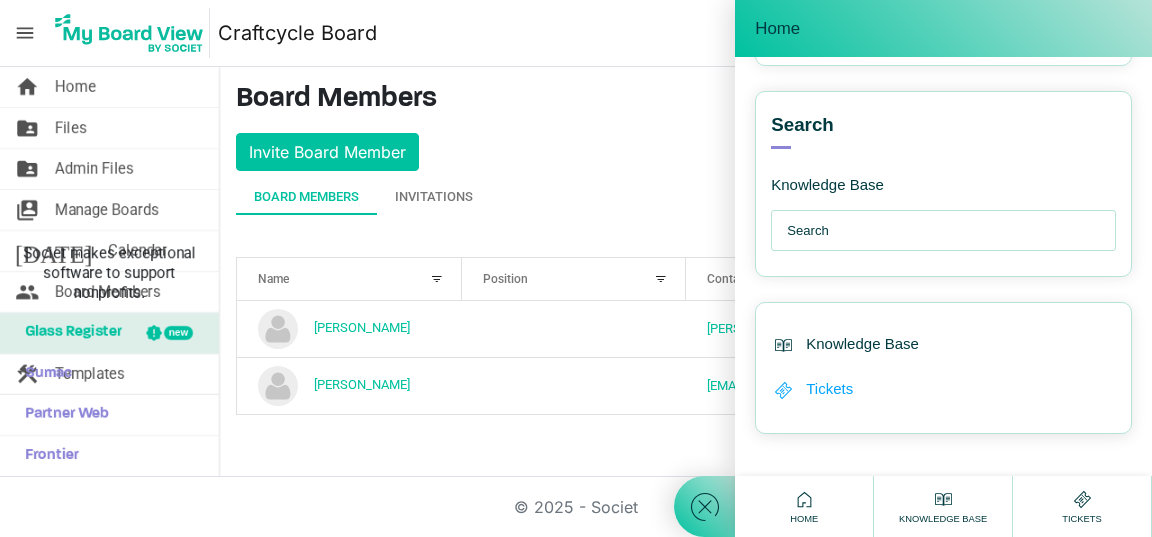 click on "Tickets" at bounding box center [829, 389] 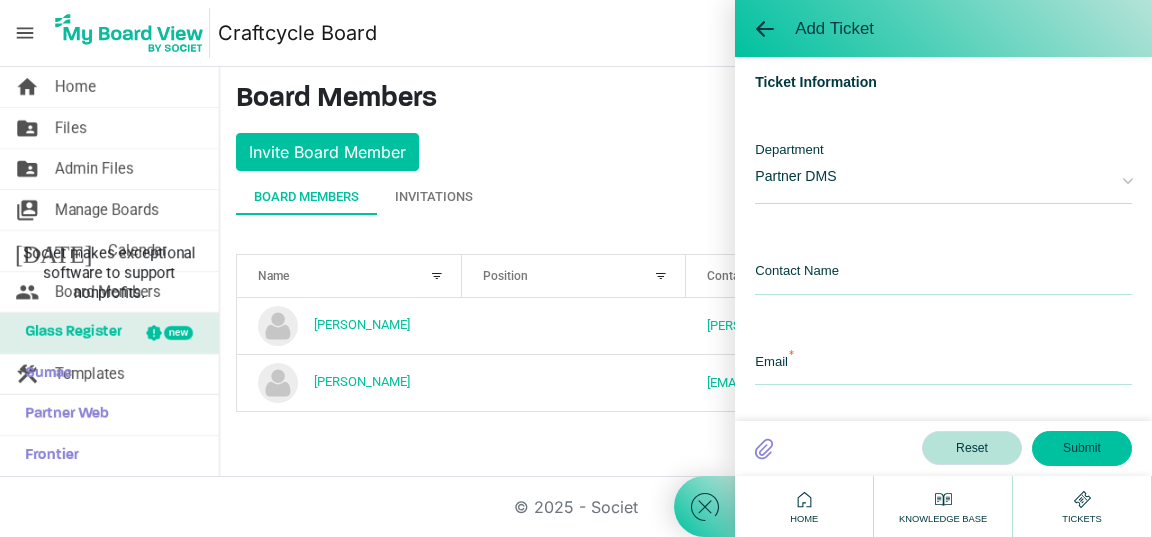 scroll, scrollTop: 0, scrollLeft: 0, axis: both 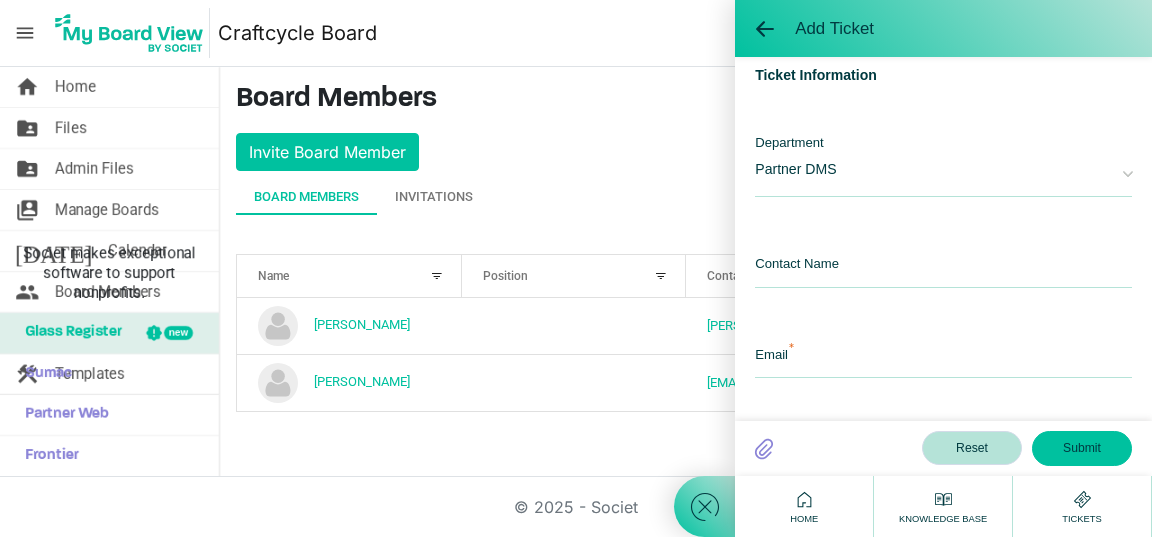 click on "Partner DMS" at bounding box center (928, 167) 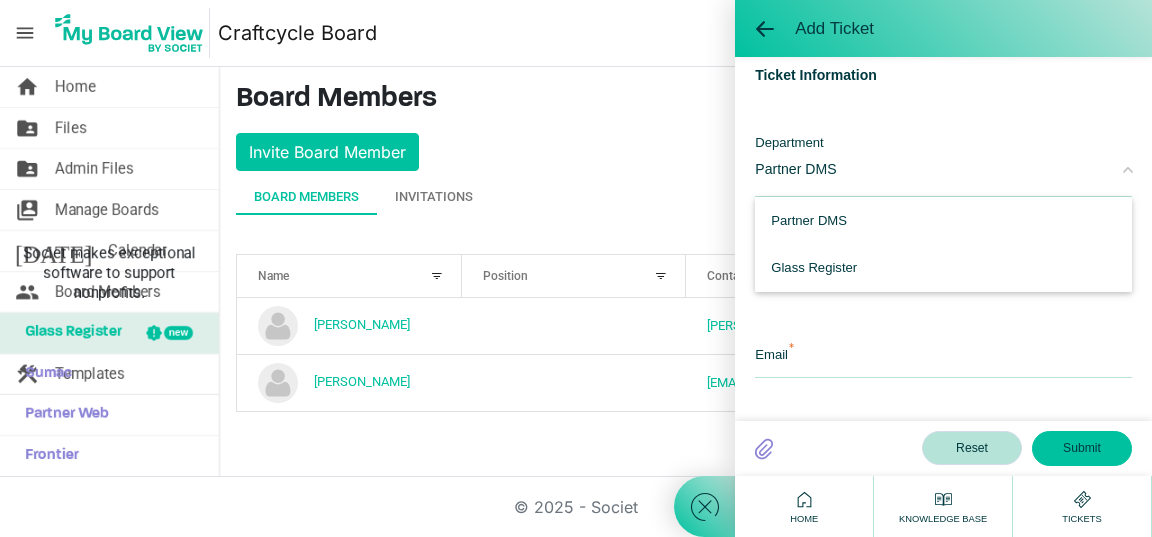 click on "Partner DMS" at bounding box center [928, 167] 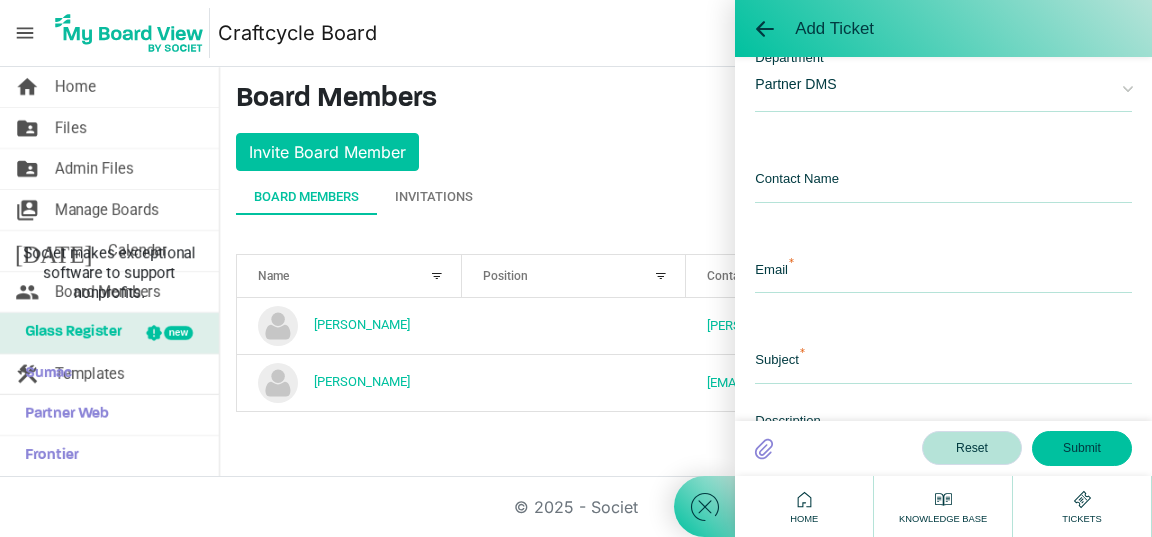 scroll, scrollTop: 98, scrollLeft: 0, axis: vertical 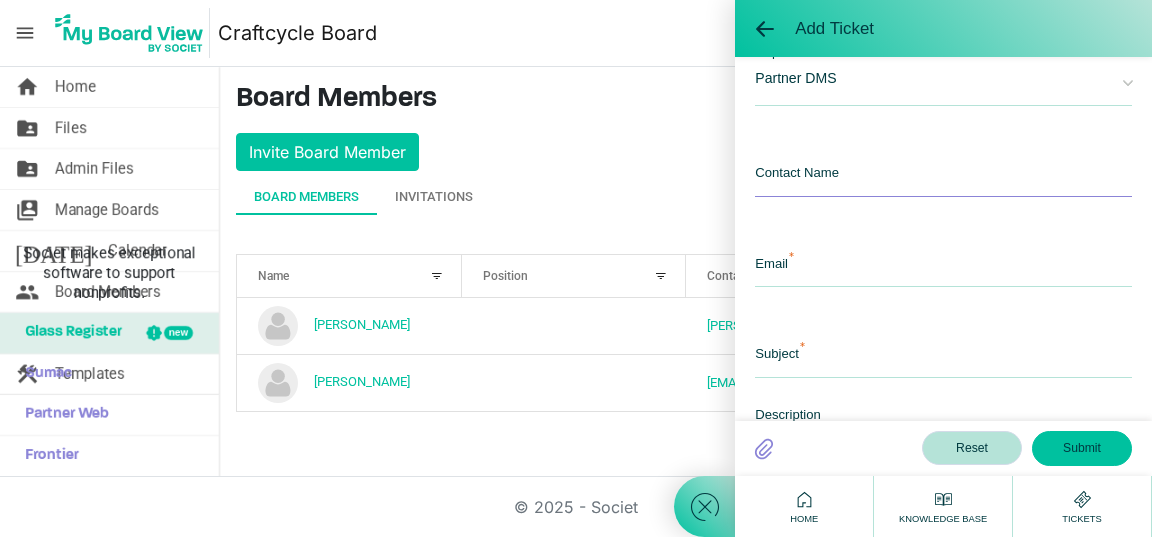 click at bounding box center (943, 175) 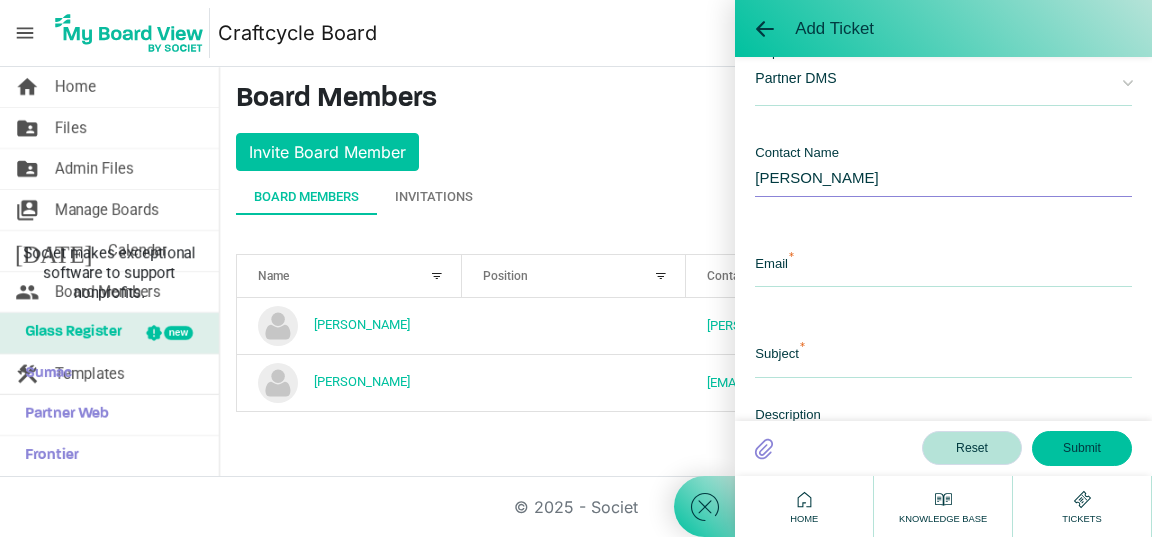 type on "kasey hammock" 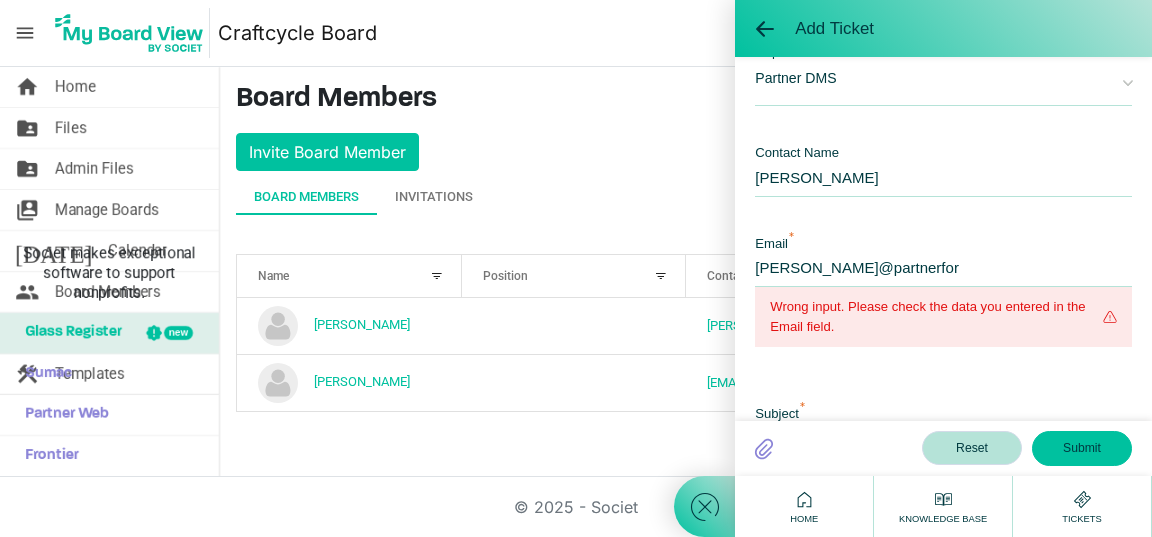 click on "Add Ticket" at bounding box center [943, 28] 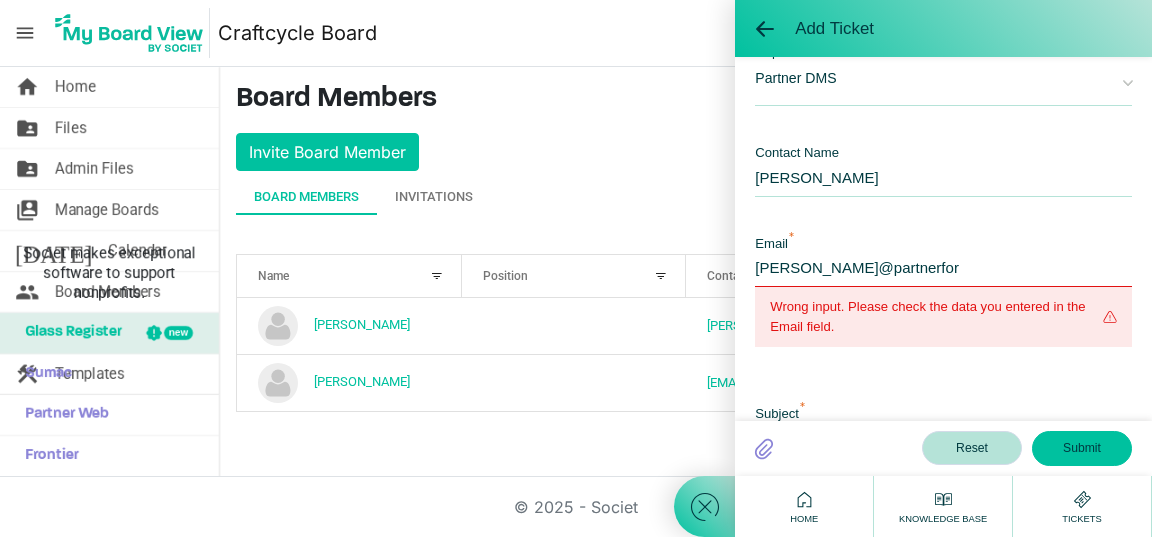 click on "kasey@partnerfor" at bounding box center (943, 265) 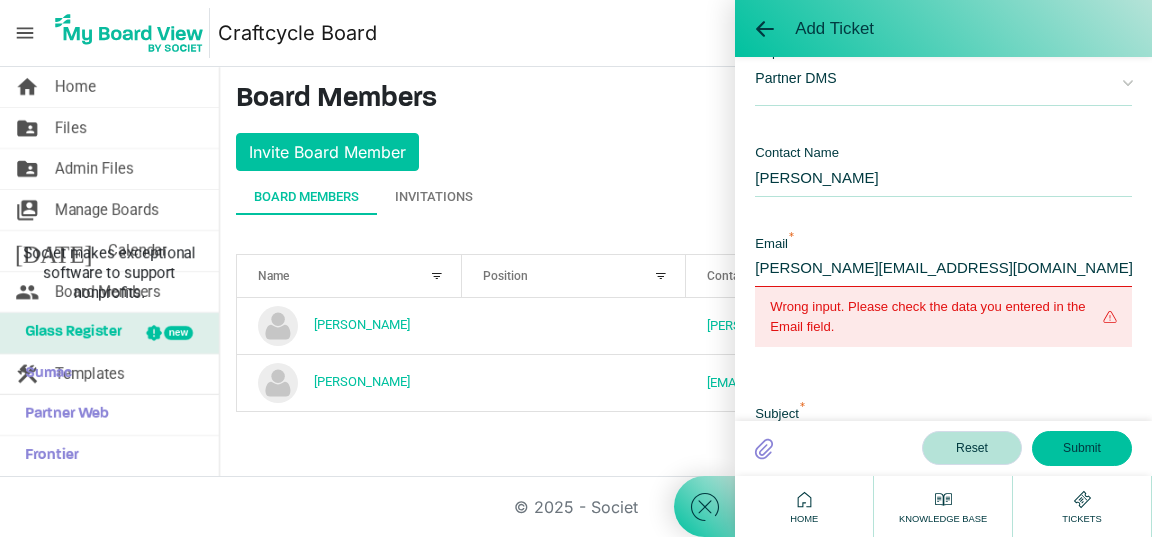 type on "kasey@partnerforbetter.com" 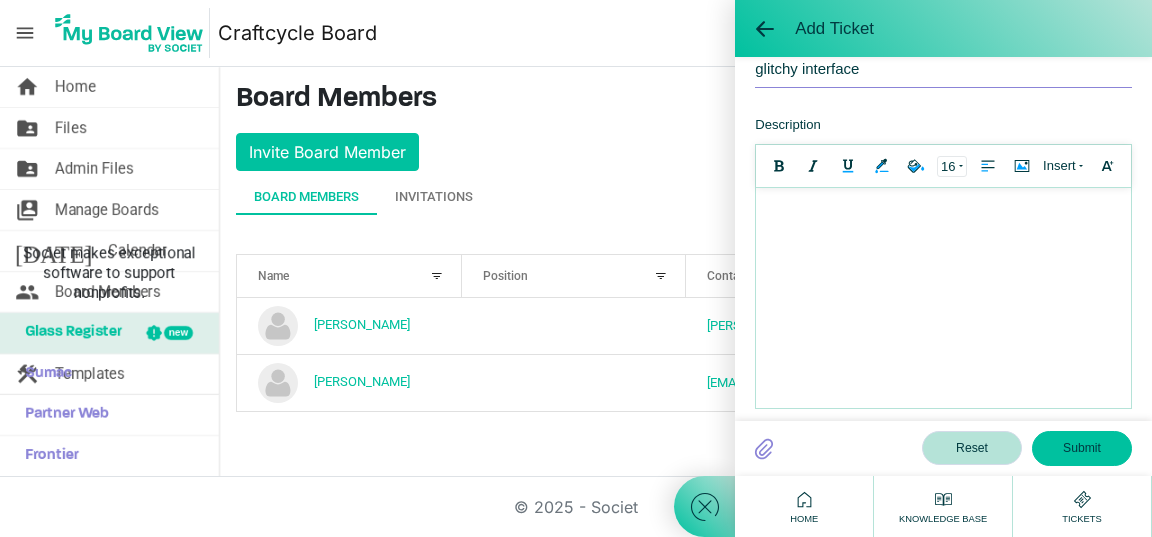 scroll, scrollTop: 390, scrollLeft: 0, axis: vertical 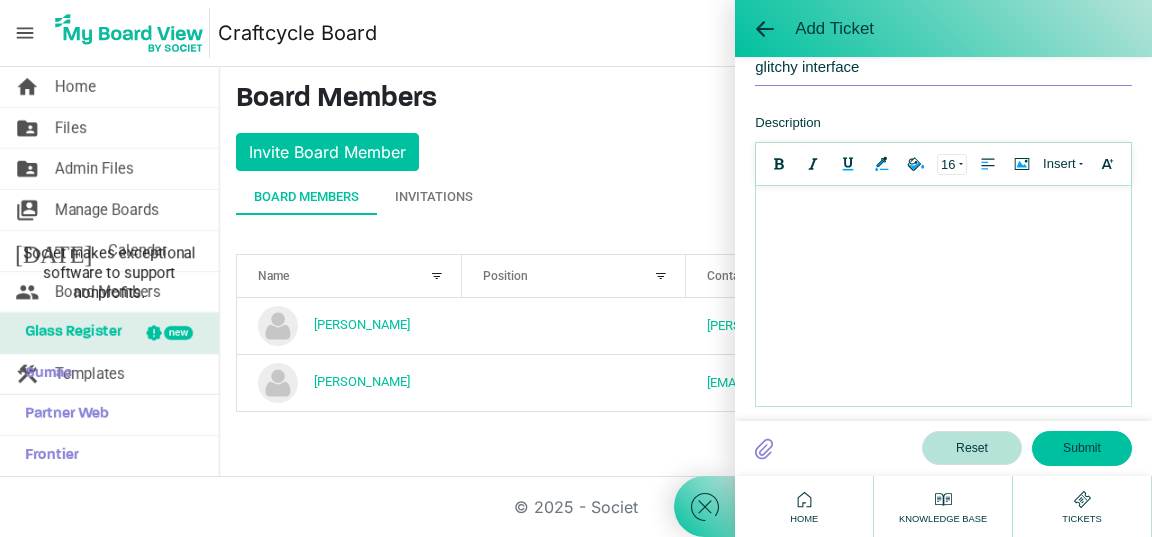 type on "glitchy interface" 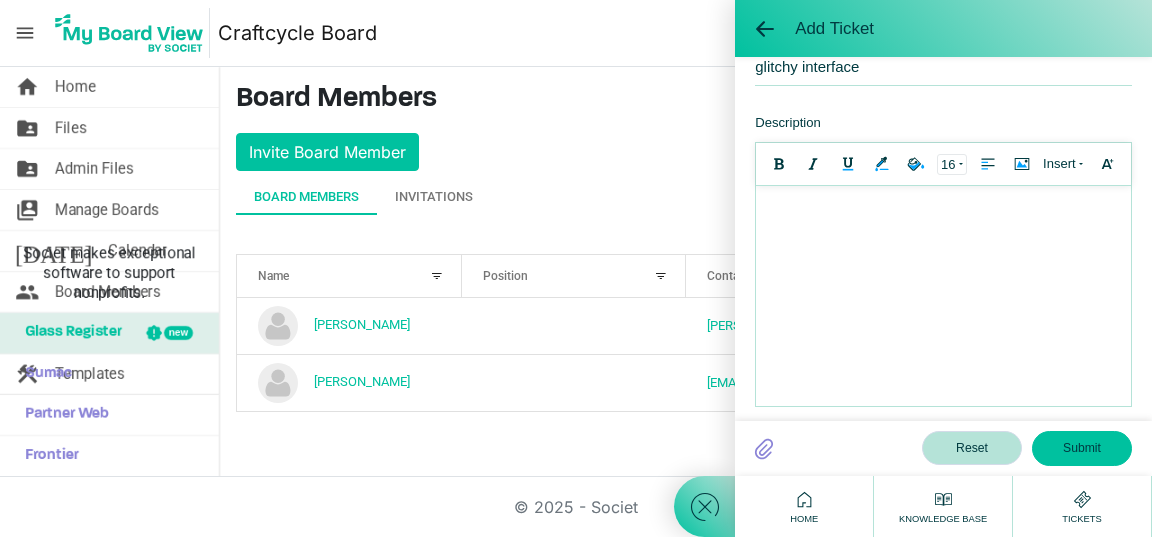 click at bounding box center (943, 296) 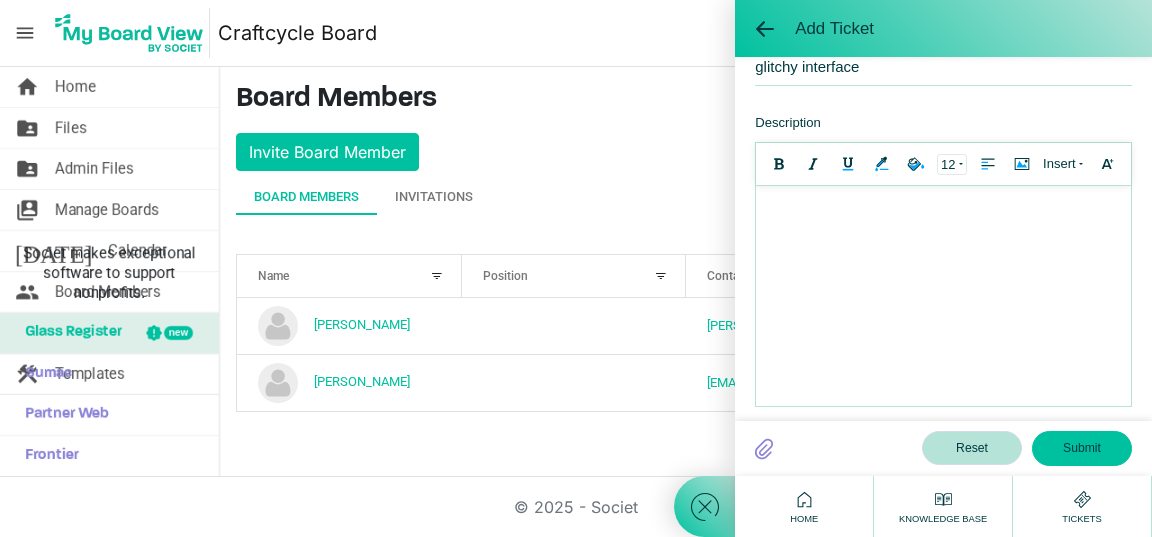 type 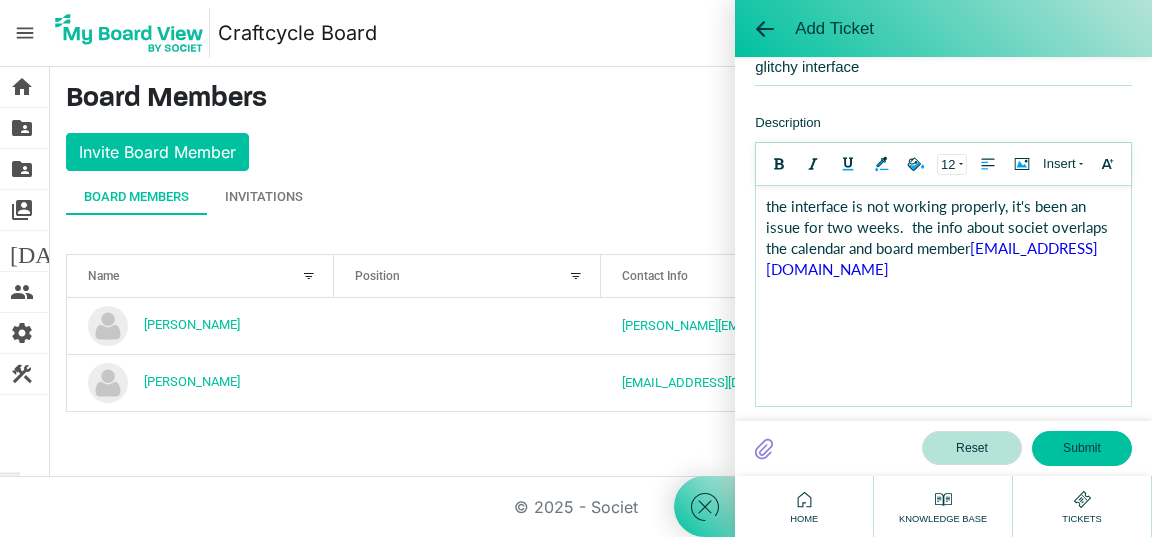 drag, startPoint x: 1068, startPoint y: 274, endPoint x: 759, endPoint y: 271, distance: 309.01456 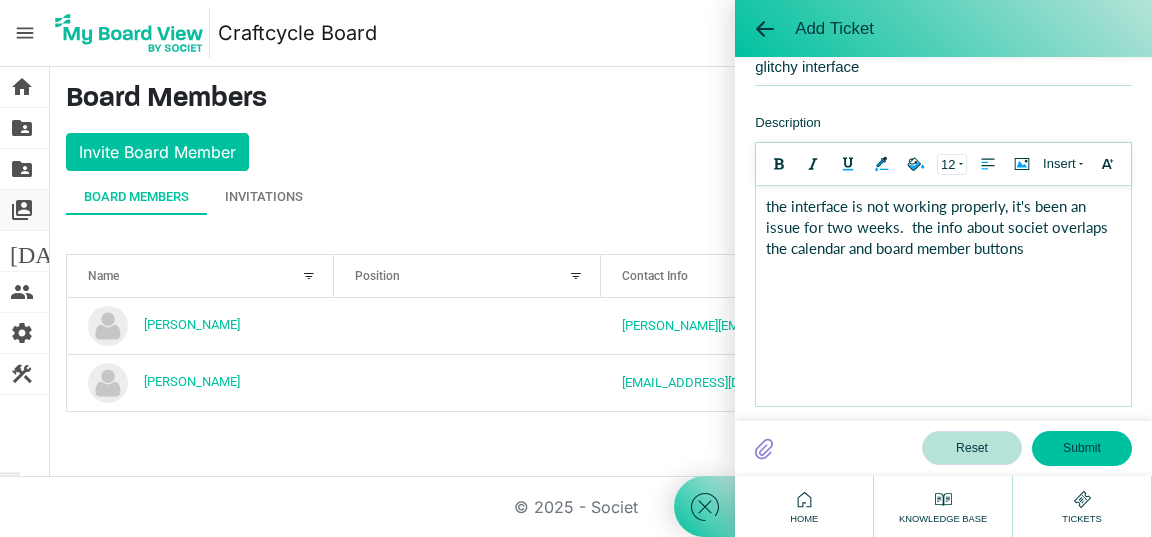 click on "switch_account" at bounding box center [22, 210] 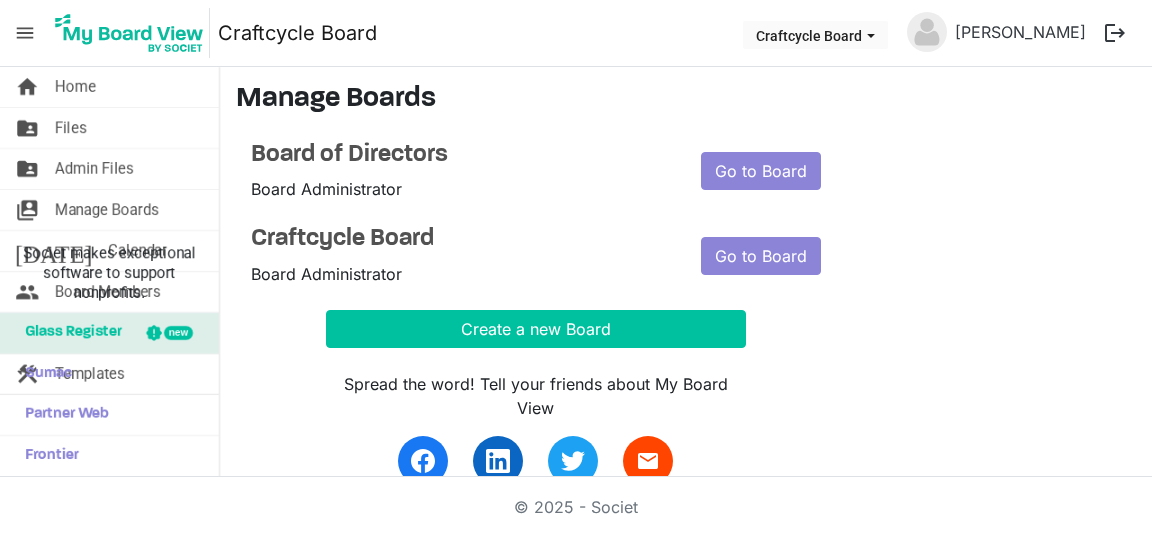 scroll, scrollTop: 0, scrollLeft: 0, axis: both 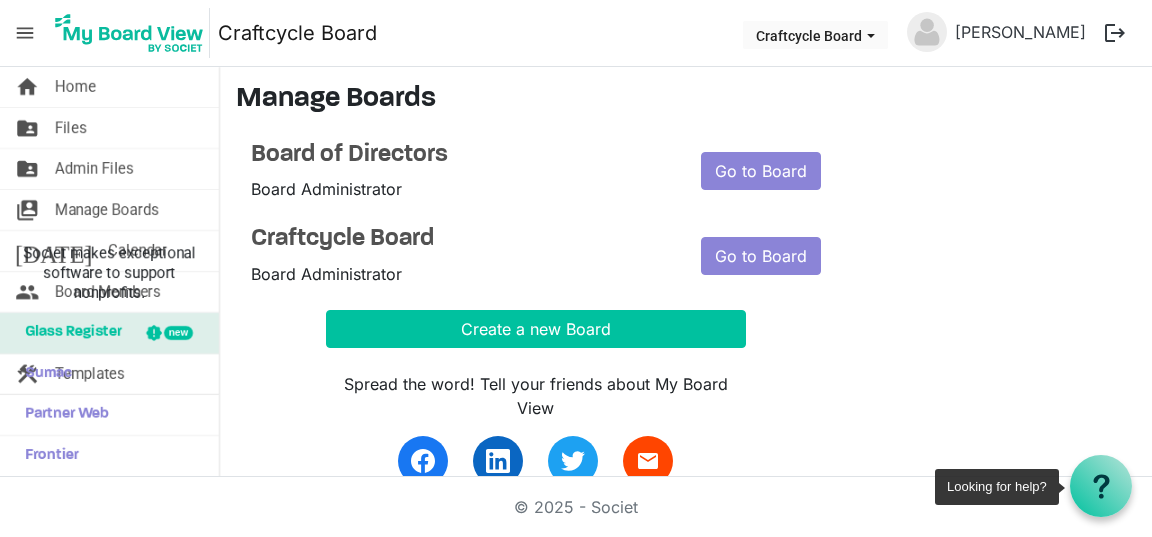 click 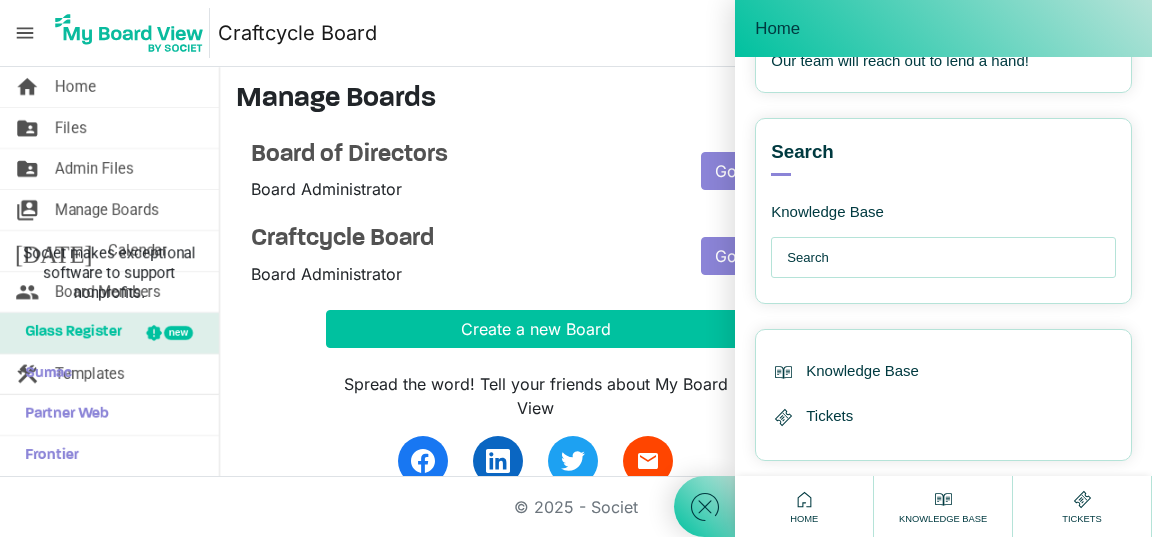 scroll, scrollTop: 411, scrollLeft: 0, axis: vertical 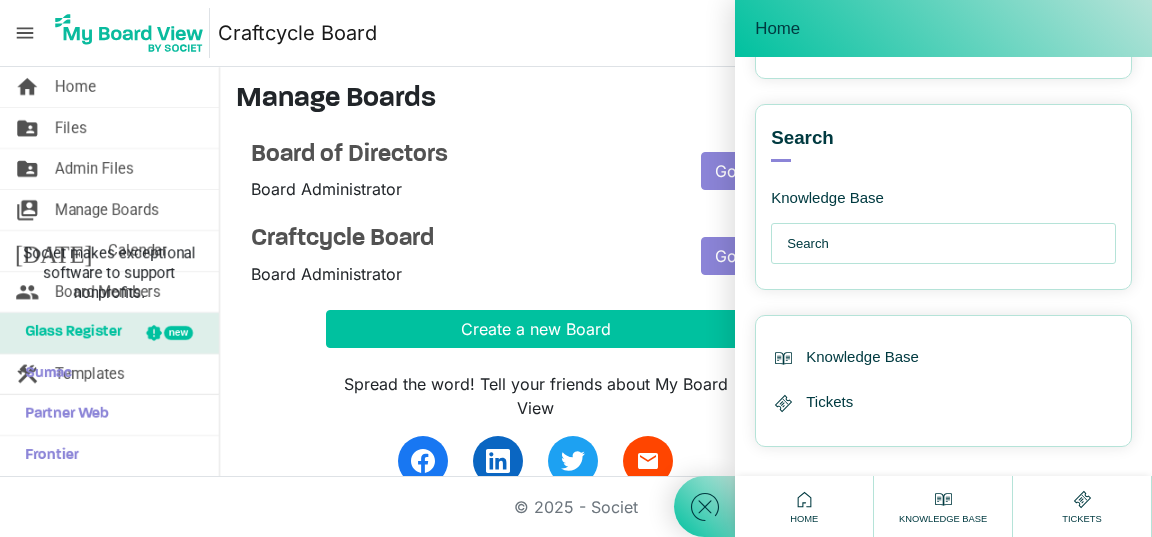 click on "Tickets" at bounding box center [1082, 519] 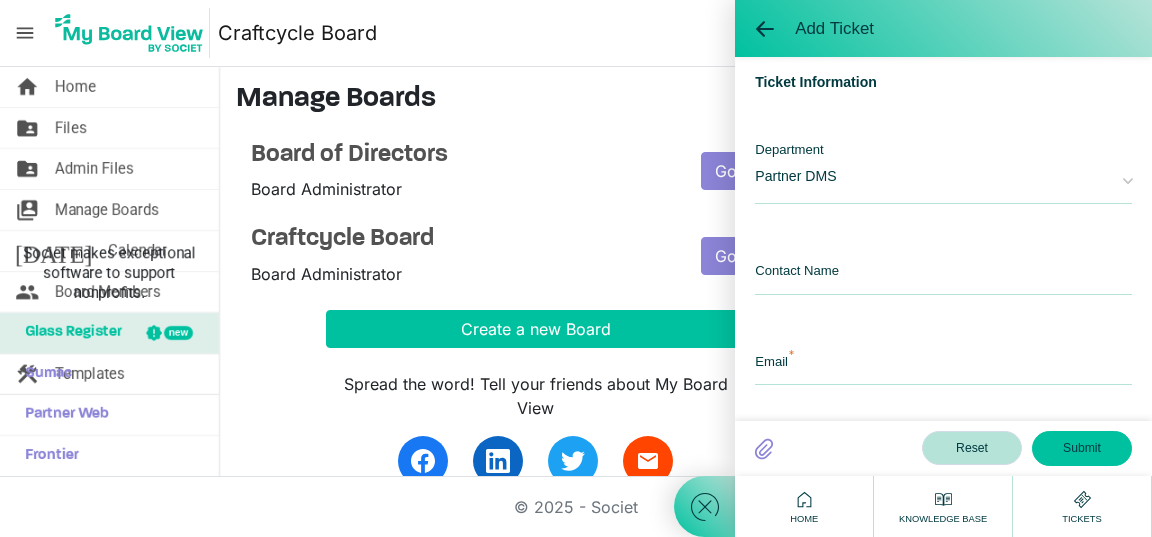 scroll, scrollTop: 0, scrollLeft: 0, axis: both 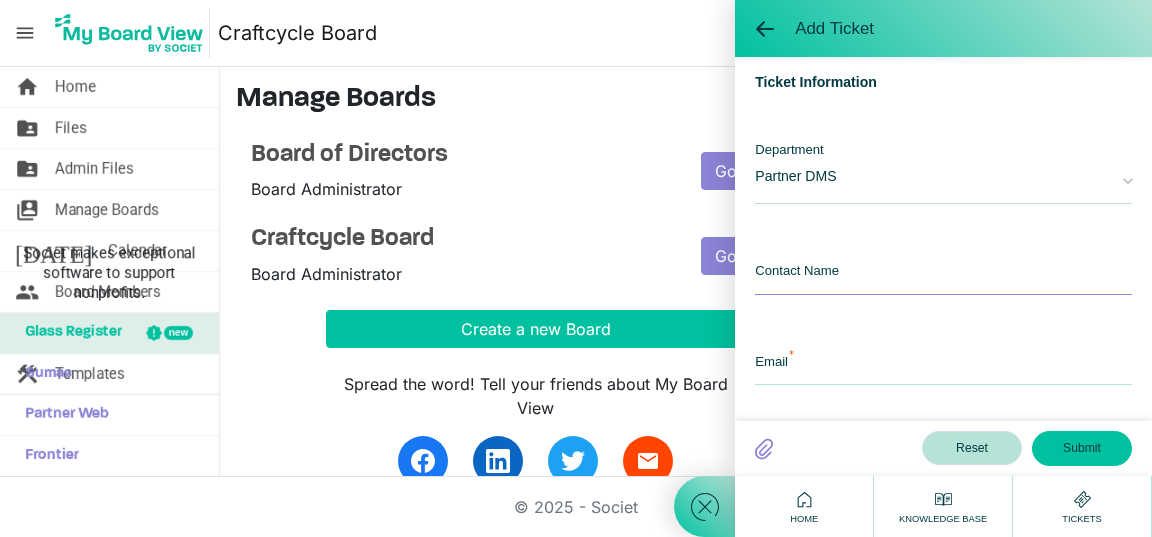 click at bounding box center (943, 273) 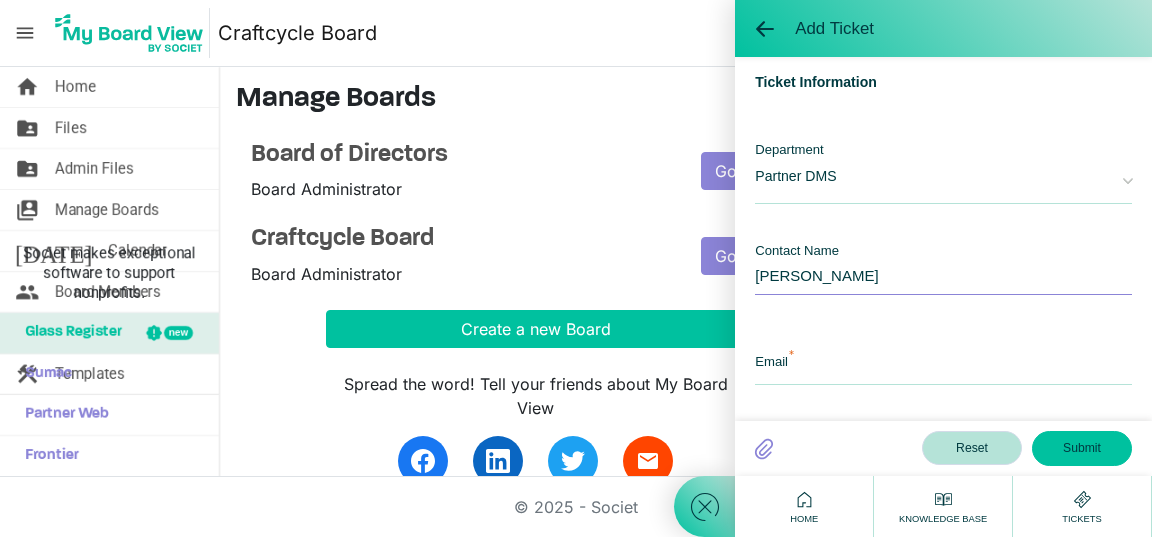 type on "[PERSON_NAME]" 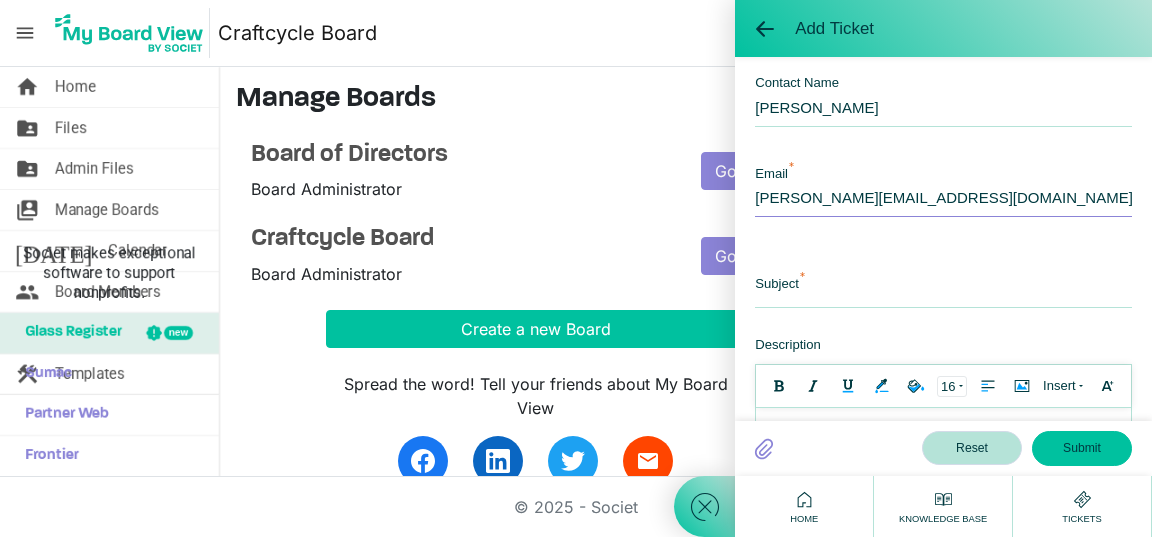 scroll, scrollTop: 186, scrollLeft: 0, axis: vertical 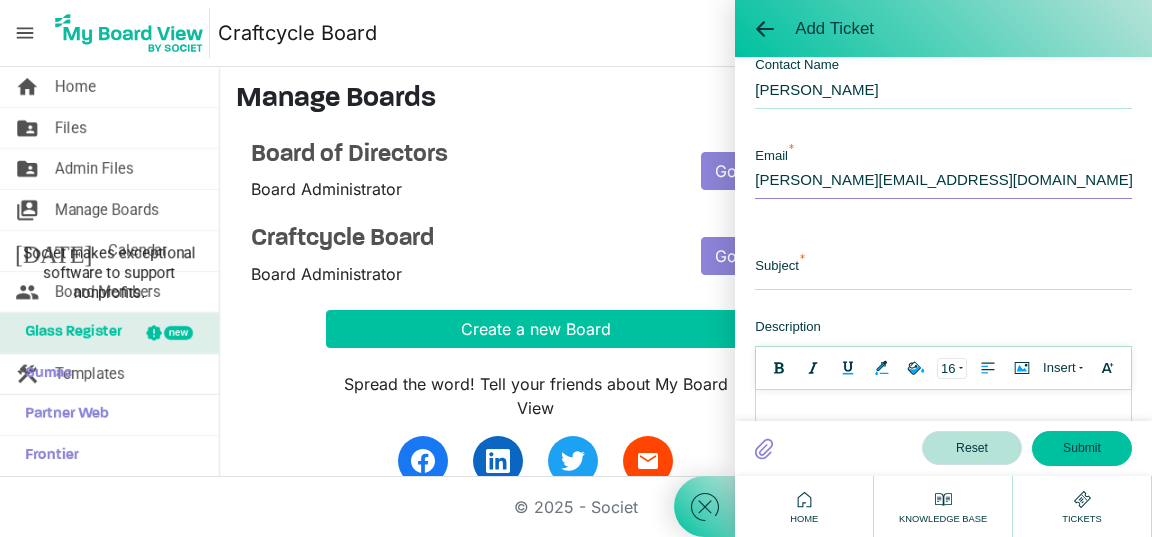type on "[PERSON_NAME][EMAIL_ADDRESS][DOMAIN_NAME]" 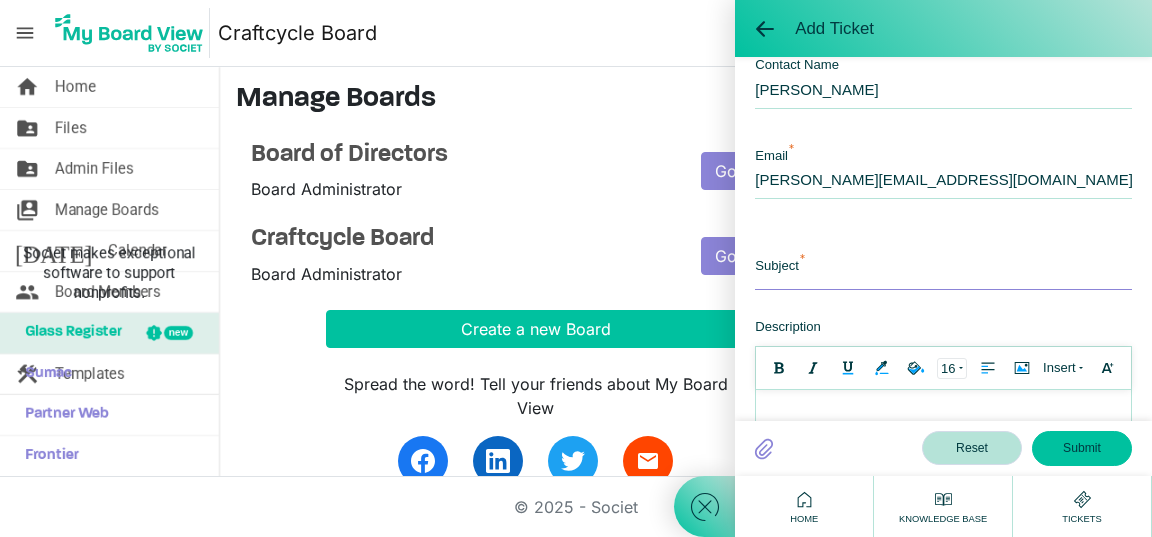 click at bounding box center (943, 268) 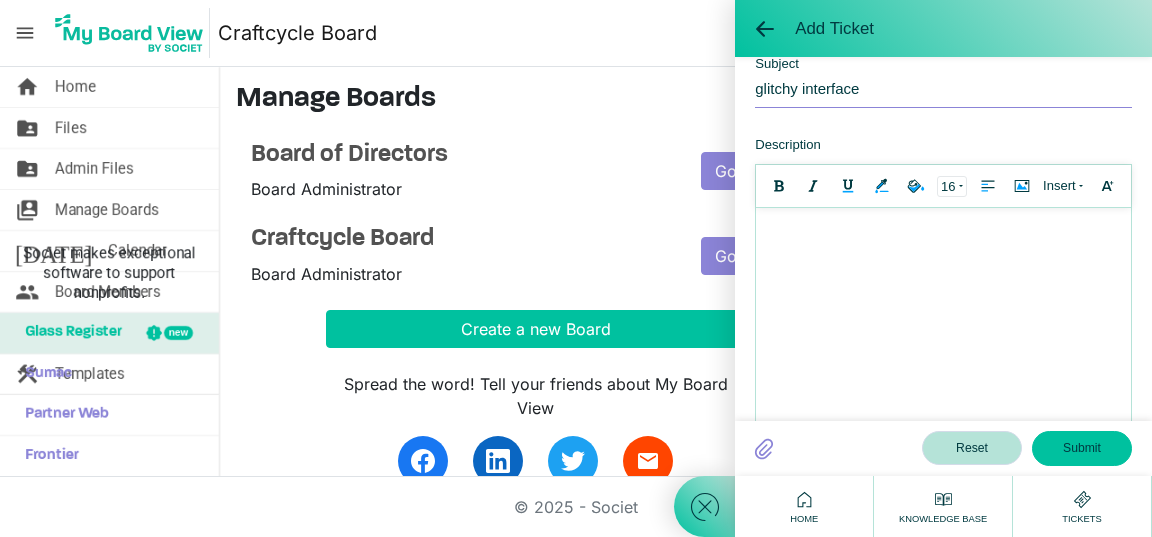 scroll, scrollTop: 409, scrollLeft: 0, axis: vertical 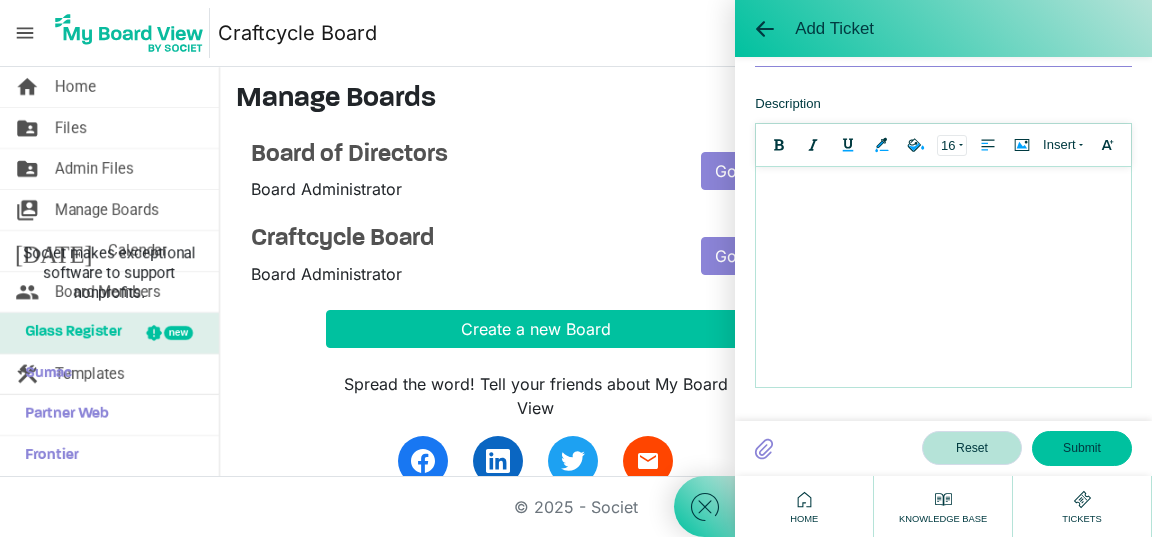 type on "glitchy interface" 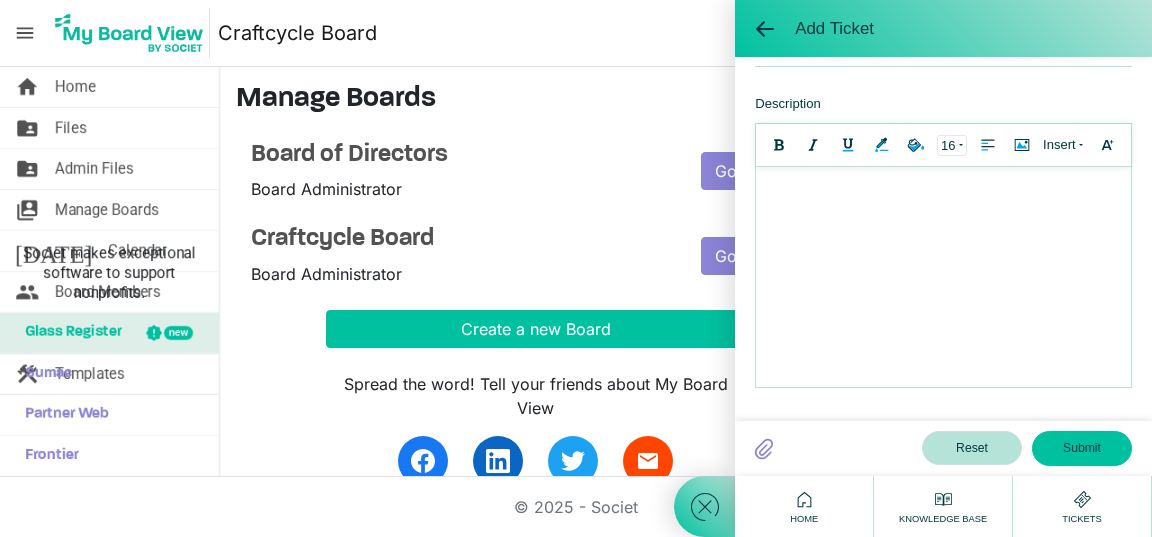 click at bounding box center [943, 277] 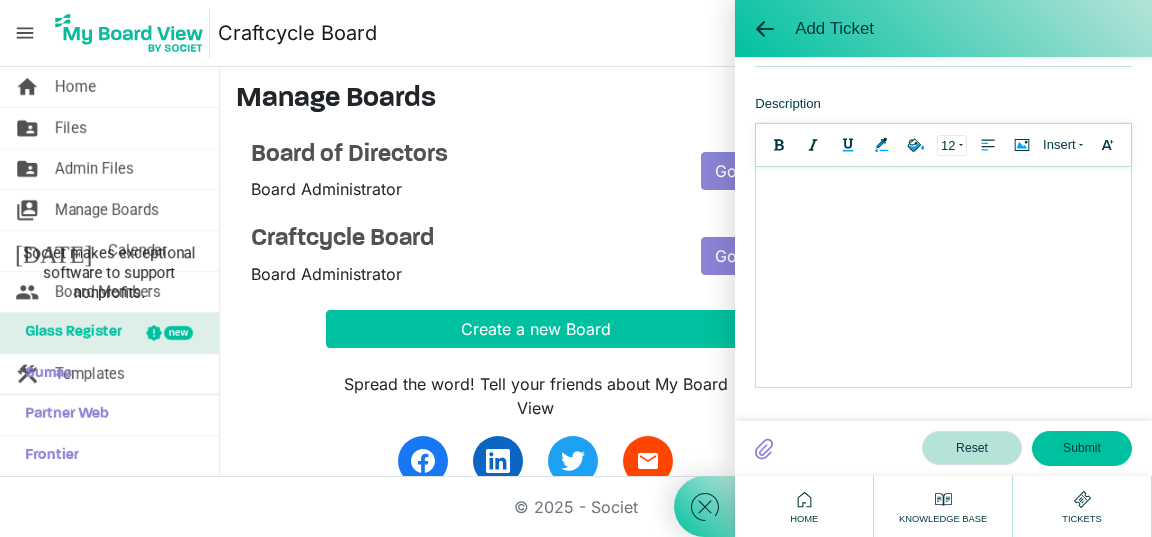 click at bounding box center (943, 277) 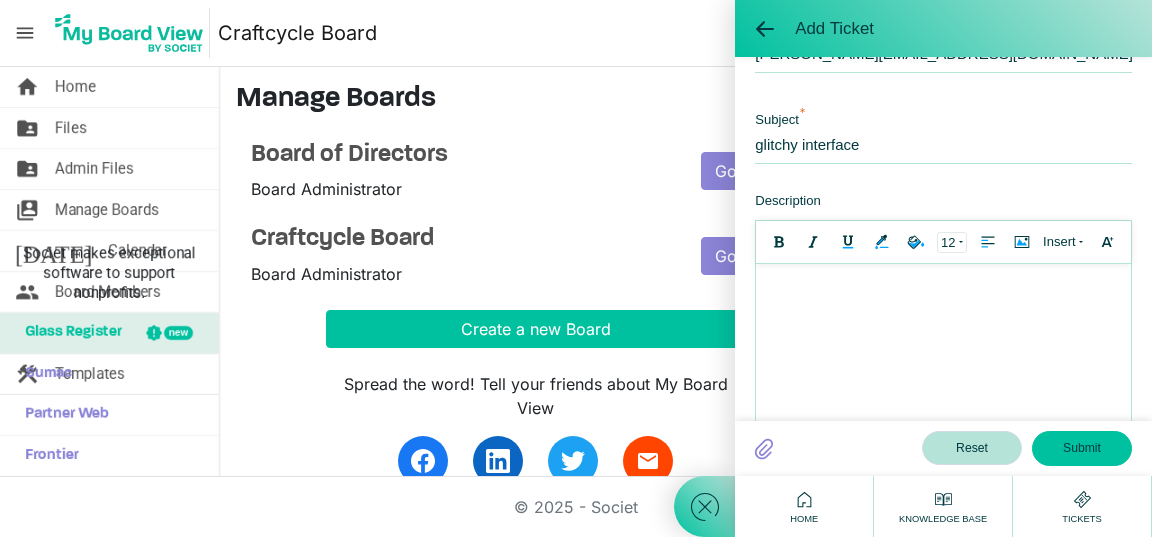 scroll, scrollTop: 288, scrollLeft: 0, axis: vertical 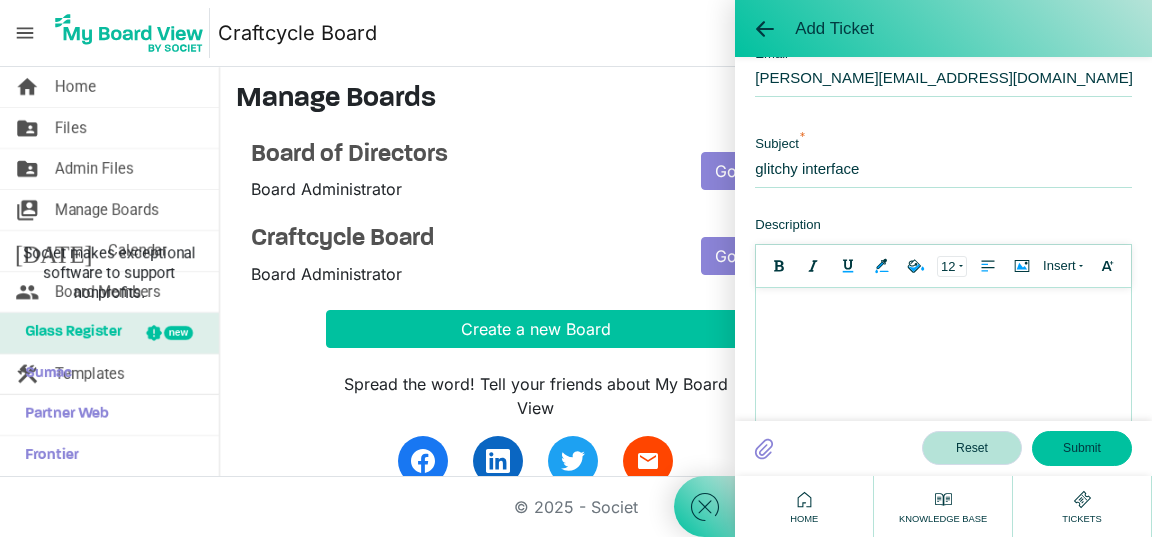type 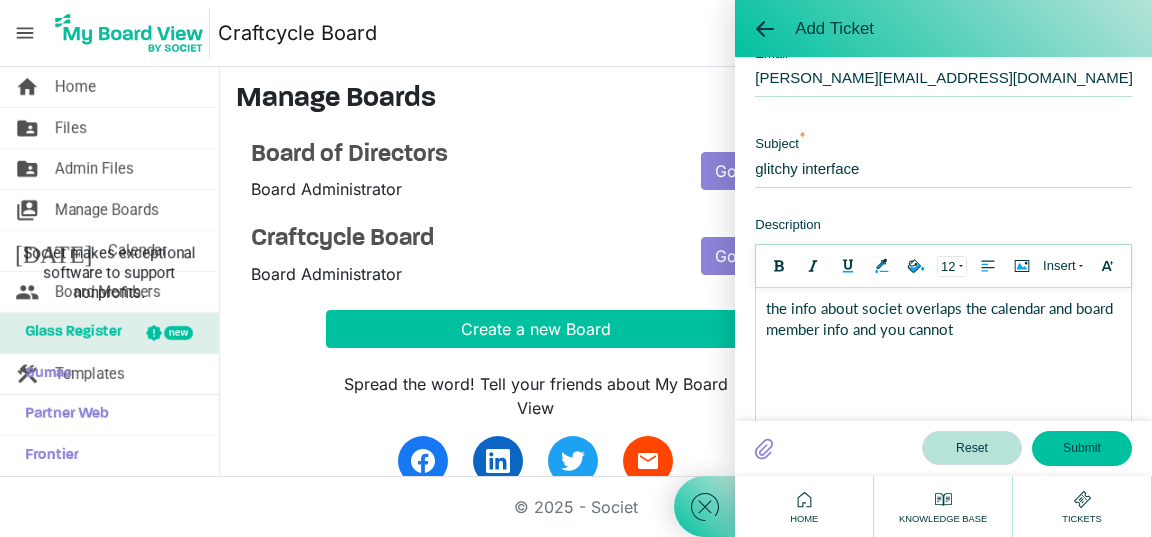 click on "the info about societ overlaps the calendar and board member info and you cannot" at bounding box center (943, 319) 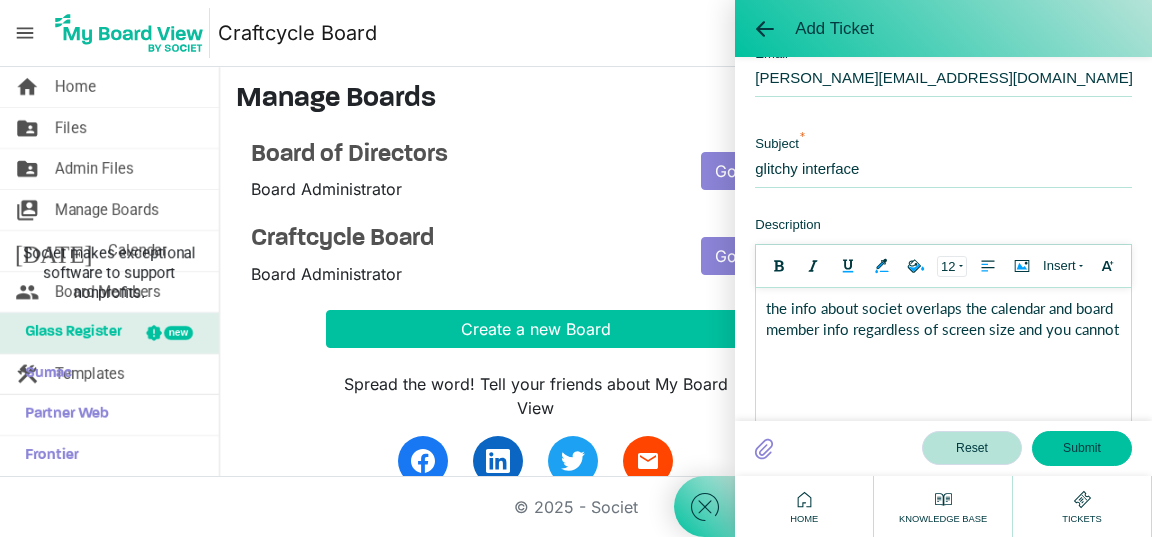 click on "the info about societ overlaps the calendar and board member info regardless of screen size and you cannot" at bounding box center [943, 319] 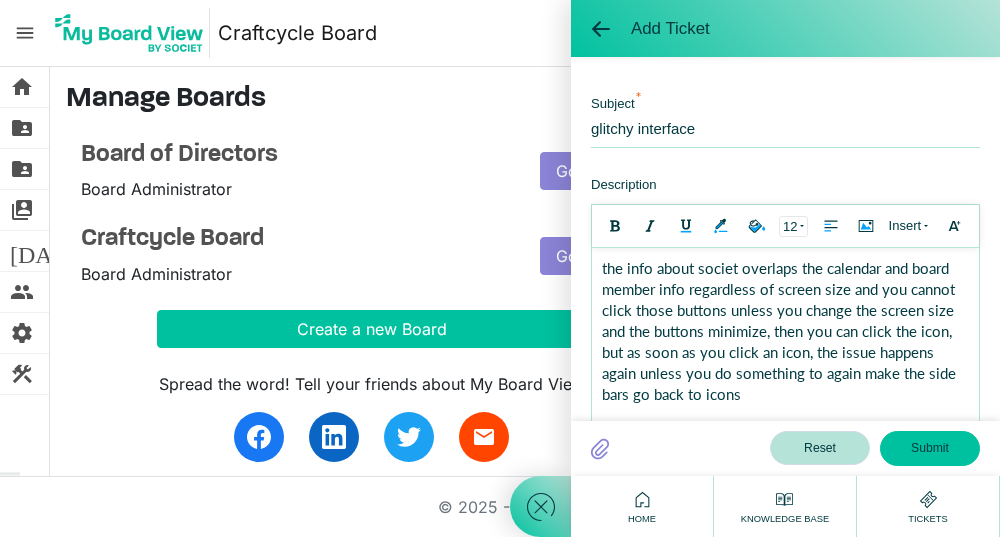 scroll, scrollTop: 325, scrollLeft: 0, axis: vertical 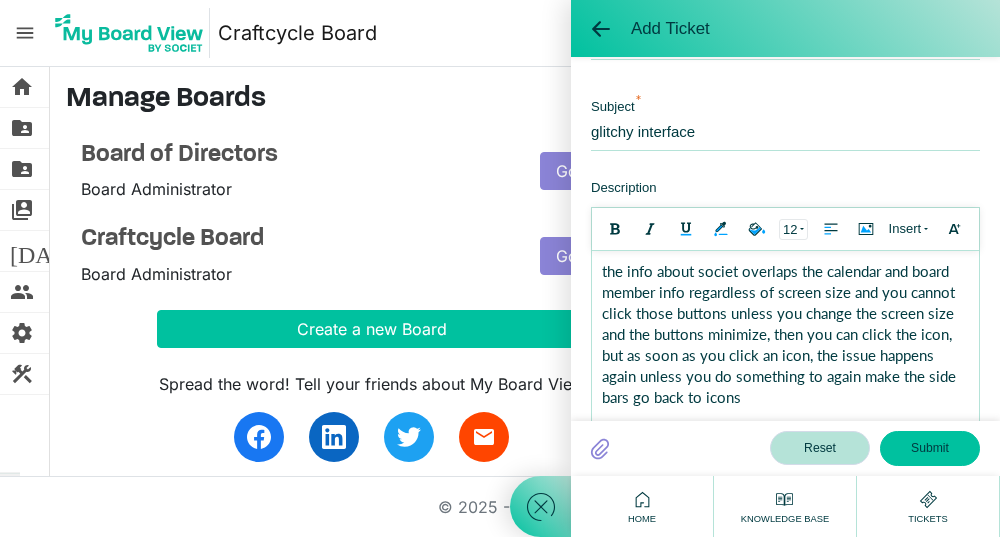 click 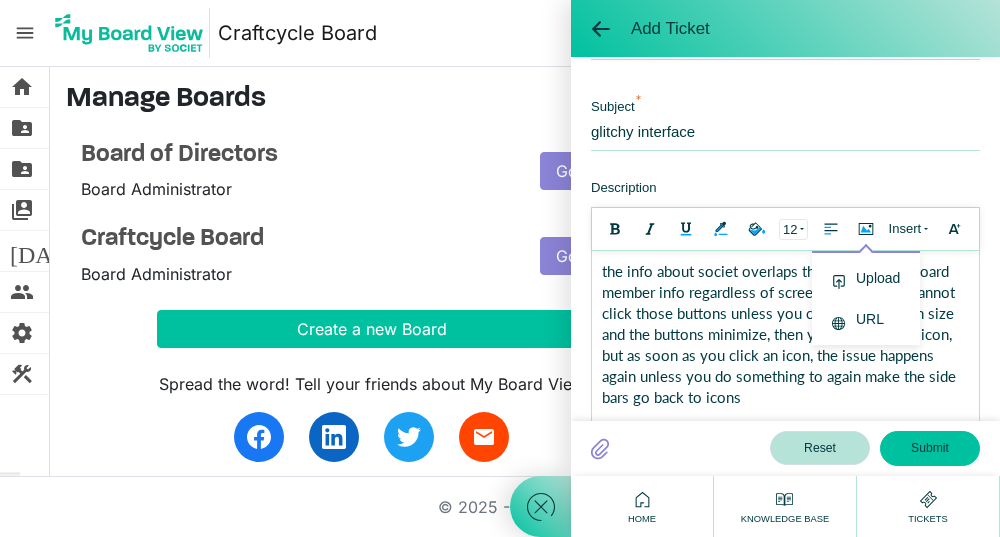 click on "Upload" at bounding box center [878, 278] 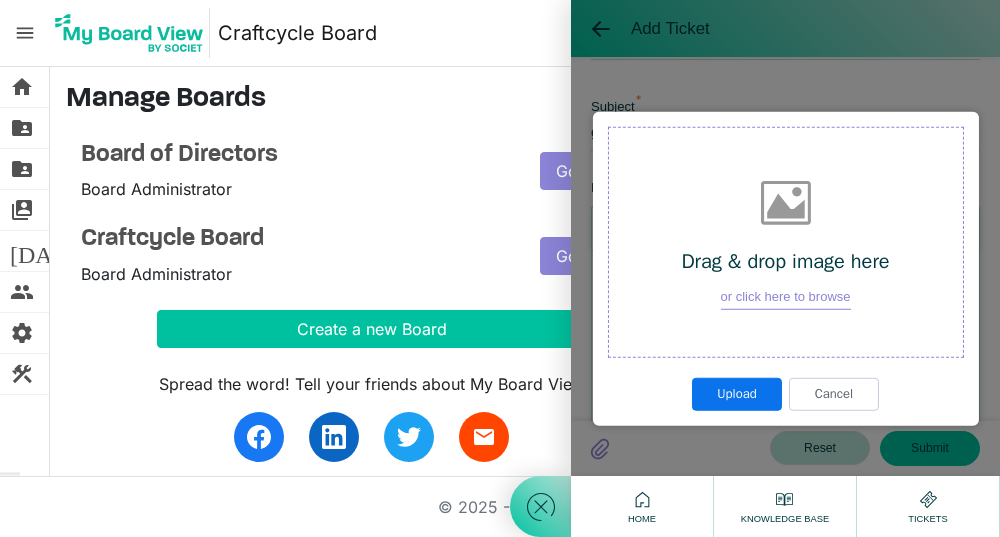 click on "or click here to browse" at bounding box center [785, 298] 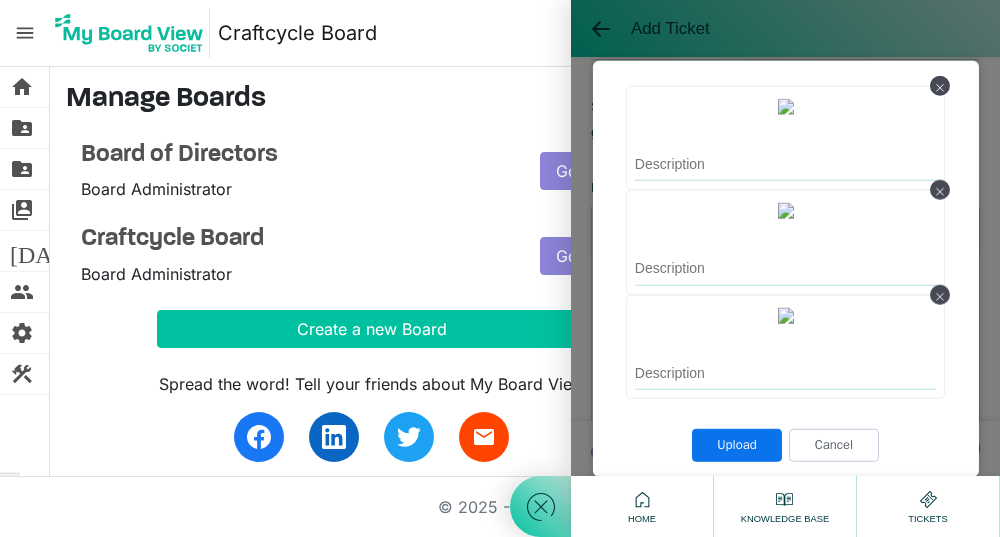 scroll, scrollTop: 536, scrollLeft: 0, axis: vertical 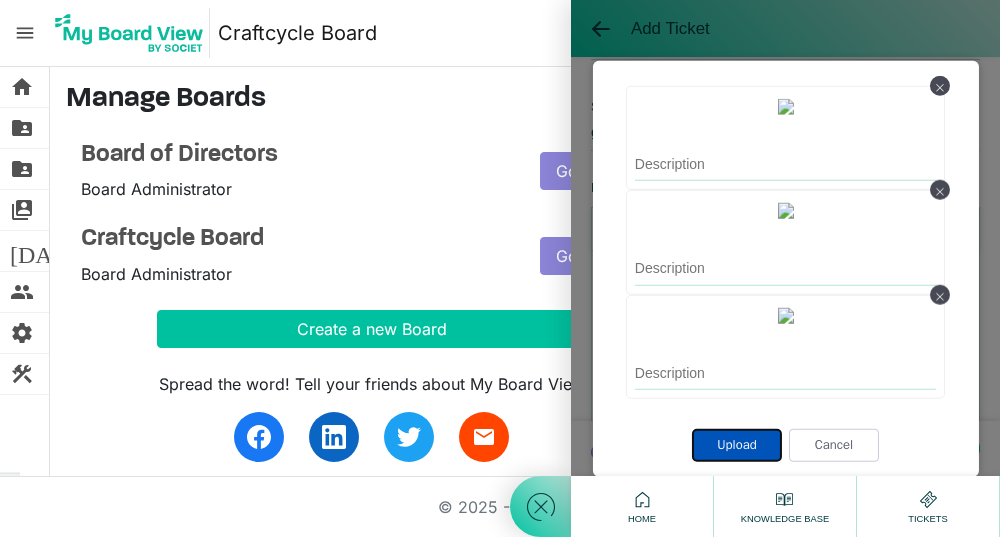 click on "Upload" at bounding box center [737, 445] 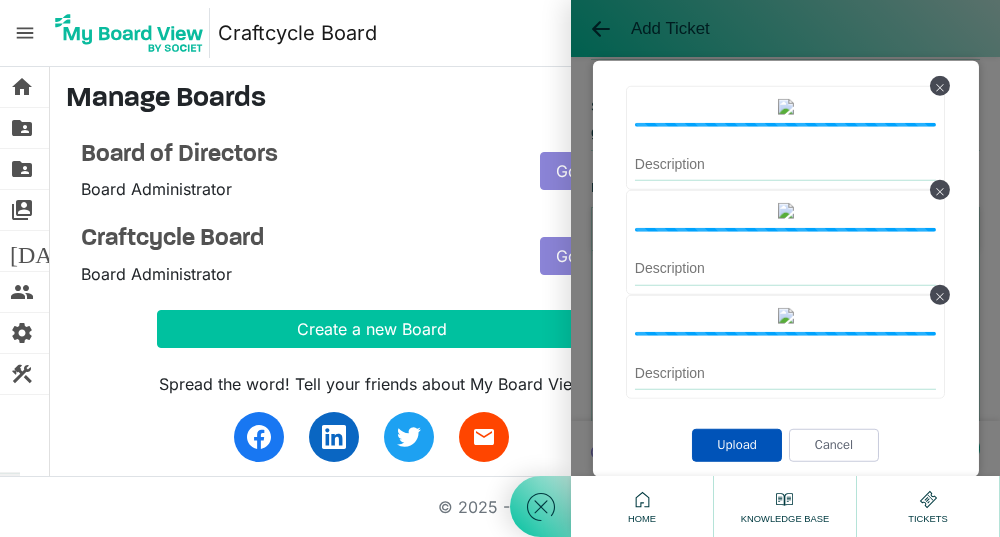 scroll, scrollTop: 0, scrollLeft: 0, axis: both 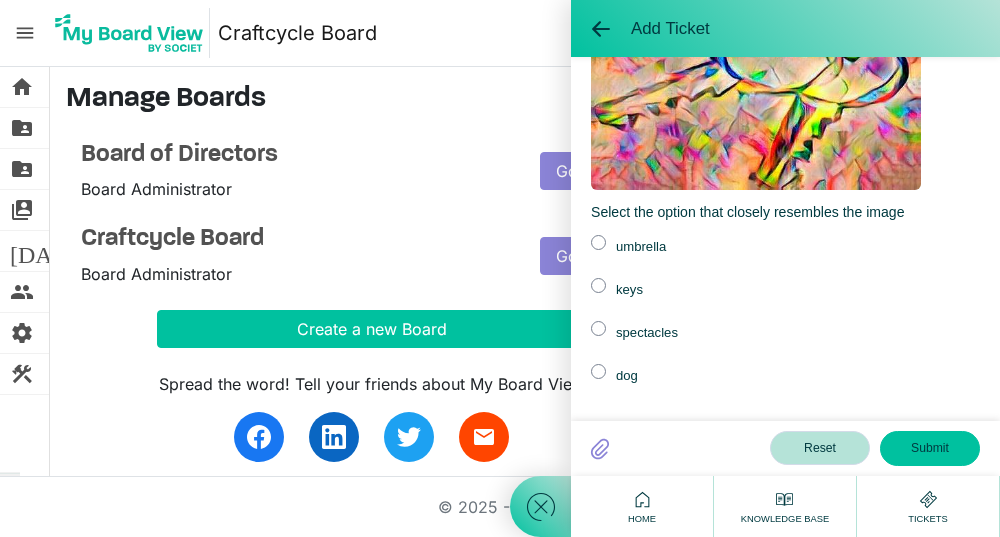 click at bounding box center (598, 285) 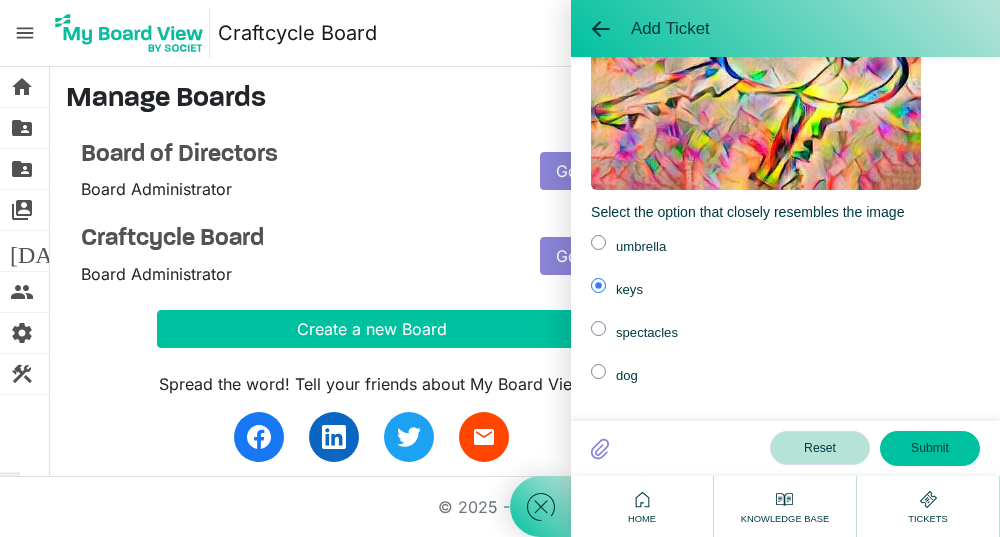 scroll, scrollTop: 1016, scrollLeft: 0, axis: vertical 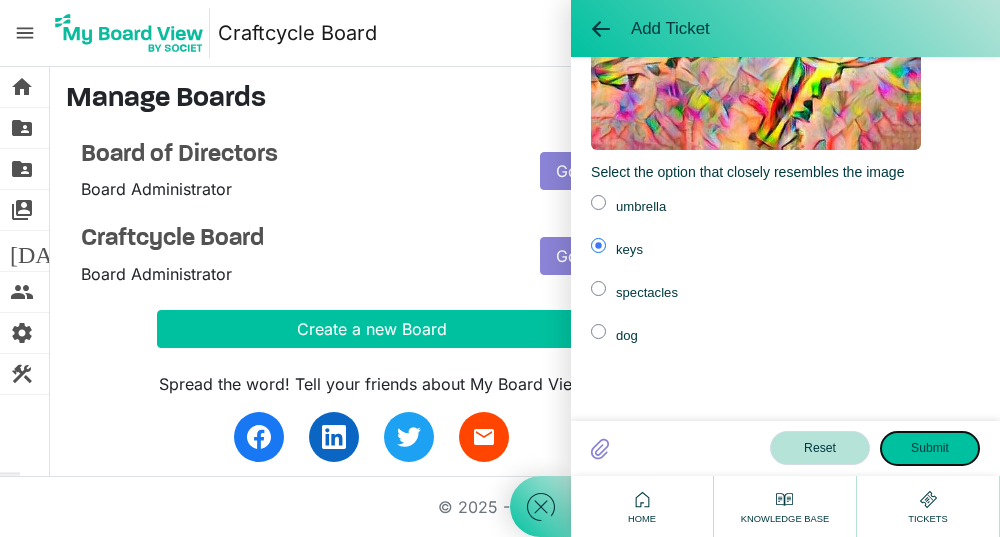 click on "Submit" at bounding box center (930, 448) 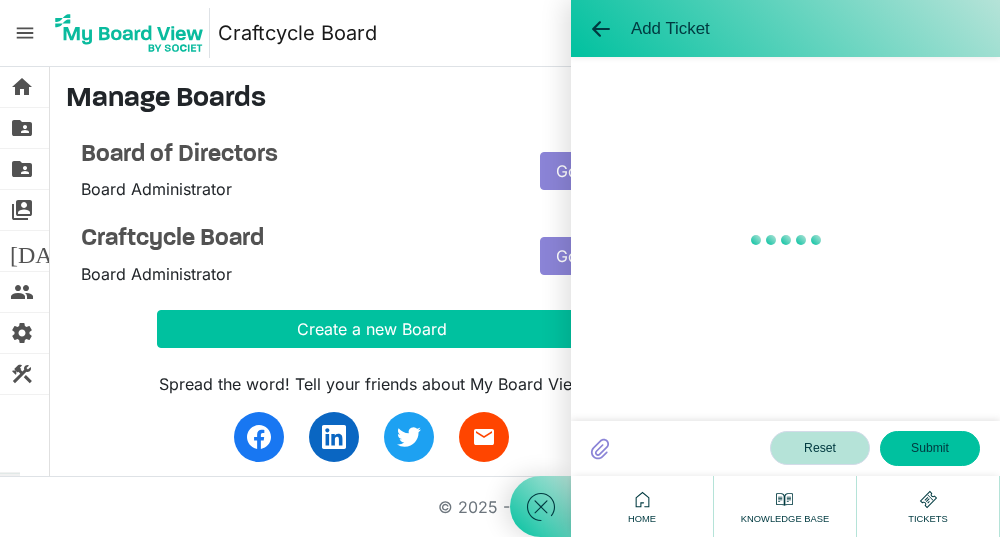 type 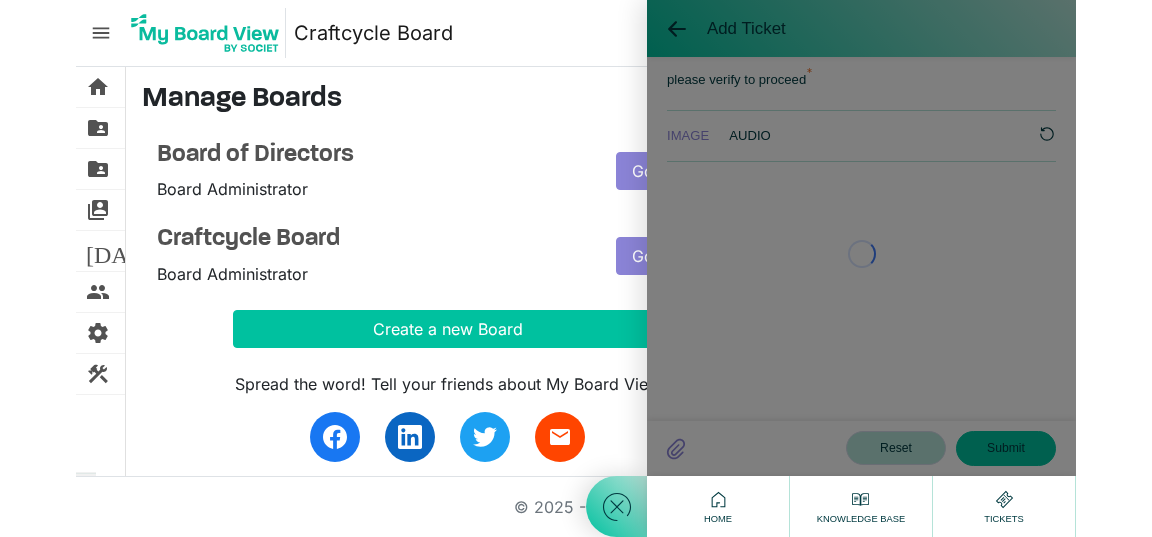 scroll, scrollTop: 1016, scrollLeft: 0, axis: vertical 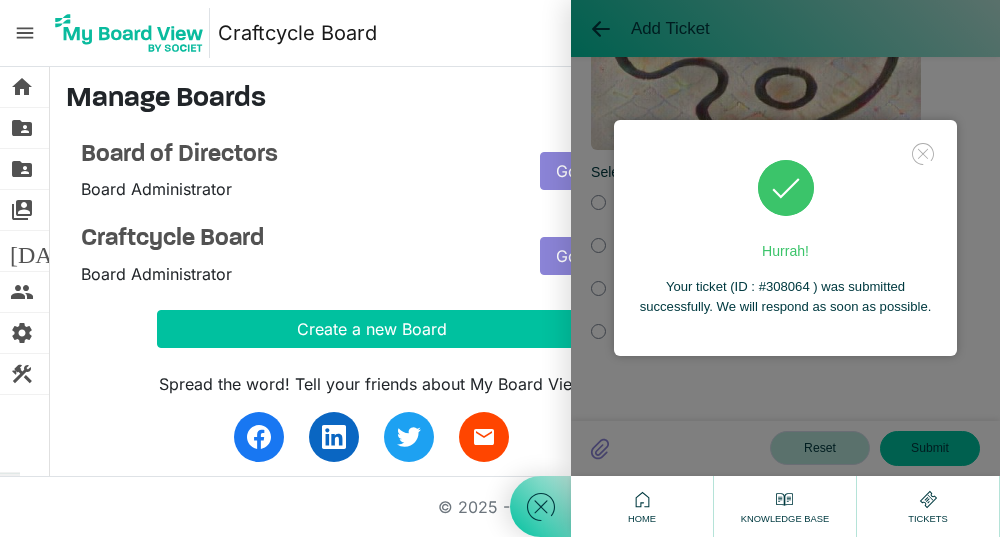 click on "Hurrah!   Your ticket (ID : #308064 ) was submitted successfully. We will respond as soon as possible." at bounding box center [785, 238] 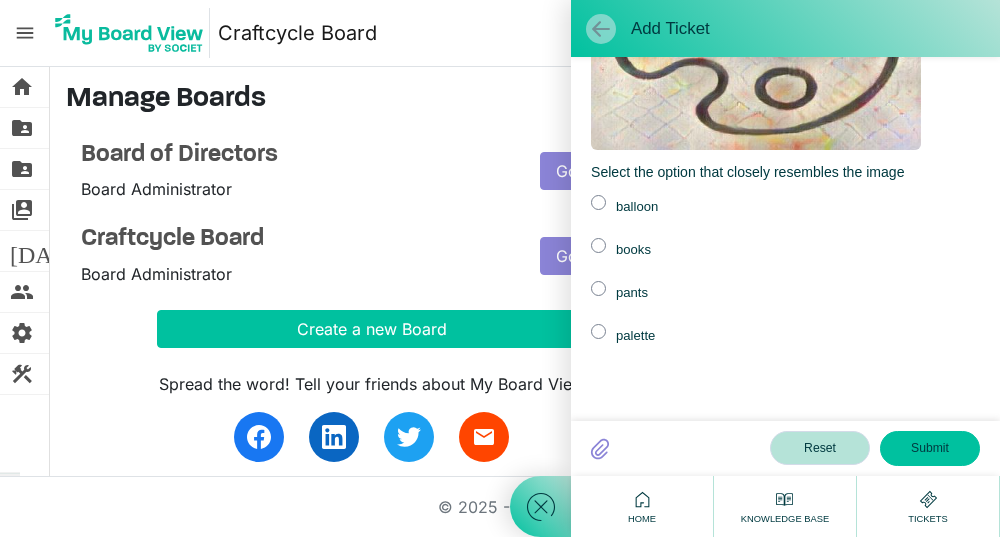 click at bounding box center (601, 29) 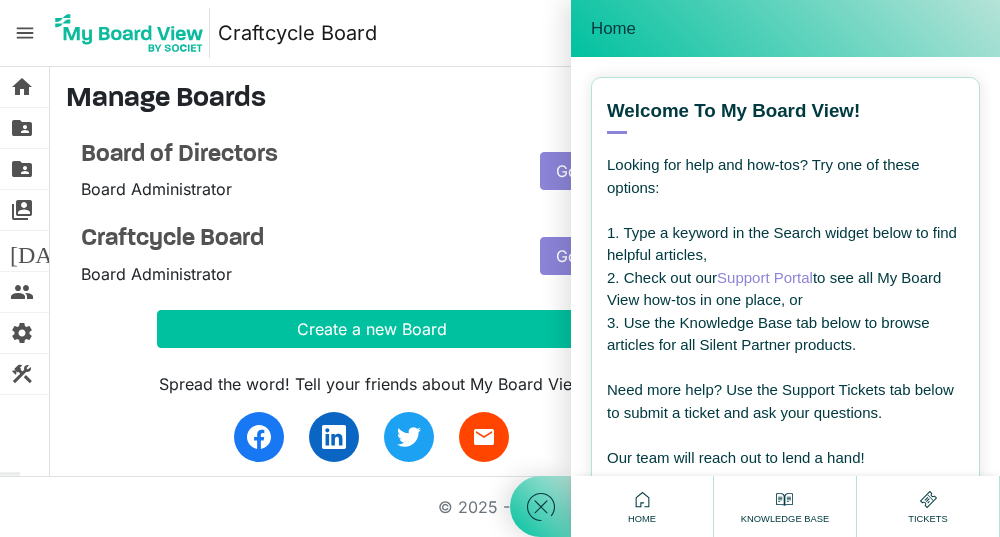click on "Home" at bounding box center (613, 29) 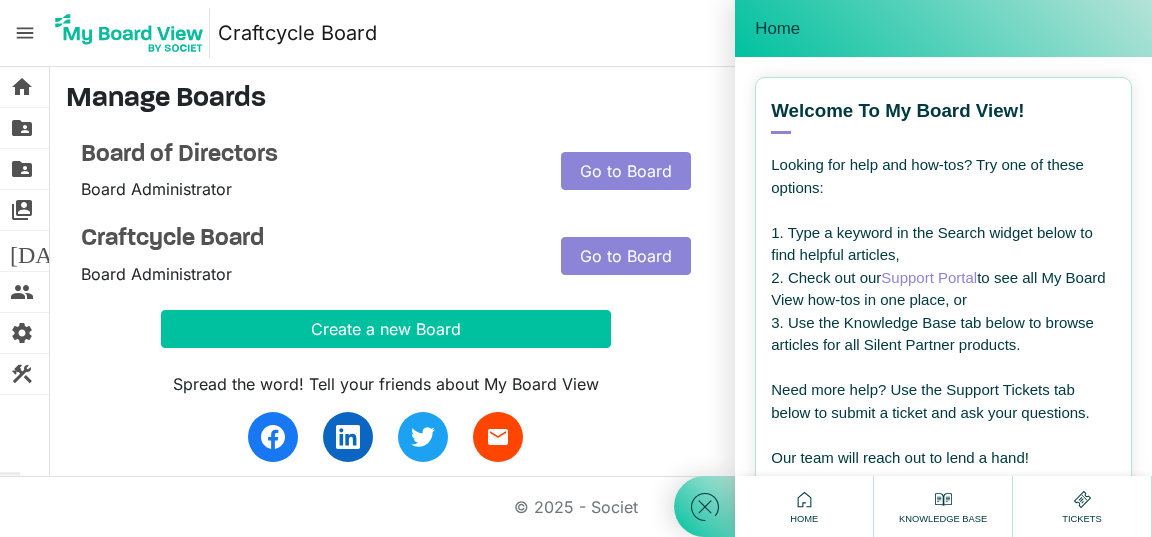 click on "Home" at bounding box center (943, 28) 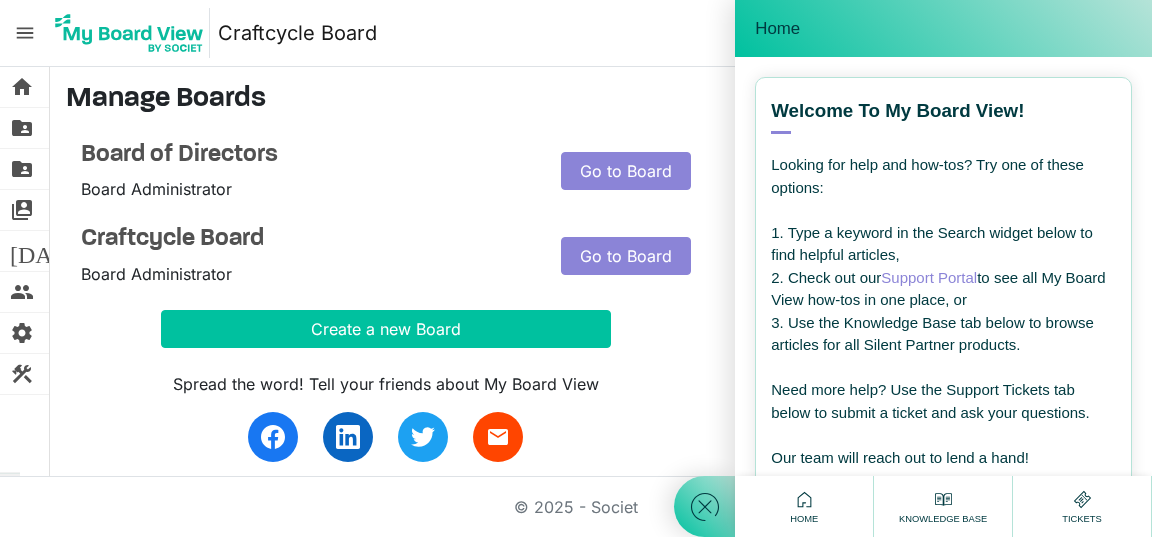 click at bounding box center (704, 506) 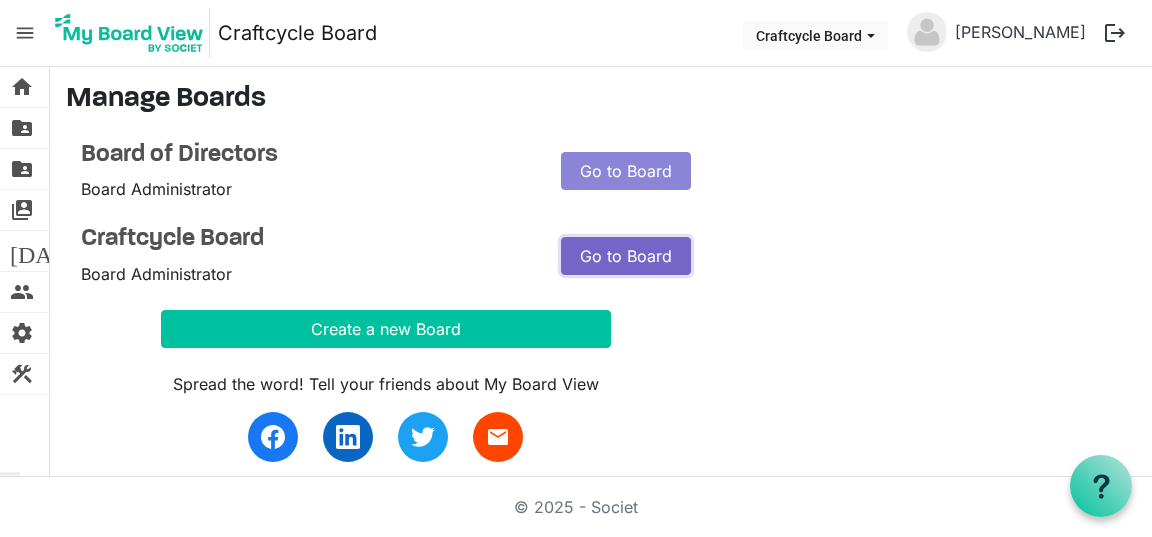click on "Go to Board" at bounding box center [626, 256] 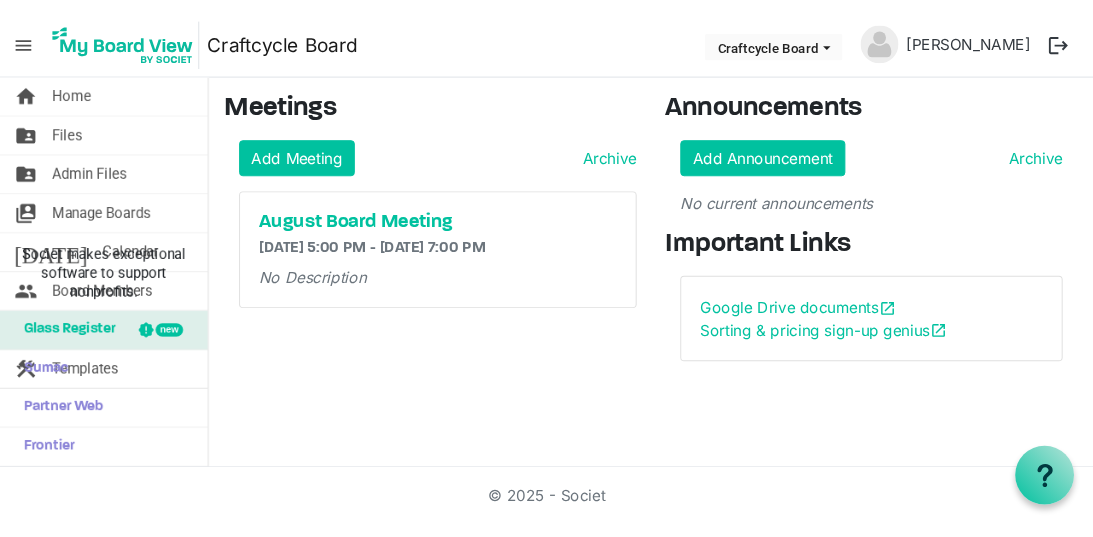 scroll, scrollTop: 0, scrollLeft: 0, axis: both 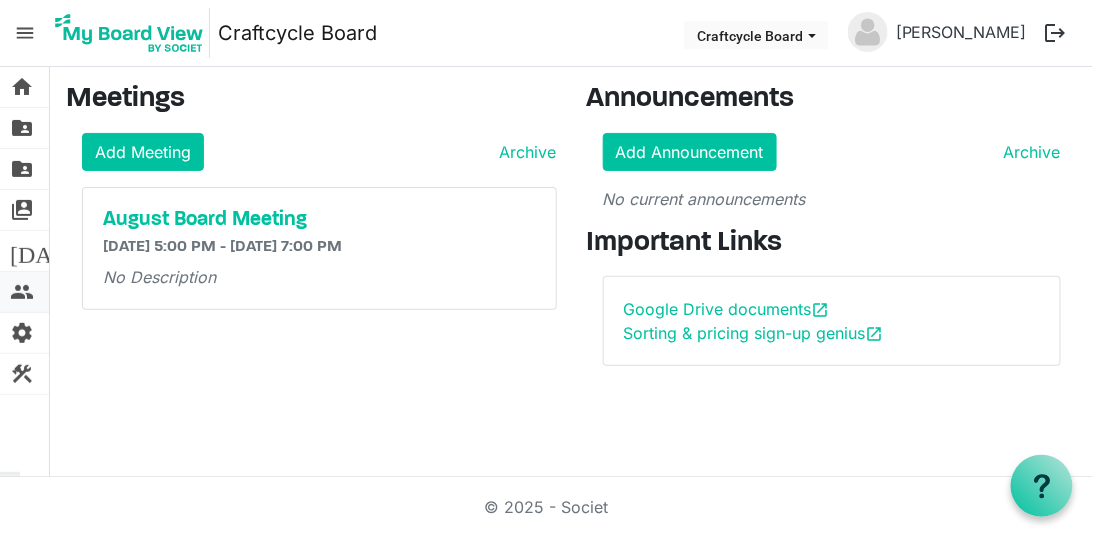 click on "people" at bounding box center [22, 292] 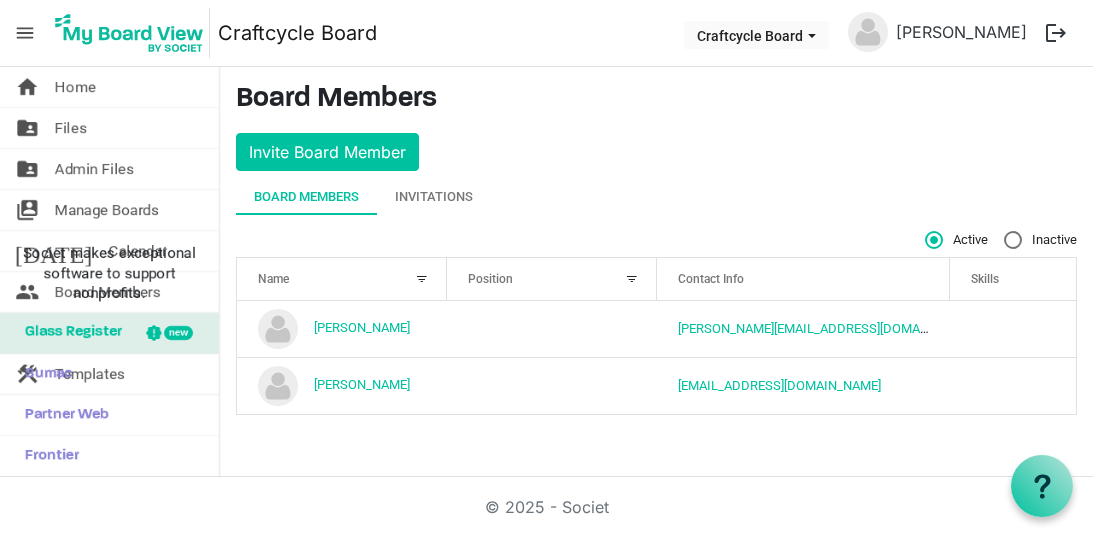 scroll, scrollTop: 0, scrollLeft: 0, axis: both 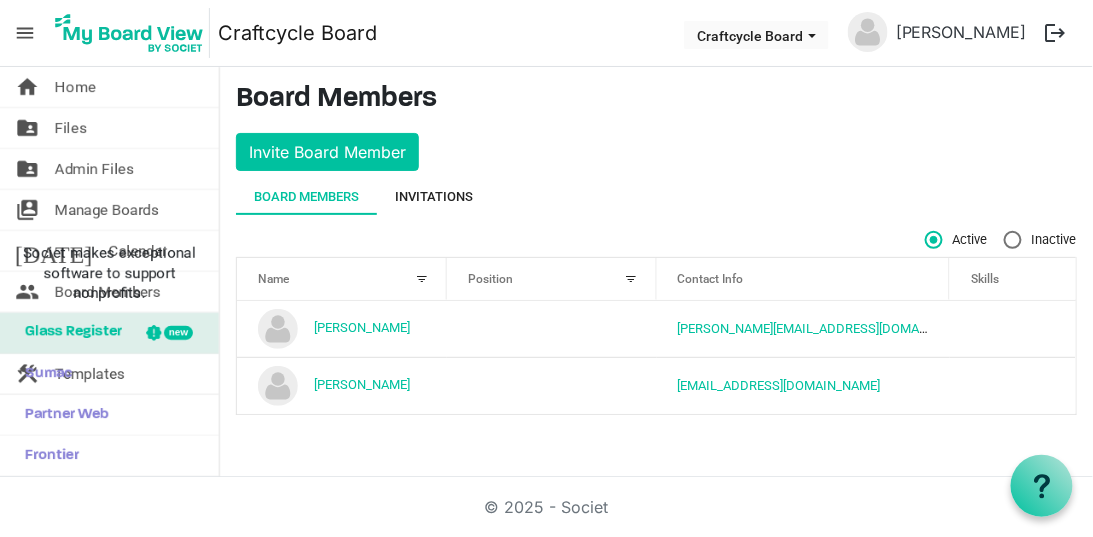 click on "Invitations" at bounding box center [434, 197] 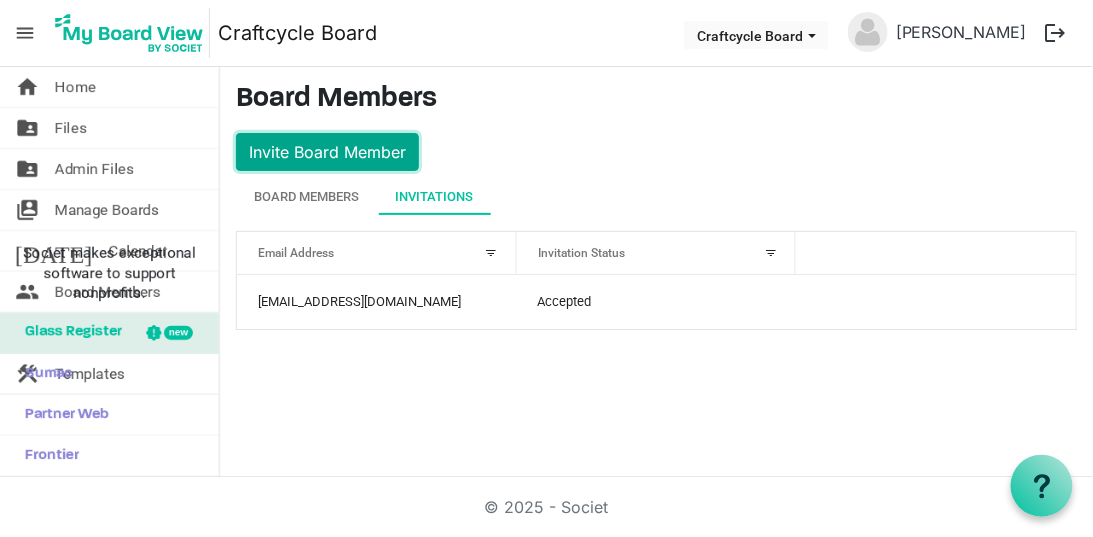click on "Invite Board Member" at bounding box center [327, 152] 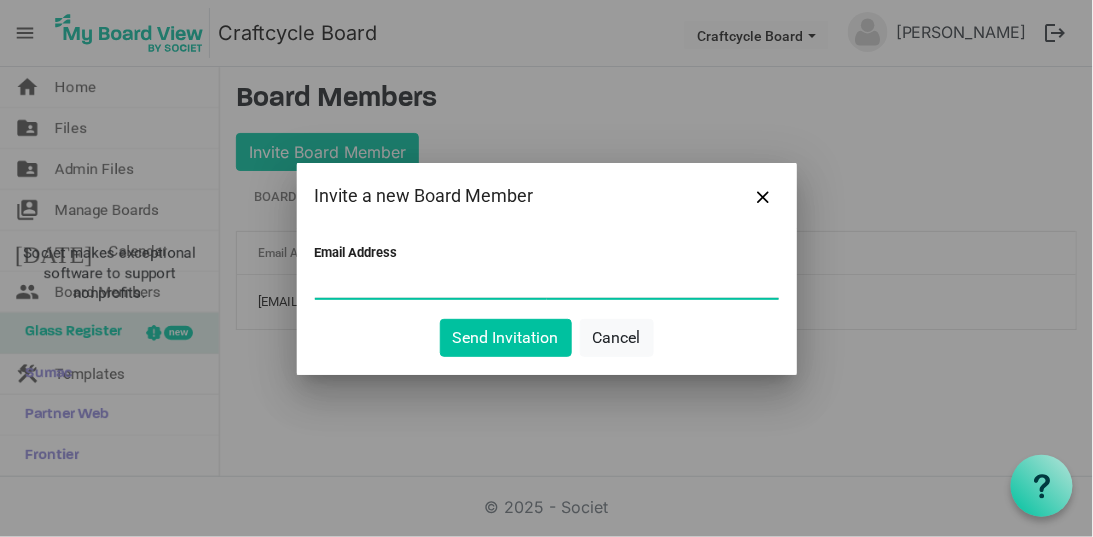 paste on "[EMAIL_ADDRESS][PERSON_NAME][DOMAIN_NAME]" 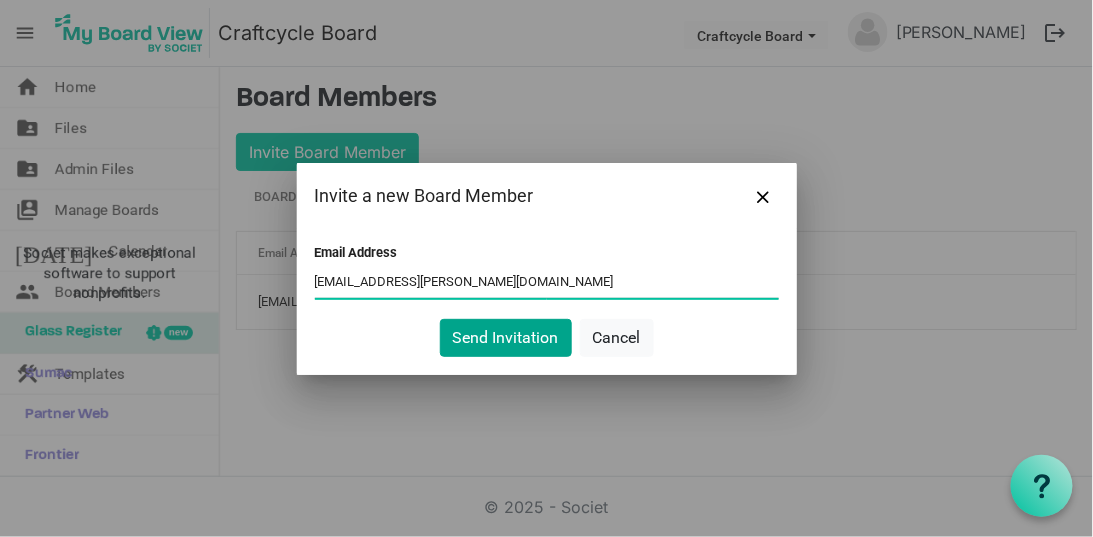 type on "[EMAIL_ADDRESS][PERSON_NAME][DOMAIN_NAME]" 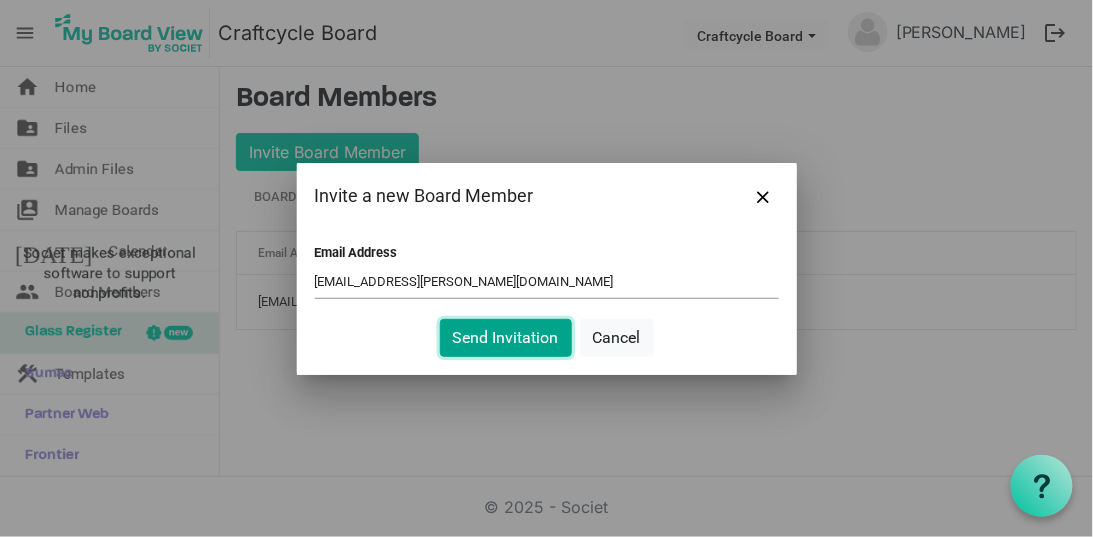 click on "Send Invitation" at bounding box center [506, 338] 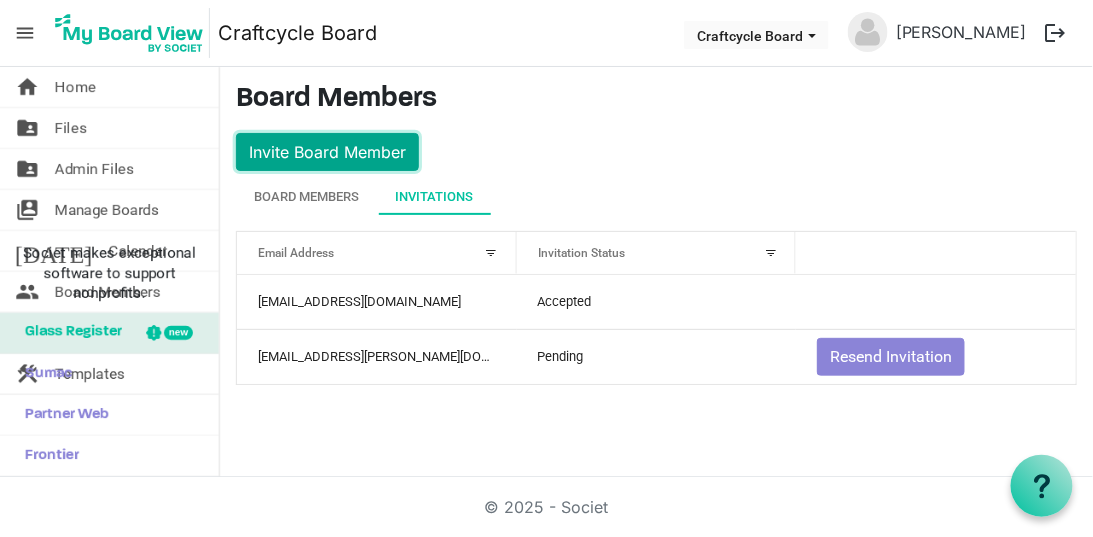 click on "Invite Board Member" at bounding box center [327, 152] 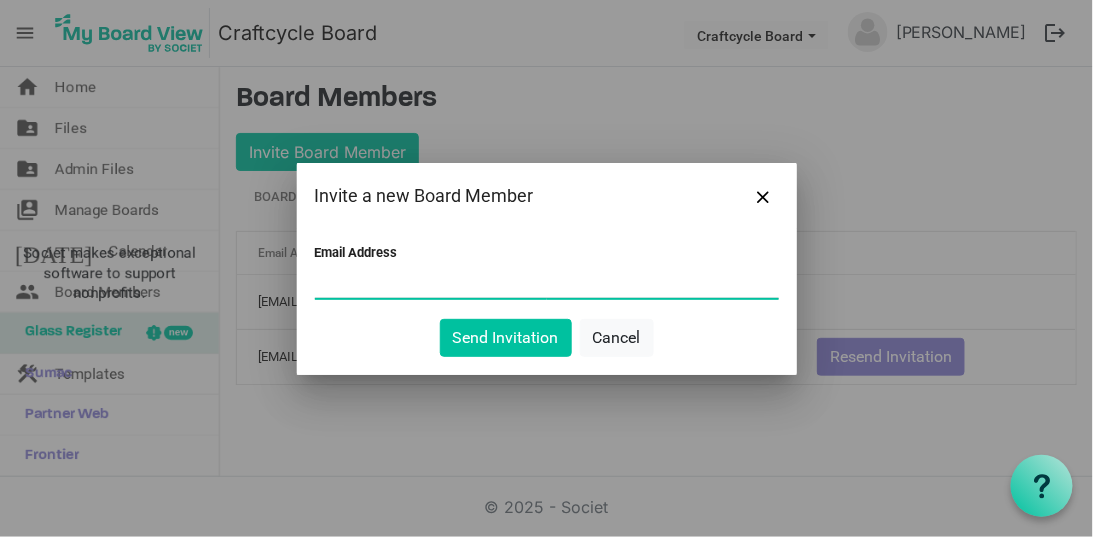 paste on "[EMAIL_ADDRESS][US_STATE][DOMAIN_NAME]" 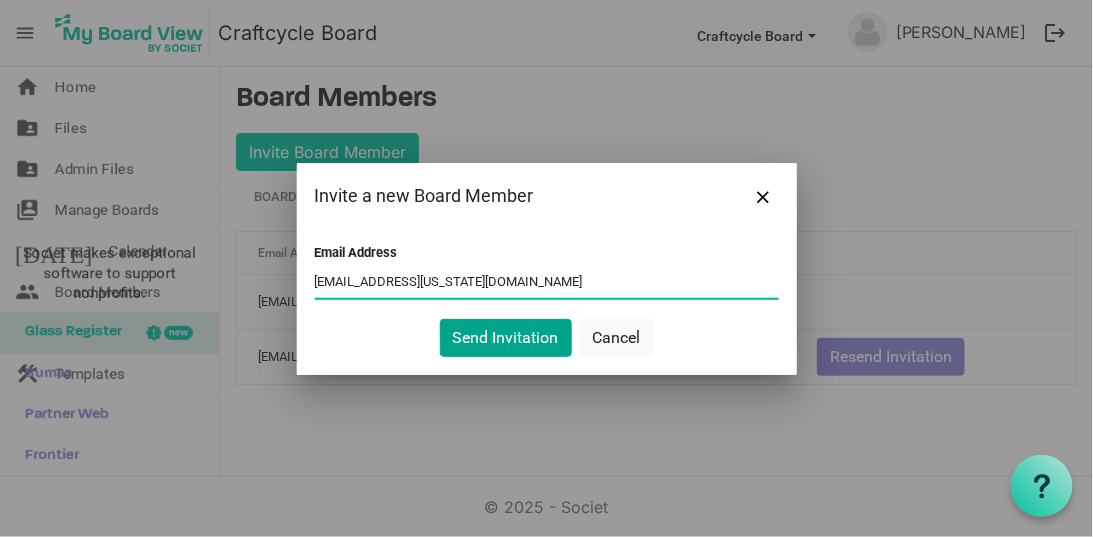 type on "[EMAIL_ADDRESS][US_STATE][DOMAIN_NAME]" 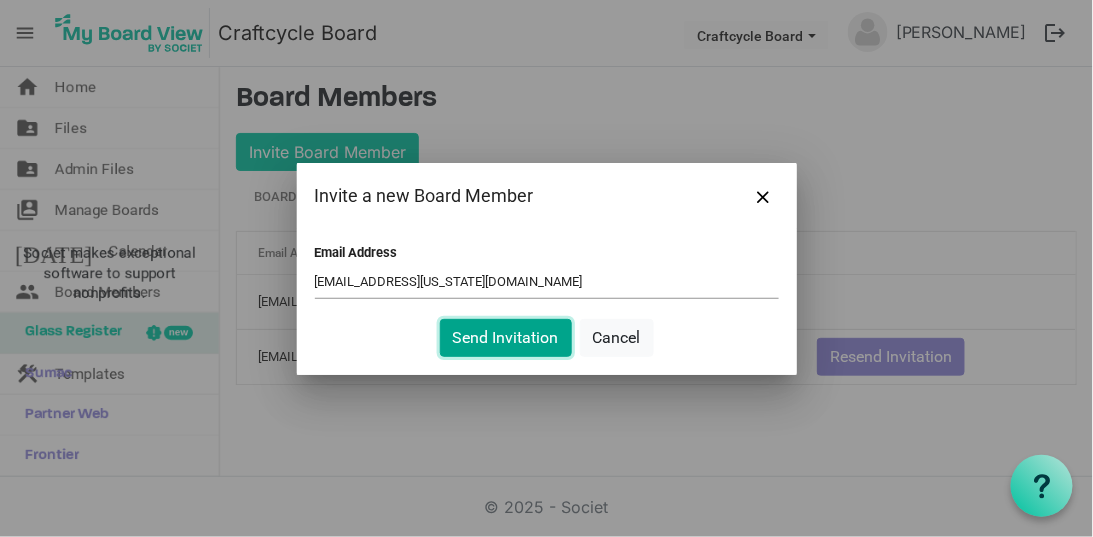 click on "Send Invitation" at bounding box center [506, 338] 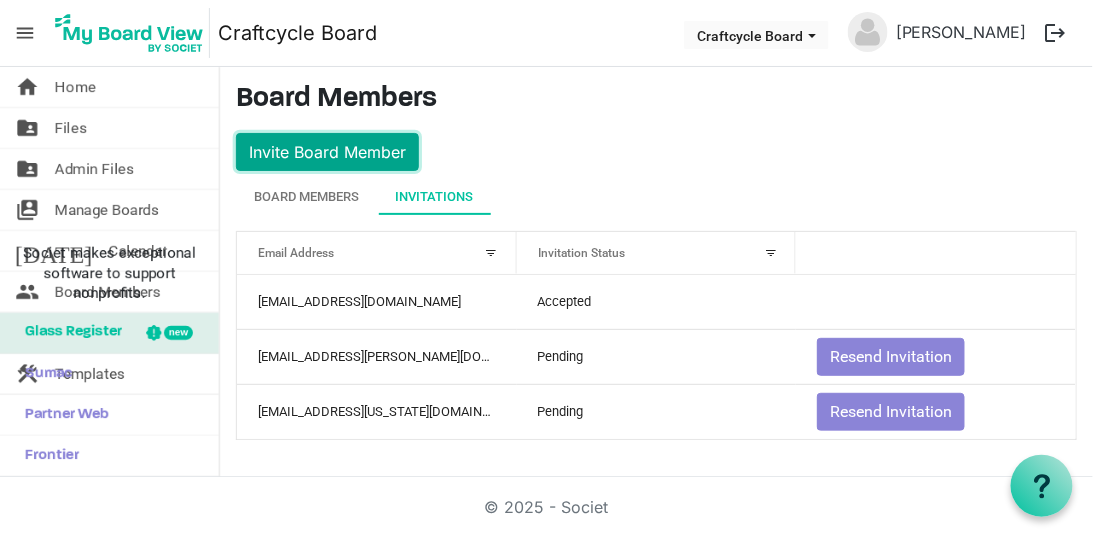 click on "Invite Board Member" at bounding box center (327, 152) 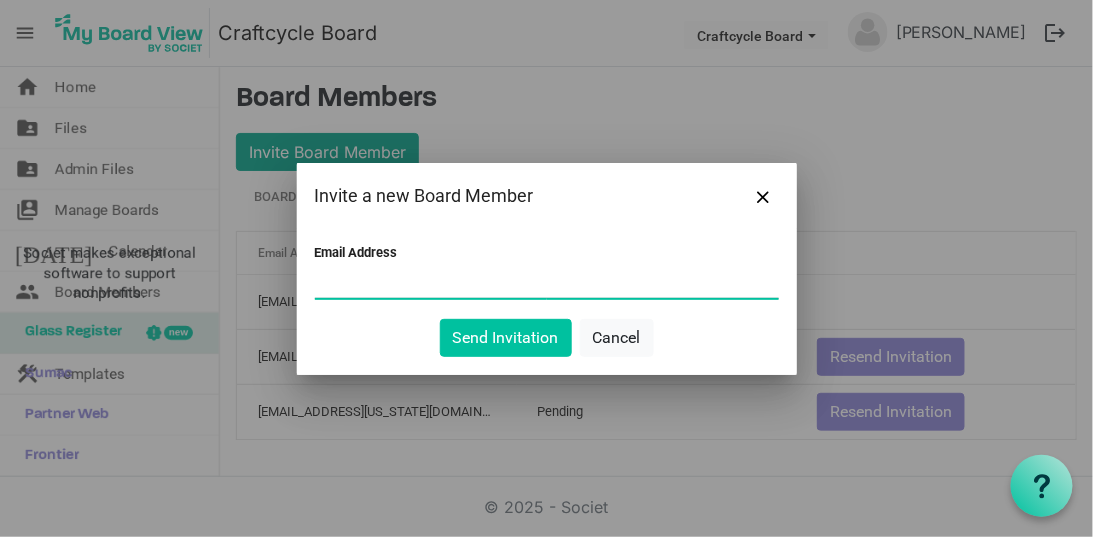 paste on "zoeswesthoff@gmail.com" 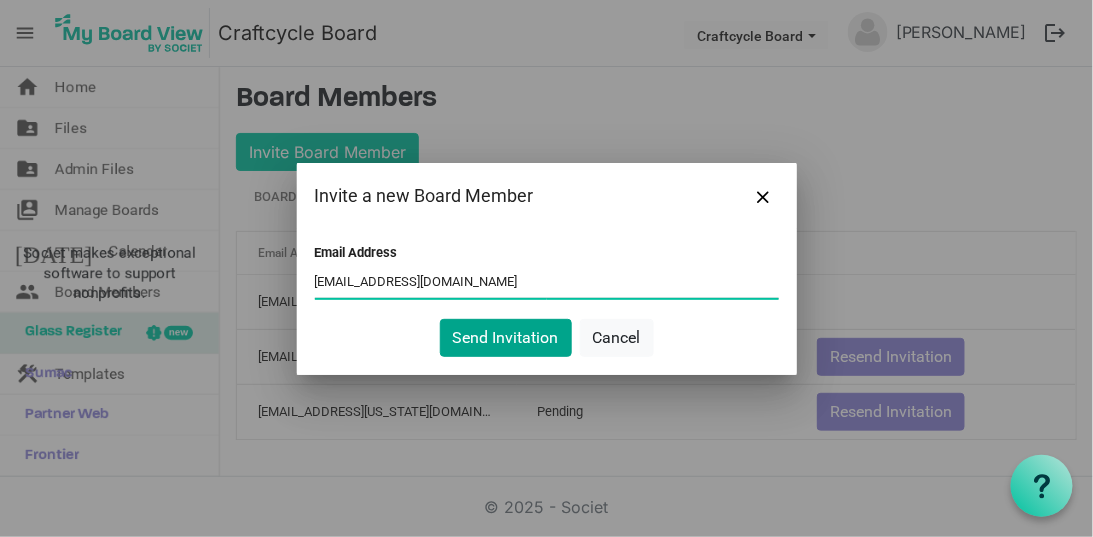 type on "zoeswesthoff@gmail.com" 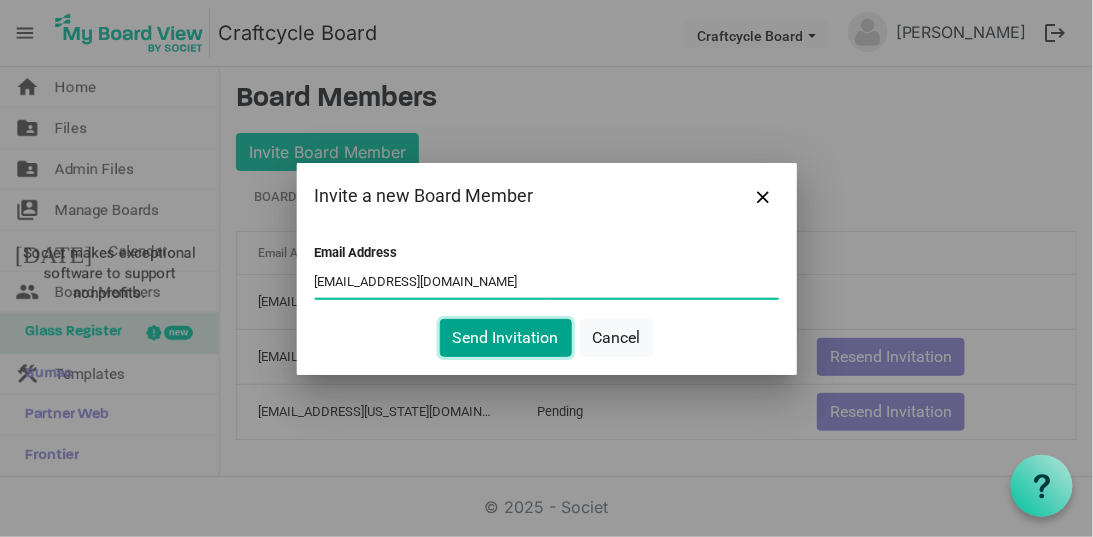 click on "Send Invitation" at bounding box center (506, 338) 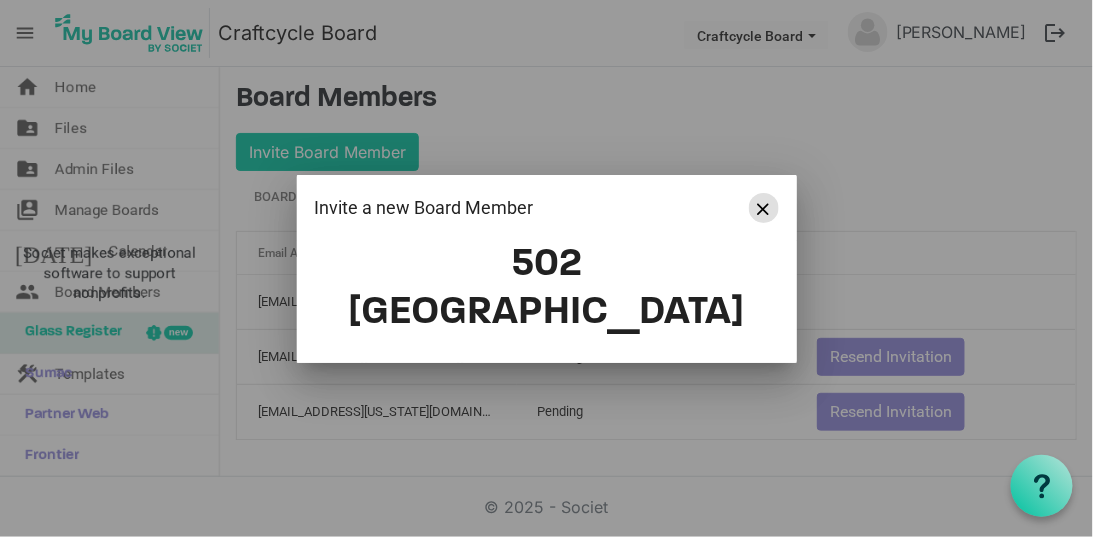 click at bounding box center [764, 209] 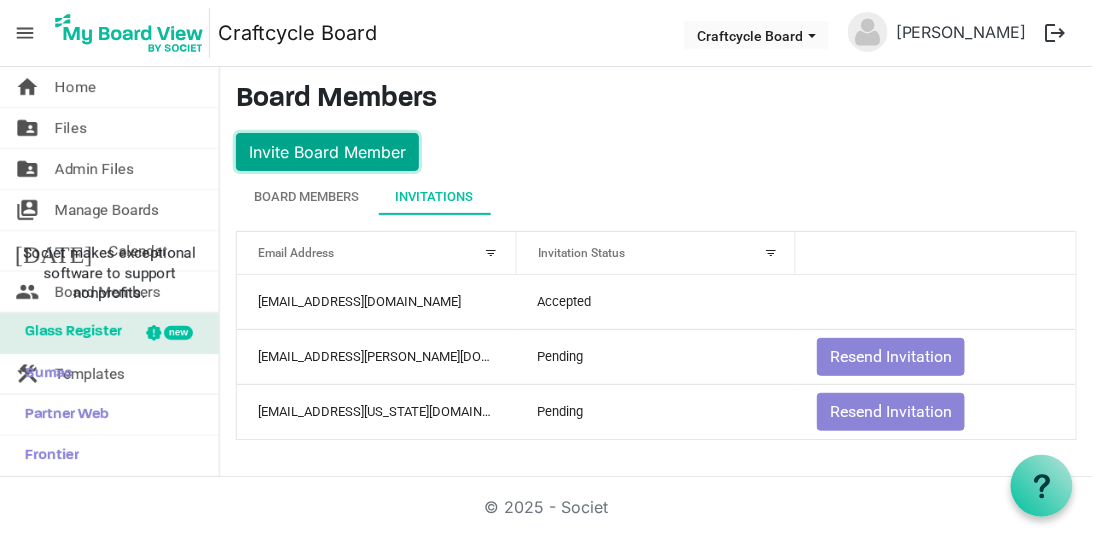 click on "Invite Board Member" at bounding box center (327, 152) 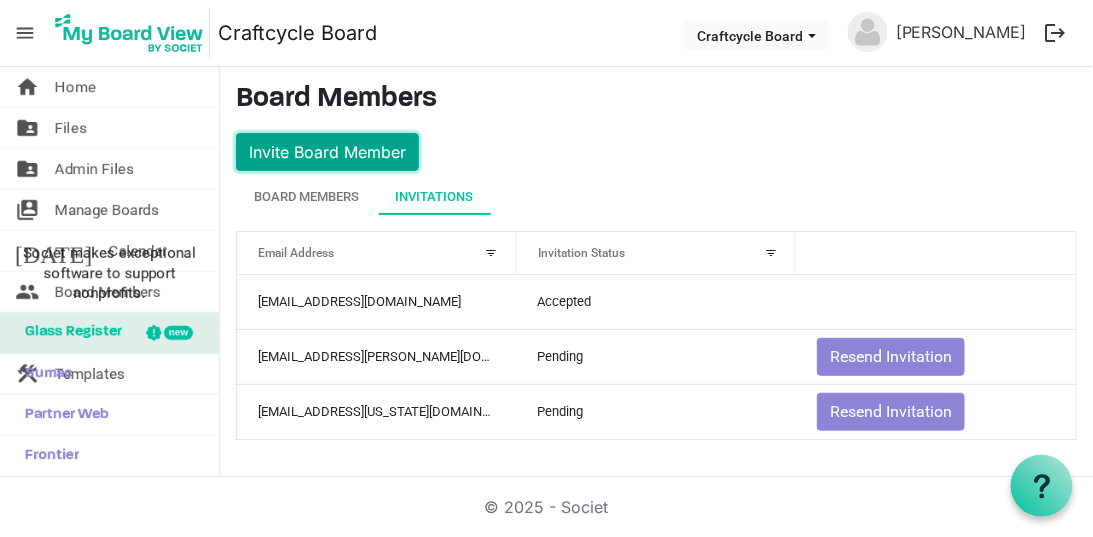 click on "Invite Board Member" at bounding box center (327, 152) 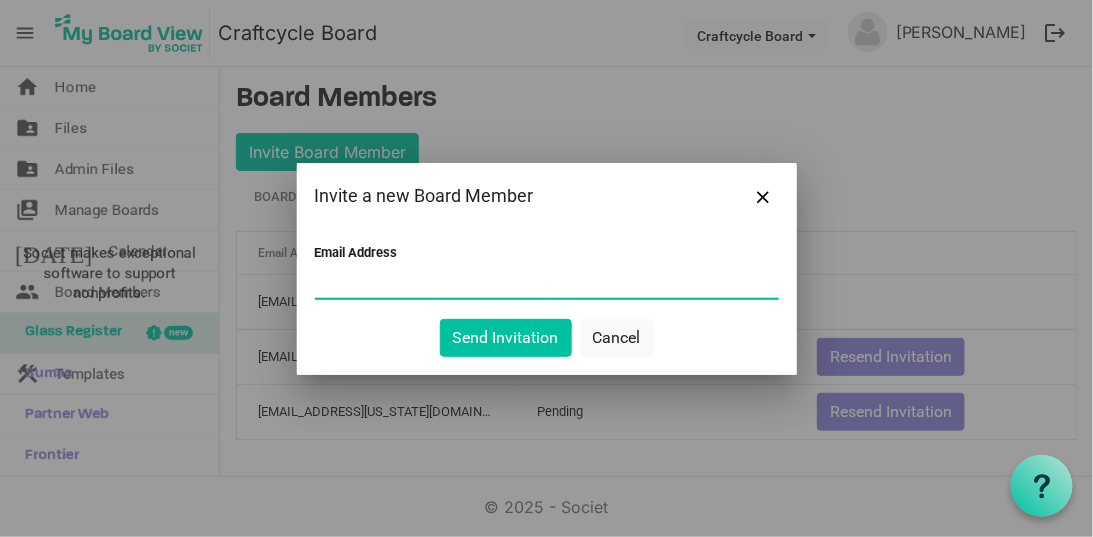 paste on "zoeswesthoff@gmail.com" 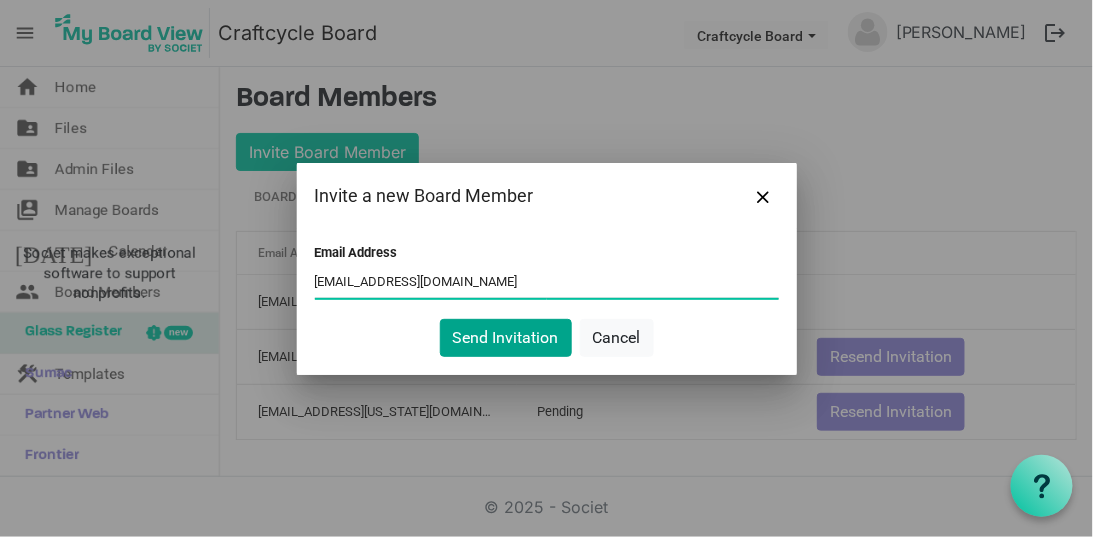 type on "zoeswesthoff@gmail.com" 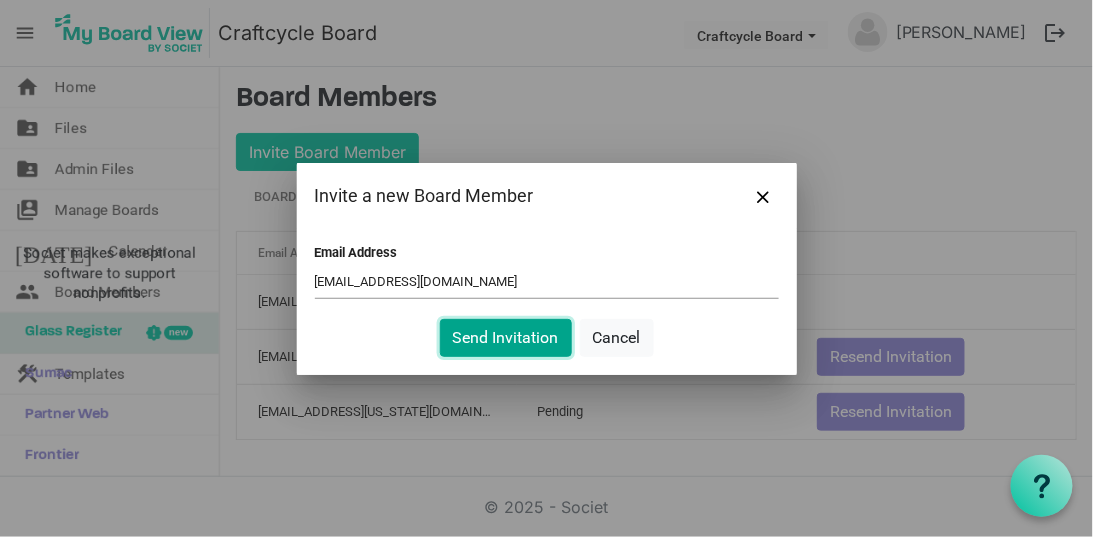 click on "Send Invitation" at bounding box center (506, 338) 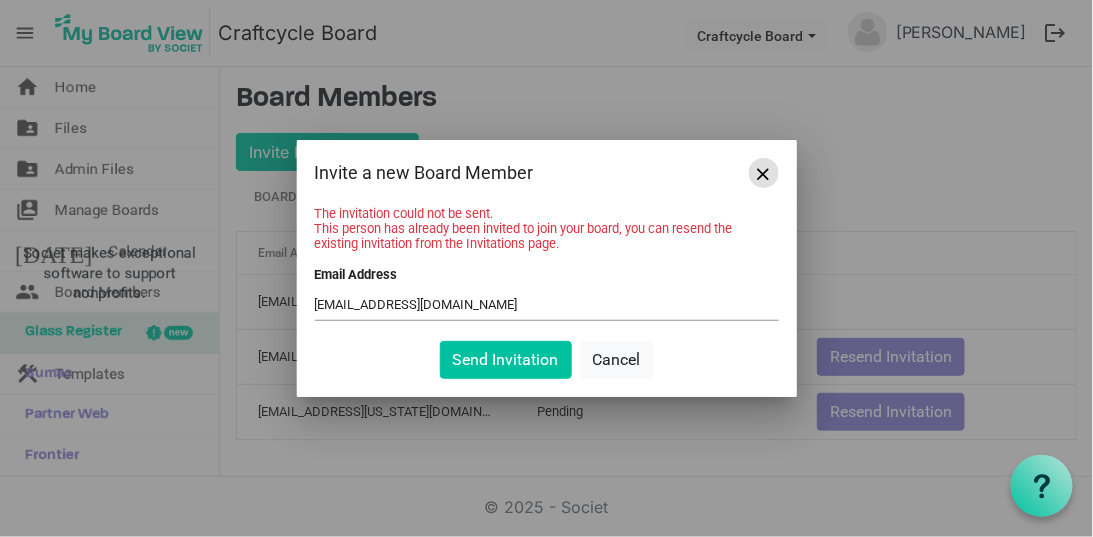 click at bounding box center [764, 174] 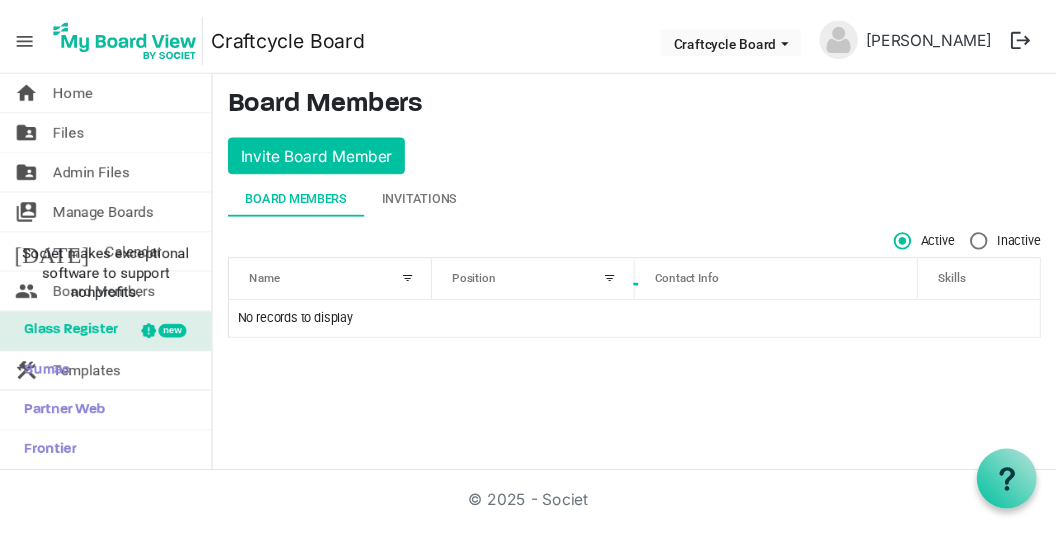 scroll, scrollTop: 0, scrollLeft: 0, axis: both 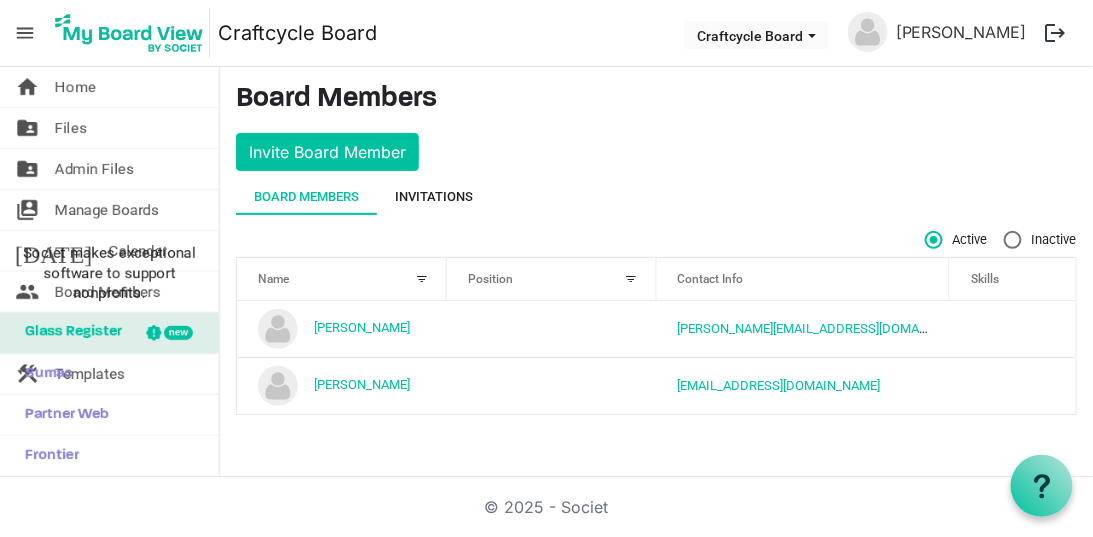 click on "Invitations" at bounding box center [434, 197] 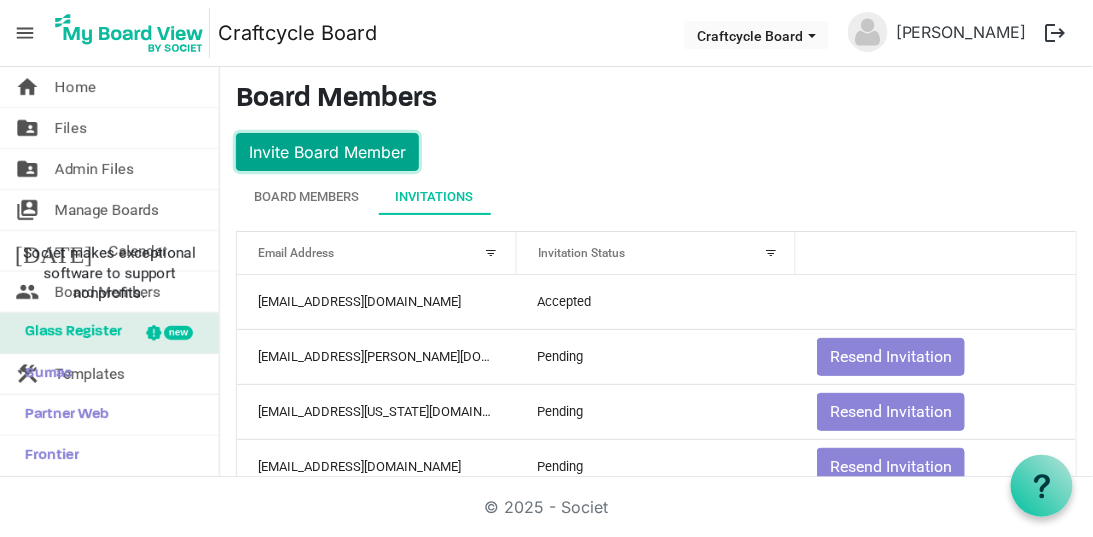 click on "Invite Board Member" at bounding box center [327, 152] 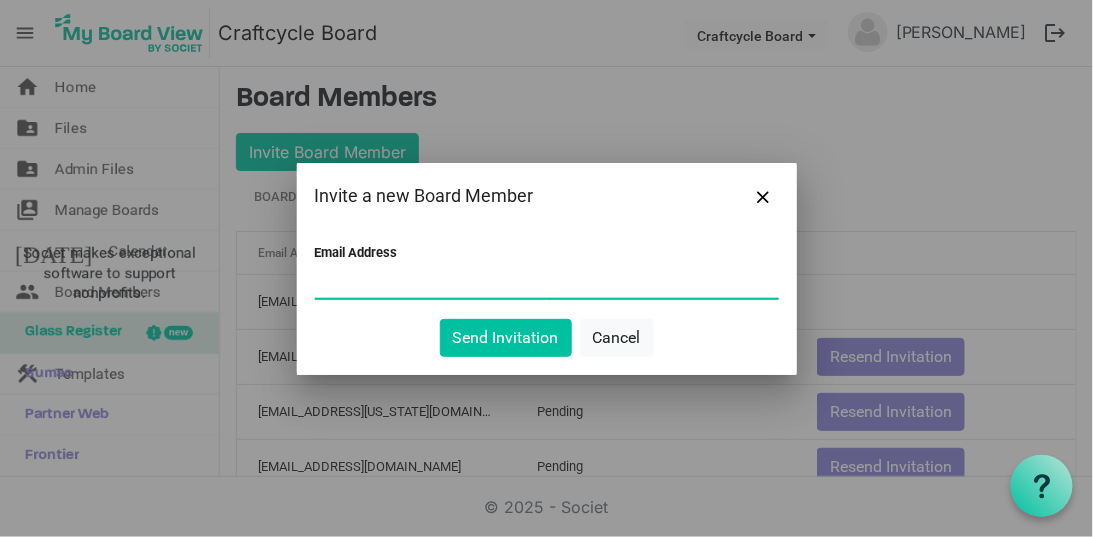 paste on "erinrobinson25@hotmail.com" 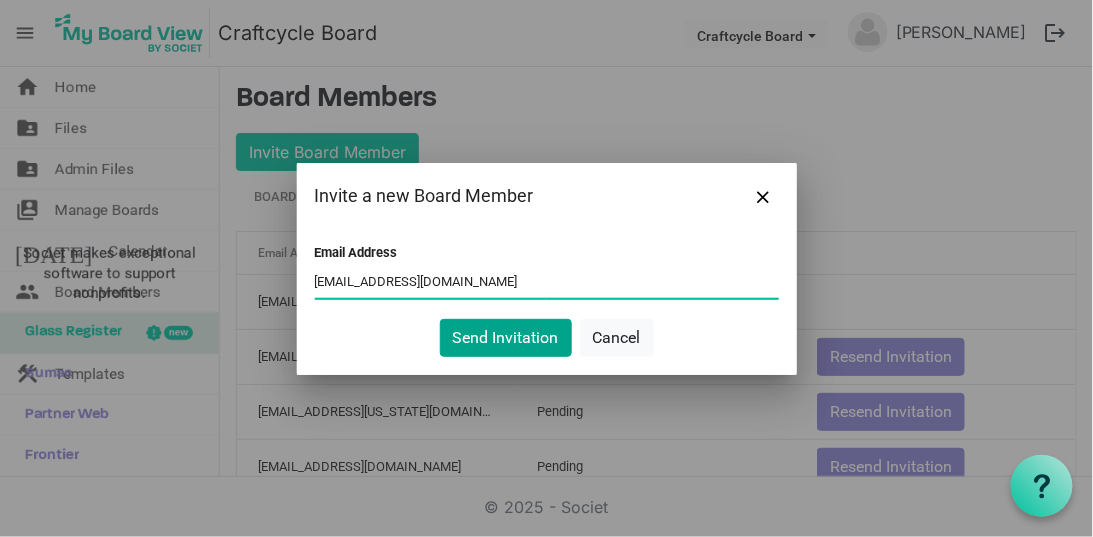 type on "erinrobinson25@hotmail.com" 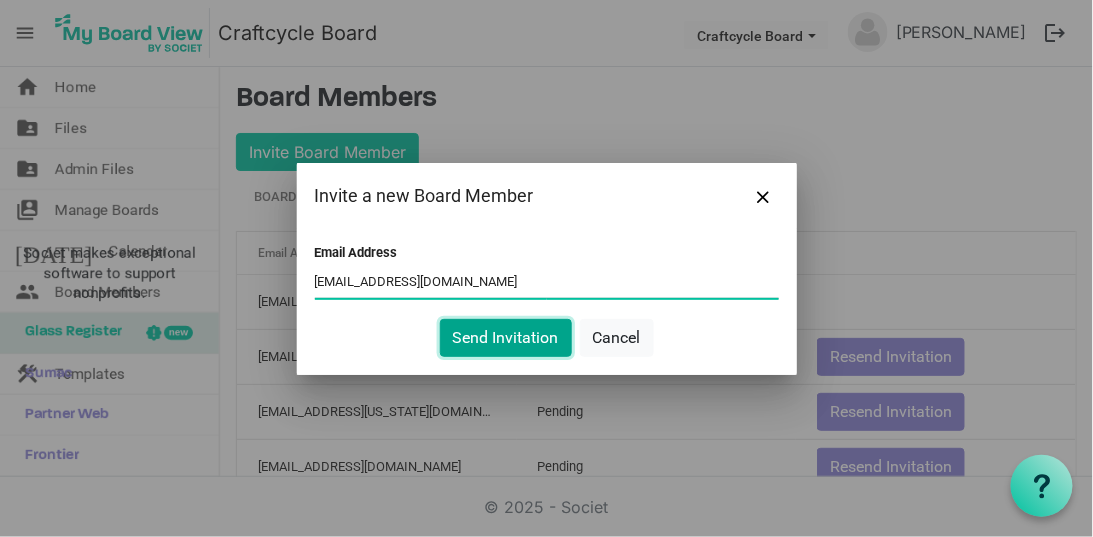click on "Send Invitation" at bounding box center (506, 338) 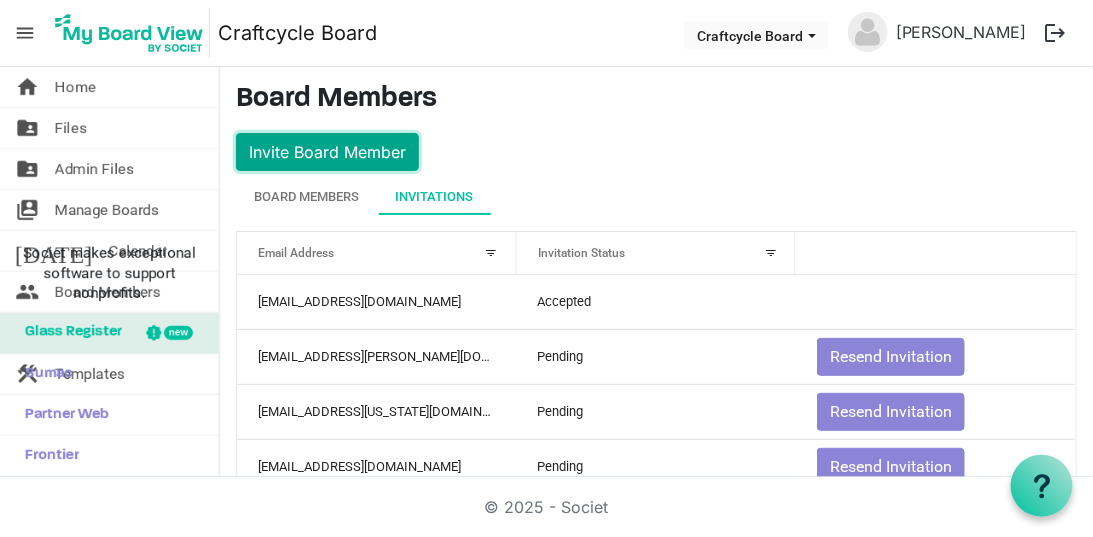 click on "Invite Board Member" at bounding box center (327, 152) 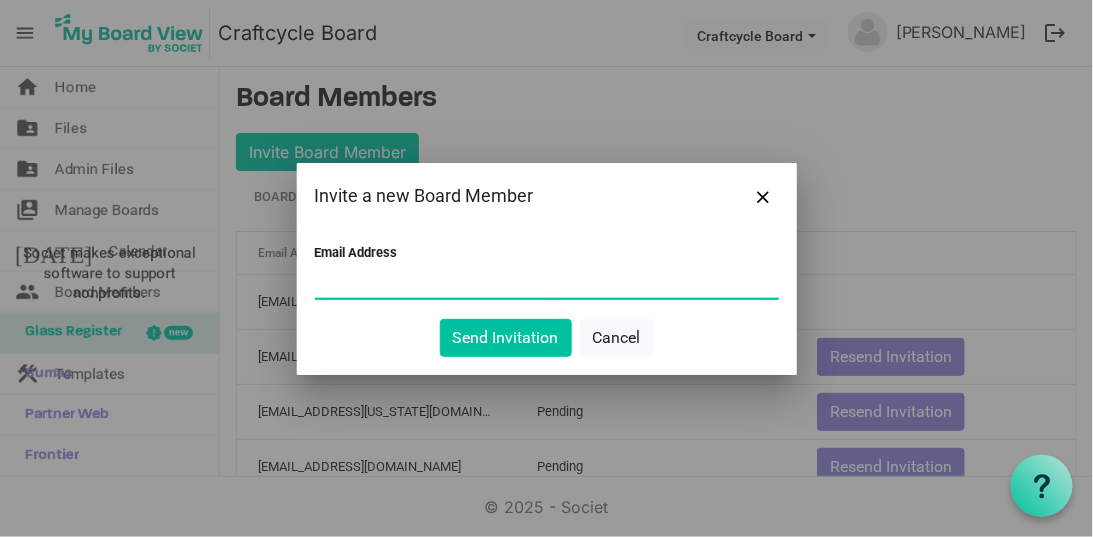 paste on "holtgravy@gmail.com" 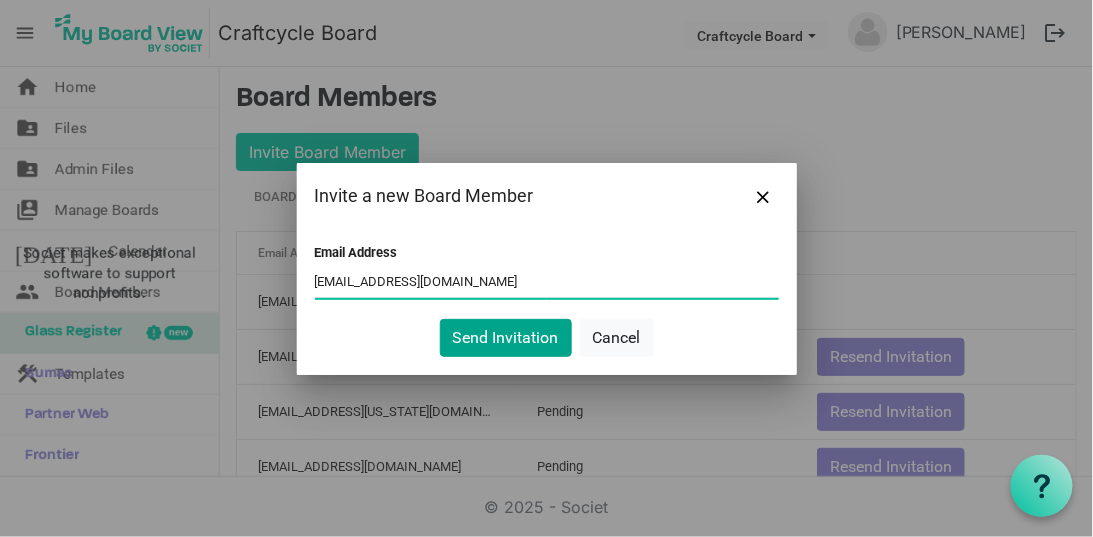 type on "holtgravy@gmail.com" 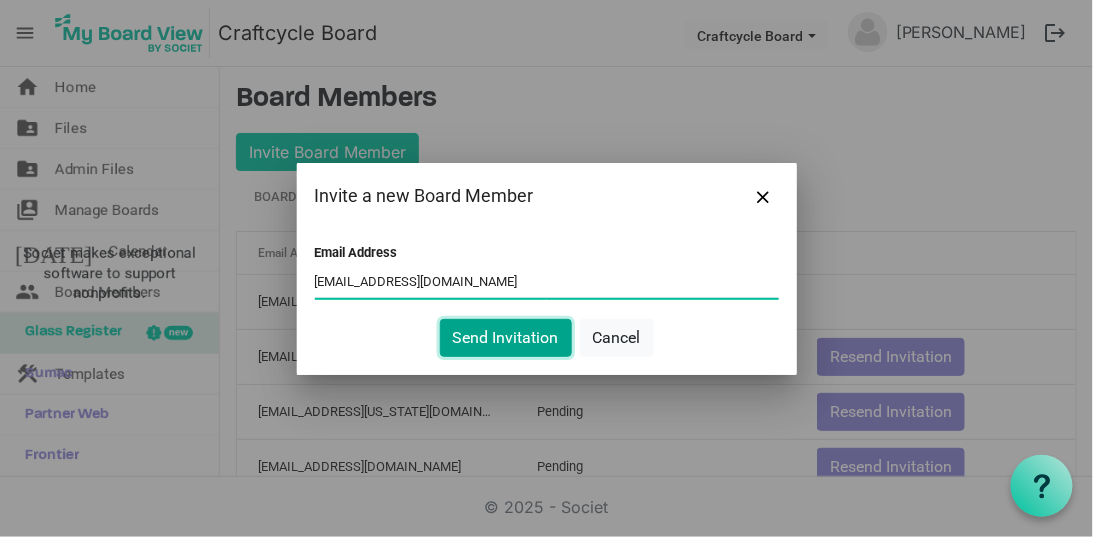 click on "Send Invitation" at bounding box center (506, 338) 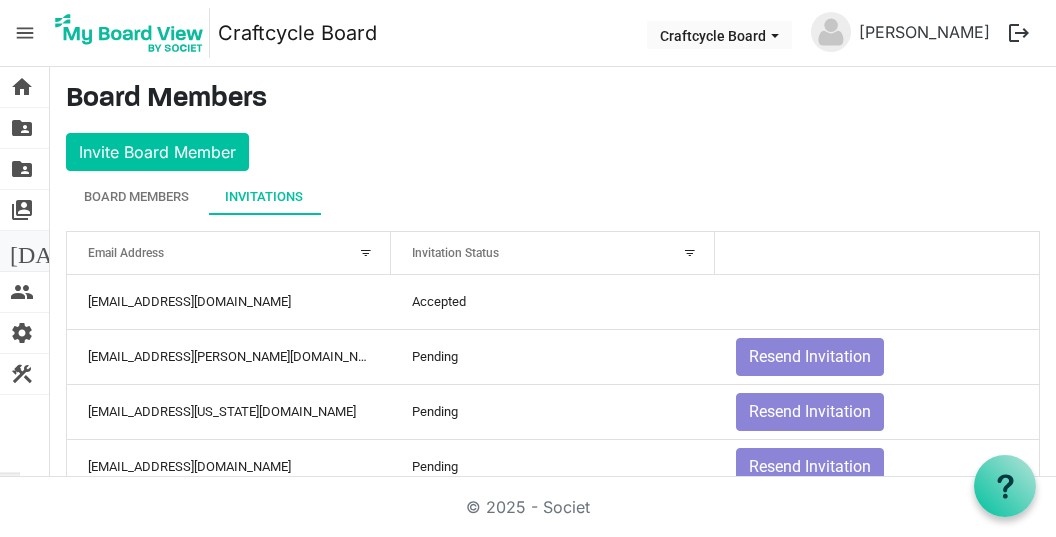 click on "[DATE]" at bounding box center (48, 251) 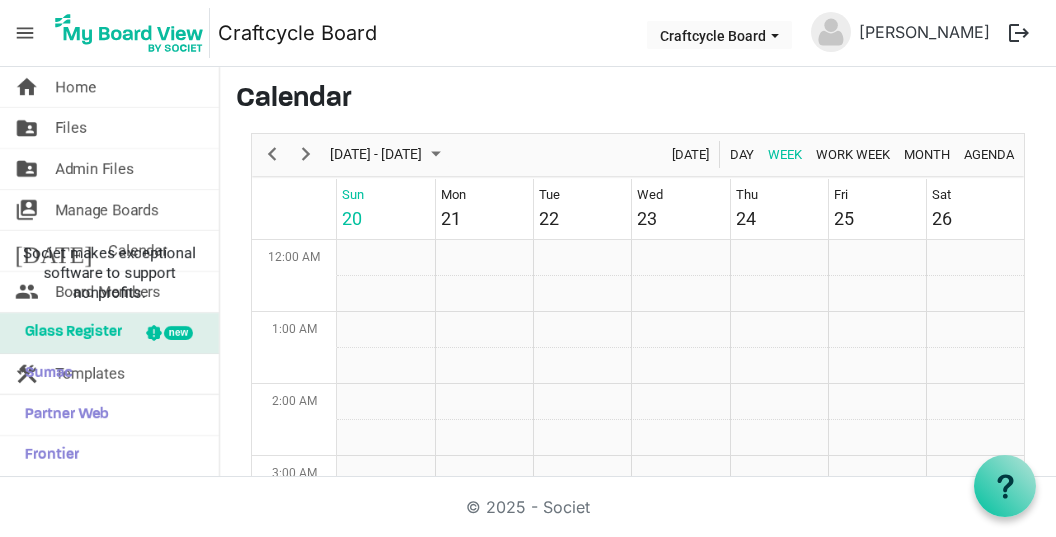 scroll, scrollTop: 0, scrollLeft: 0, axis: both 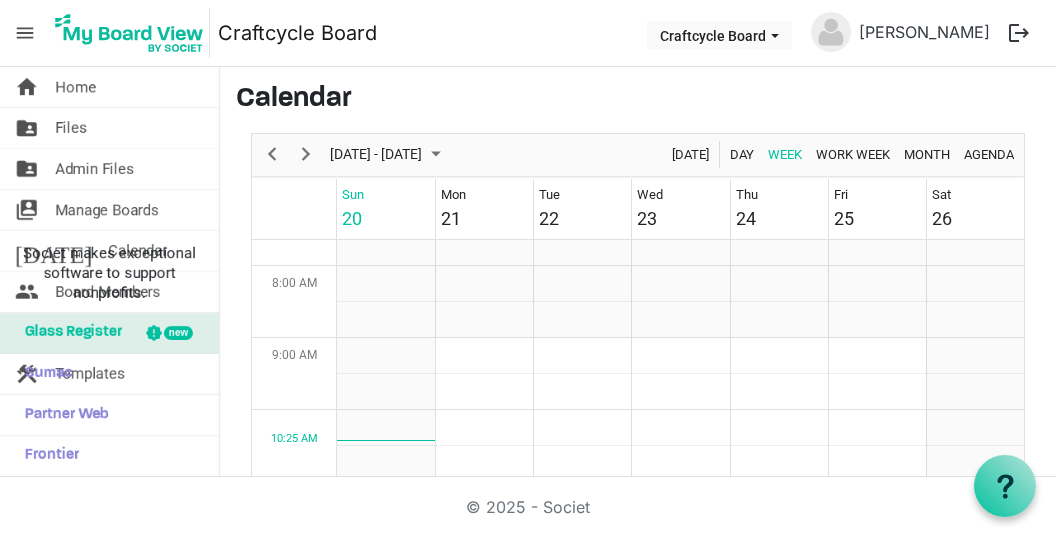 click on "Calendar" at bounding box center [638, 100] 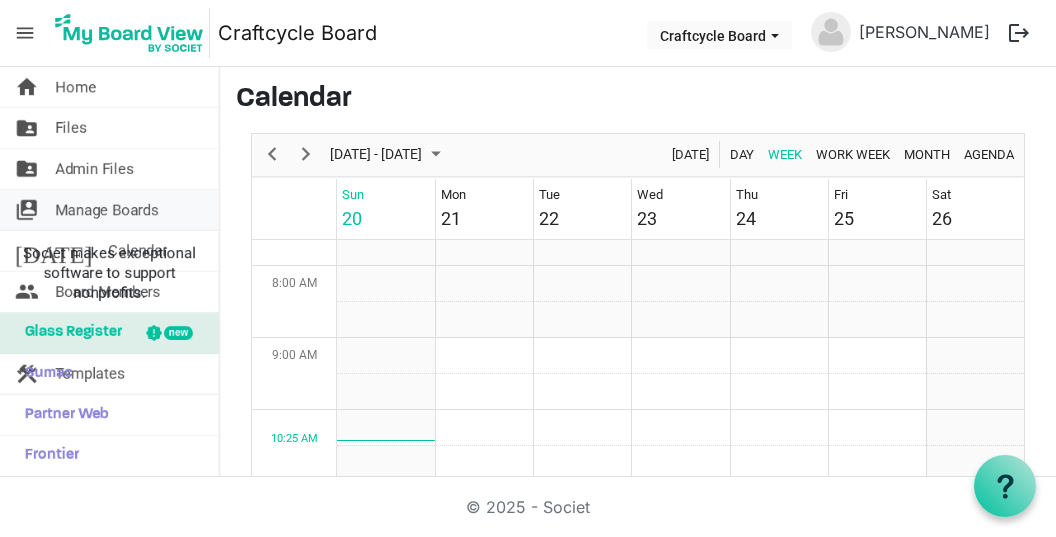 click on "Manage Boards" at bounding box center (107, 210) 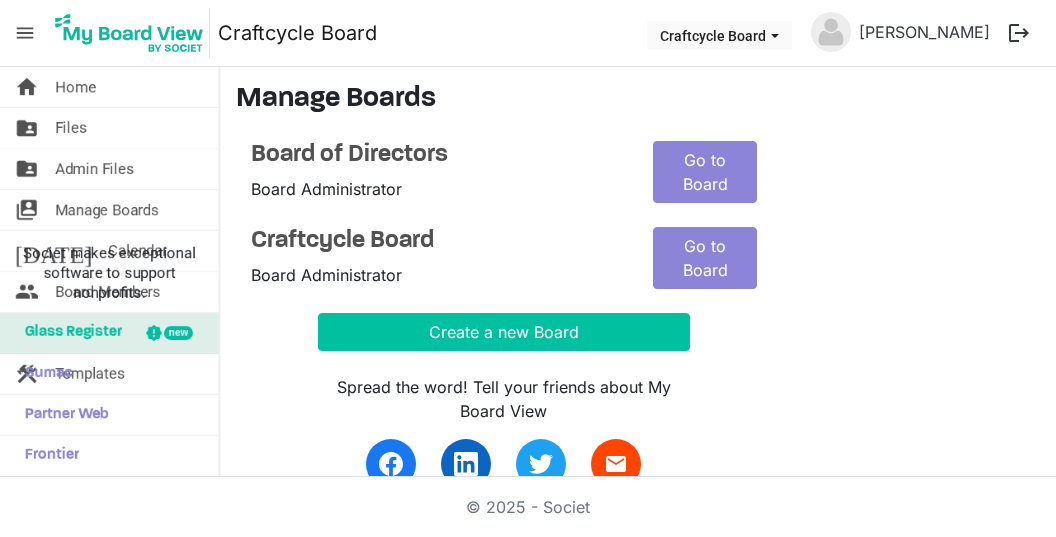 scroll, scrollTop: 0, scrollLeft: 0, axis: both 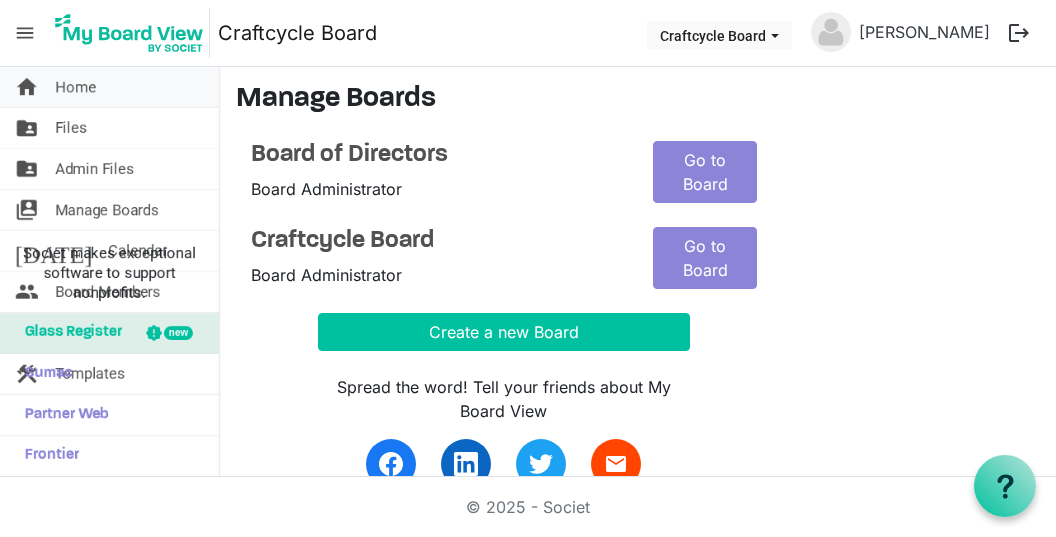 click on "Home" at bounding box center (75, 87) 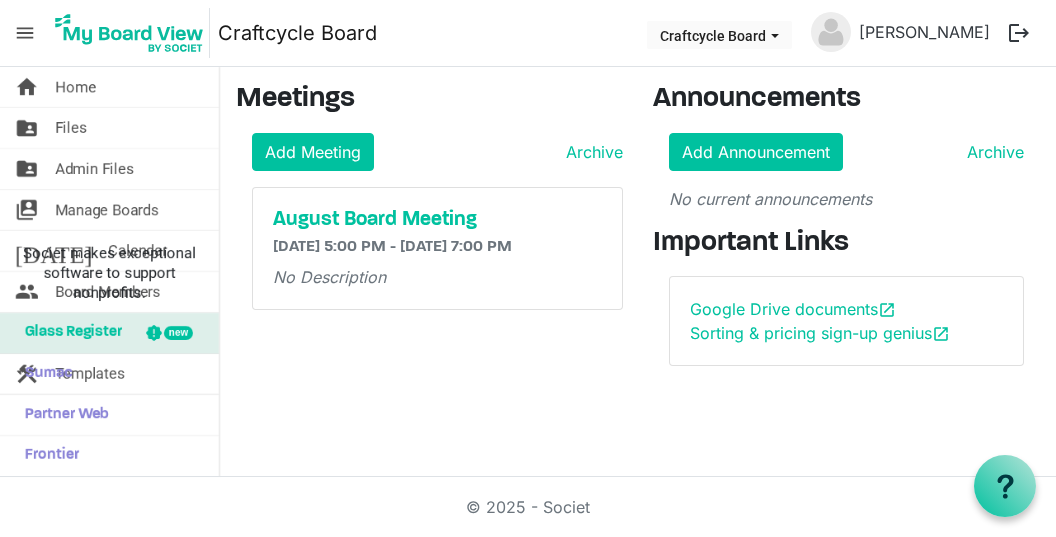 scroll, scrollTop: 0, scrollLeft: 0, axis: both 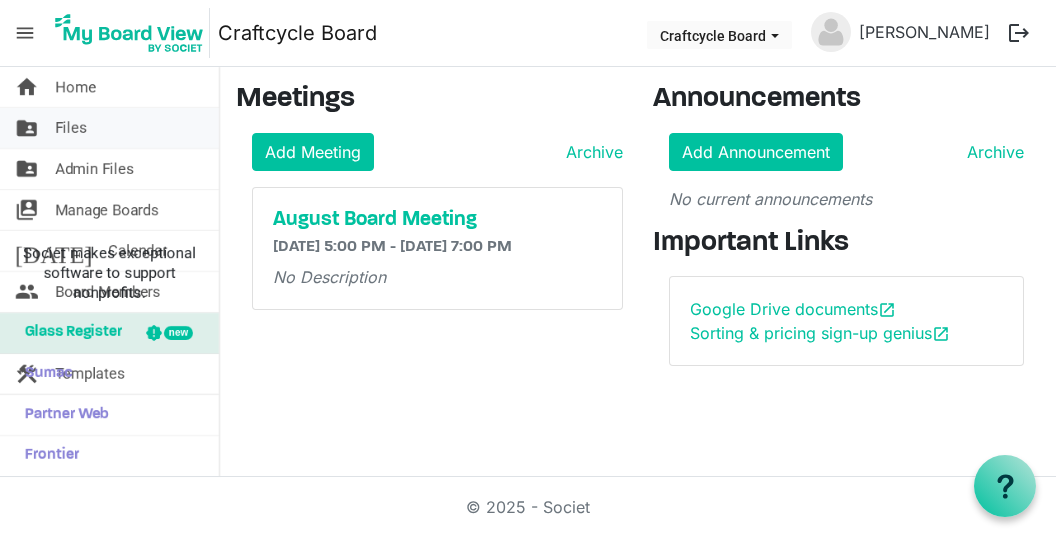 click on "Files" at bounding box center [71, 128] 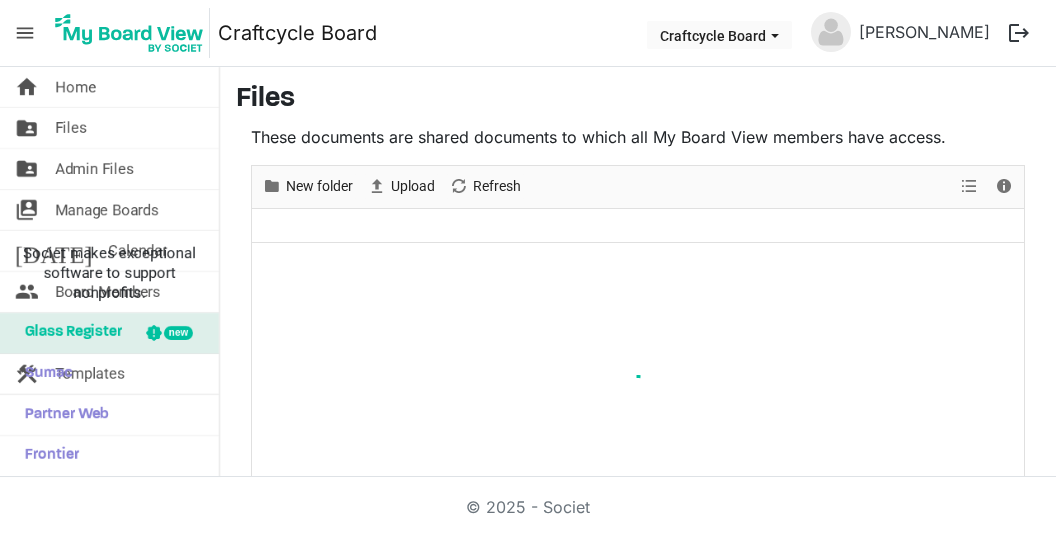 scroll, scrollTop: 0, scrollLeft: 0, axis: both 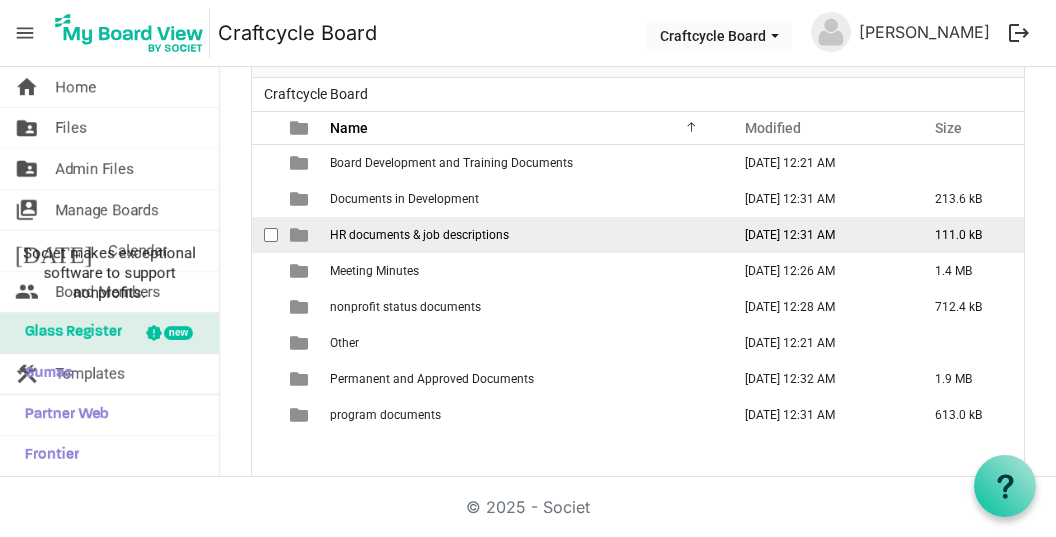 click on "HR documents & job descriptions" at bounding box center (419, 235) 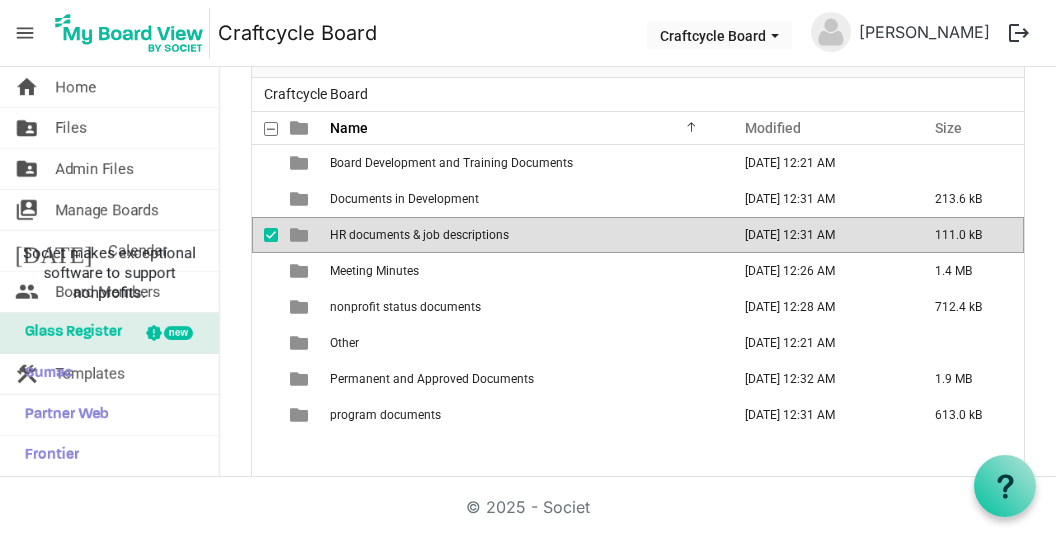 click on "HR documents & job descriptions" at bounding box center [419, 235] 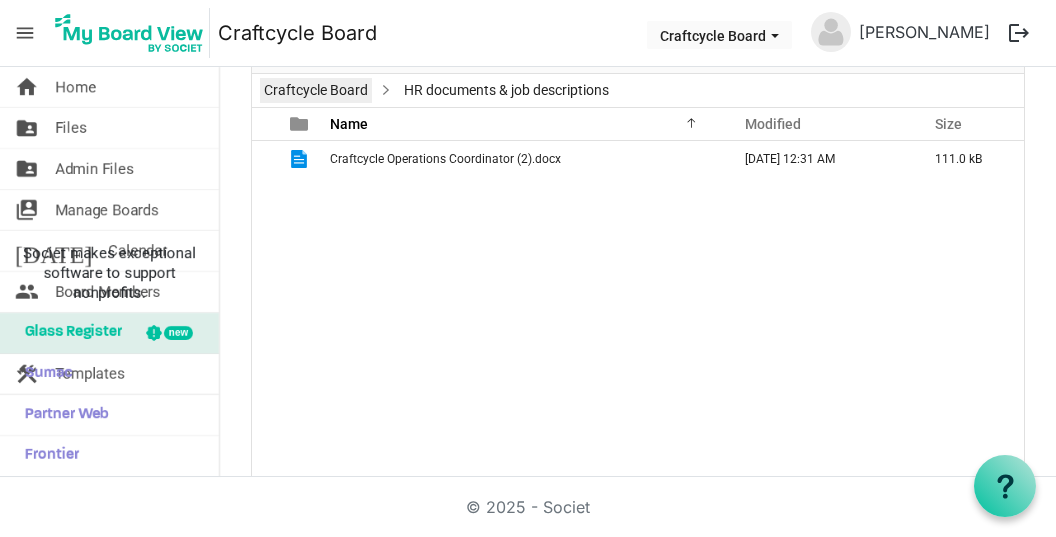 click on "Craftcycle Board" at bounding box center (316, 90) 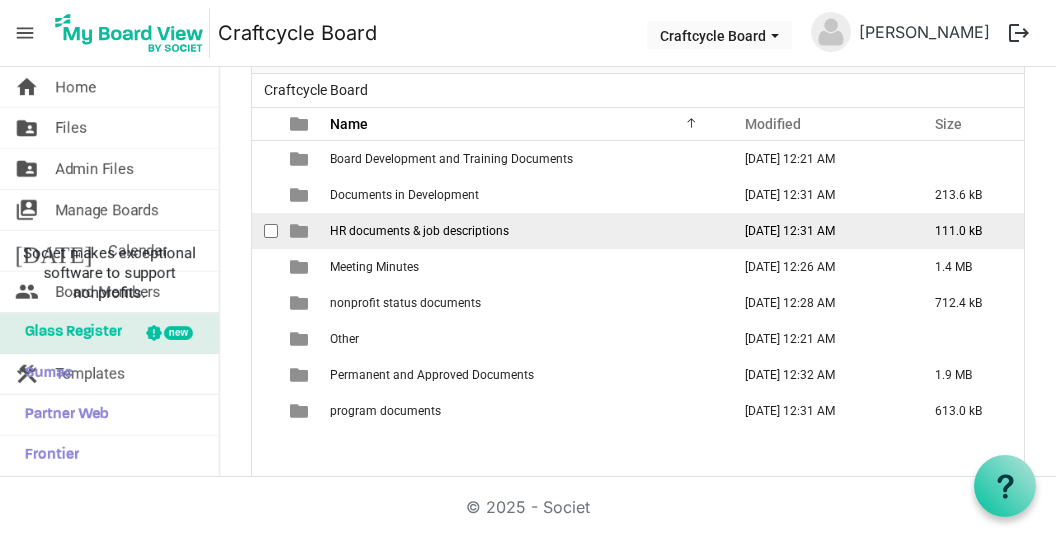click on "HR documents & job descriptions" at bounding box center [419, 231] 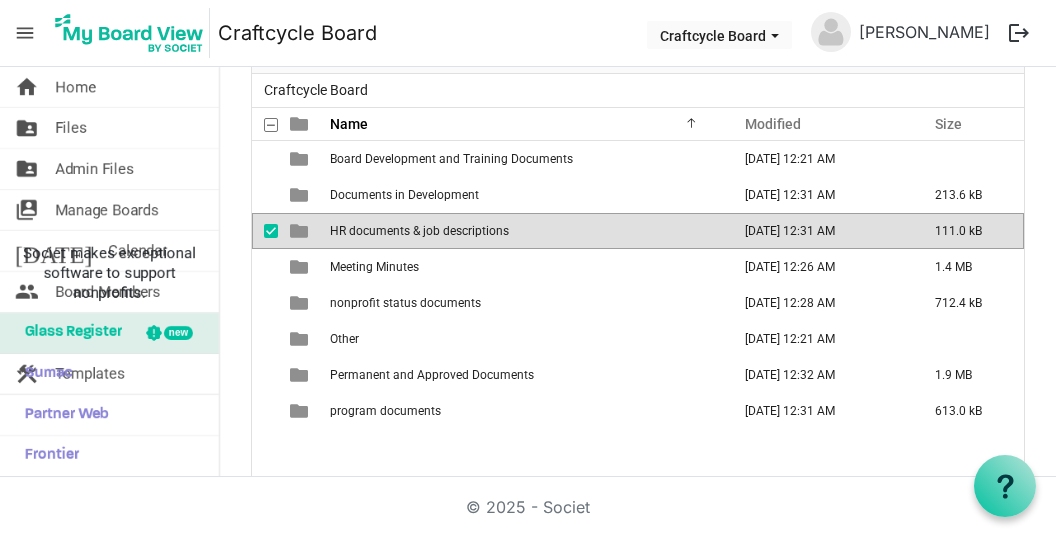 click on "HR documents & job descriptions" at bounding box center [419, 231] 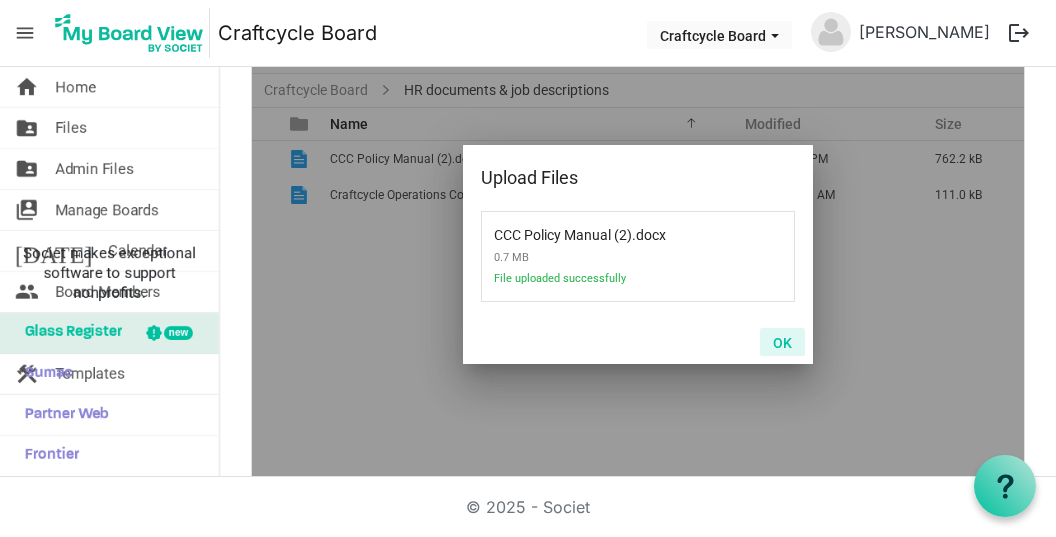 click on "OK" at bounding box center (782, 342) 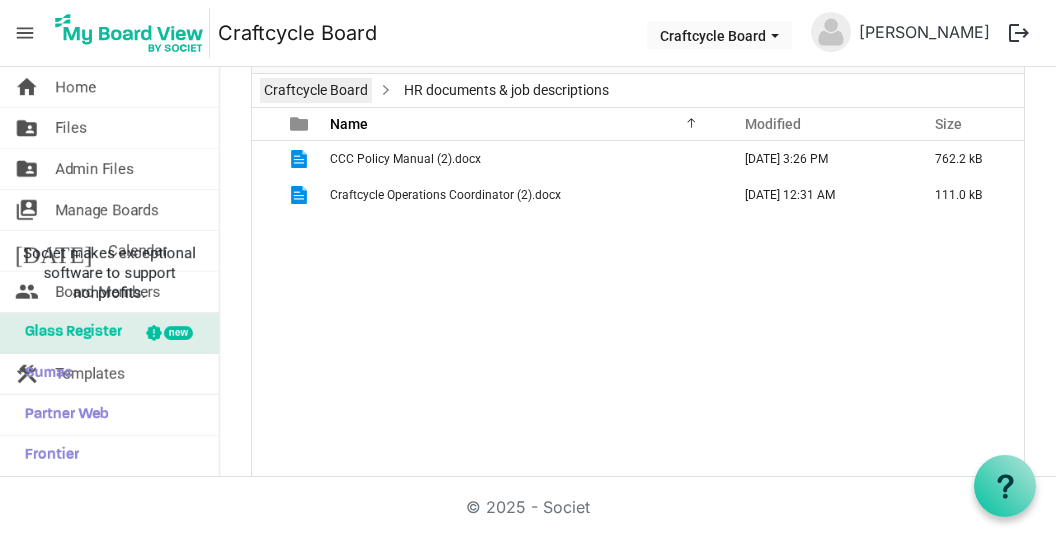 click on "Craftcycle Board" at bounding box center [316, 90] 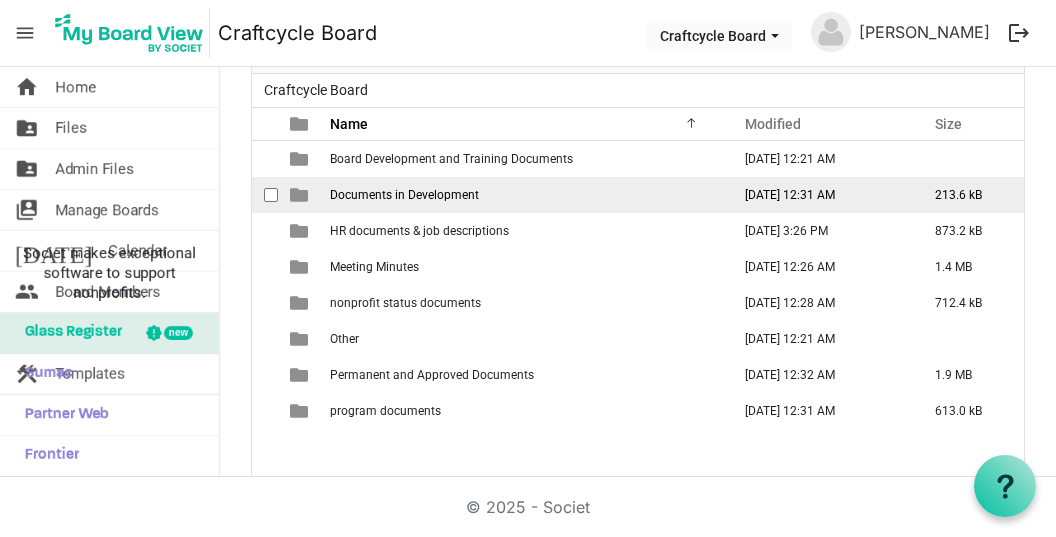click on "Documents in Development" at bounding box center (404, 195) 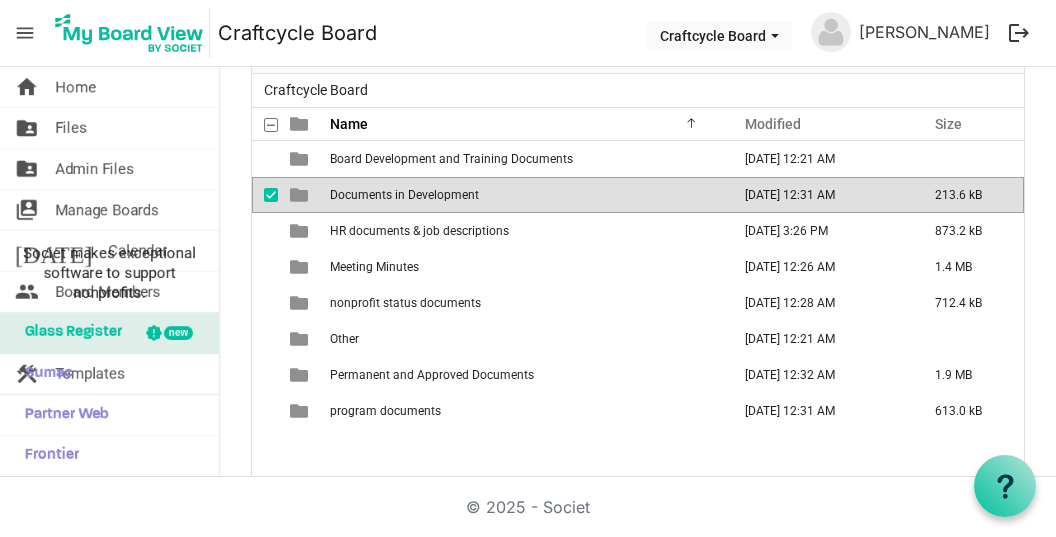 click on "Documents in Development" at bounding box center [404, 195] 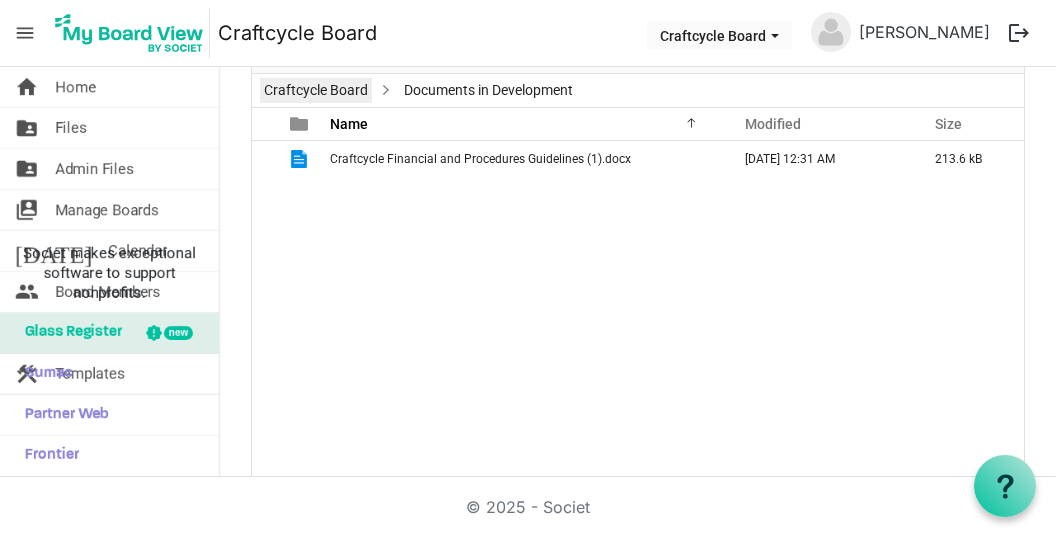 click on "Craftcycle Board" at bounding box center (316, 90) 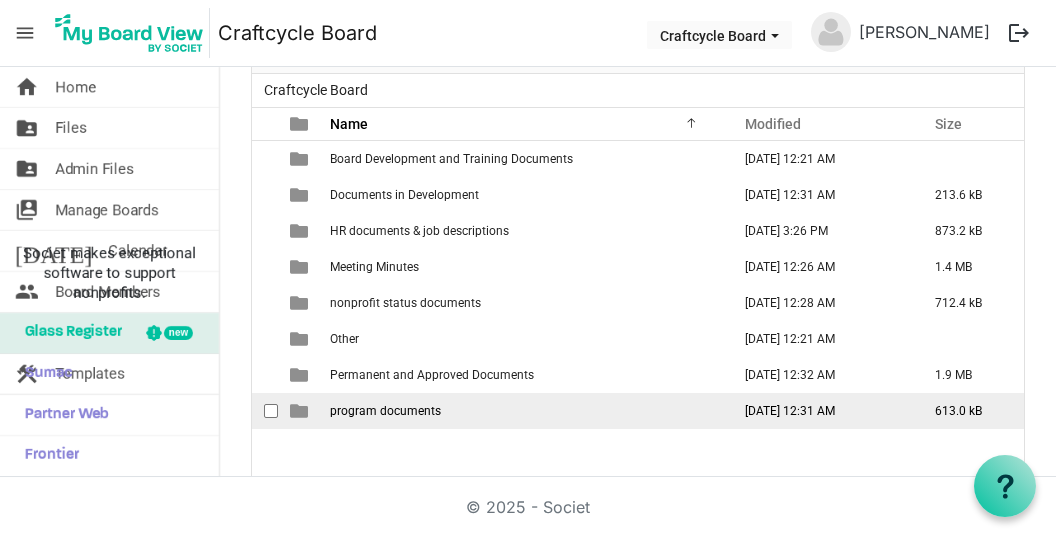 click on "program documents" at bounding box center (385, 411) 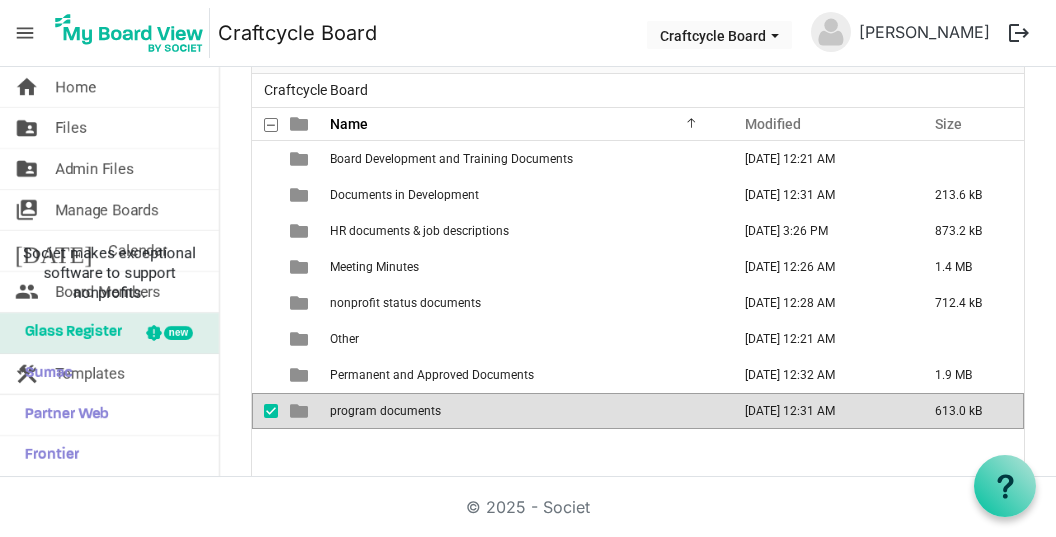 click on "program documents" at bounding box center [385, 411] 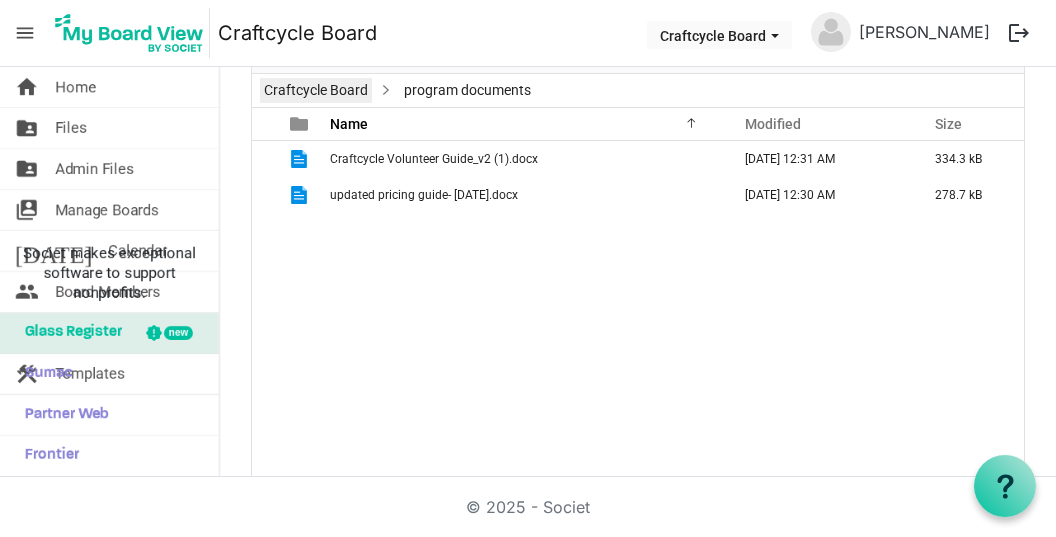 click on "Craftcycle Board" at bounding box center [316, 90] 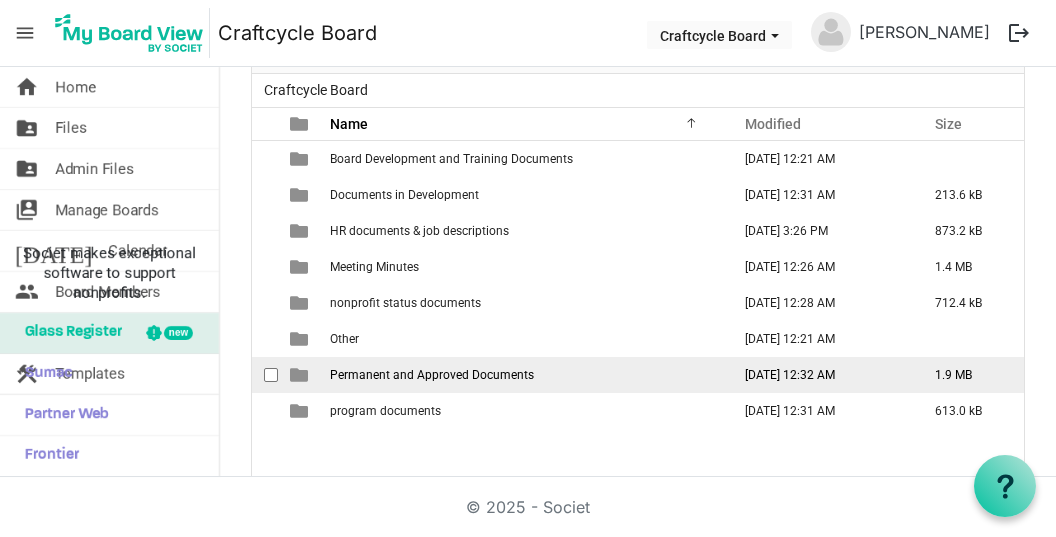 click on "Permanent and Approved Documents" at bounding box center (432, 375) 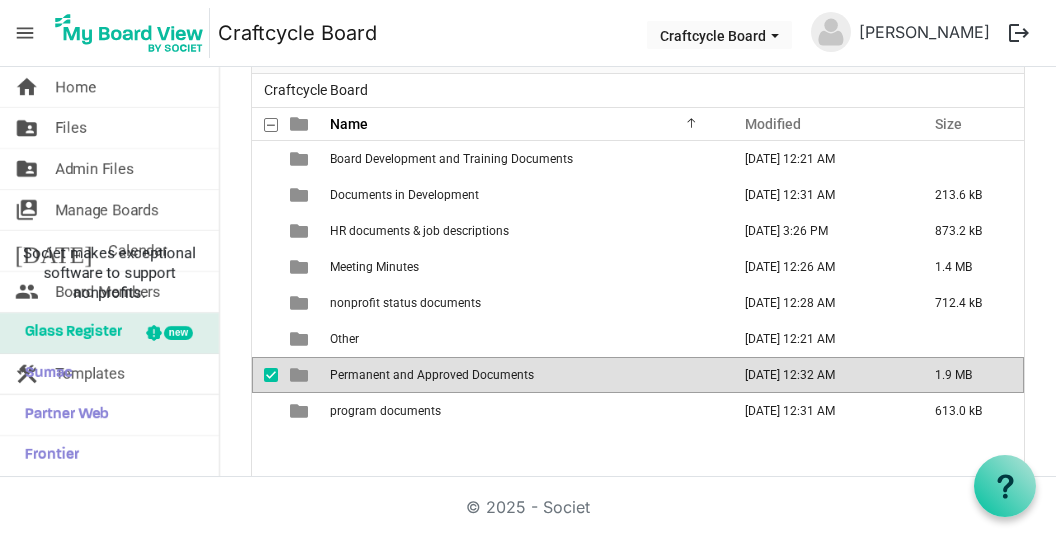 click on "Permanent and Approved Documents" at bounding box center (432, 375) 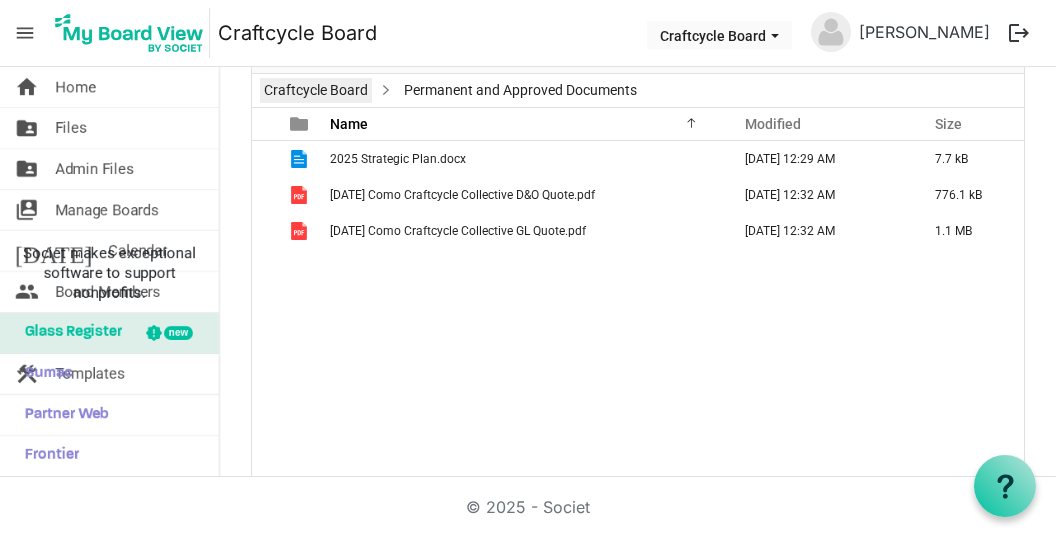 click on "Craftcycle Board" at bounding box center [316, 90] 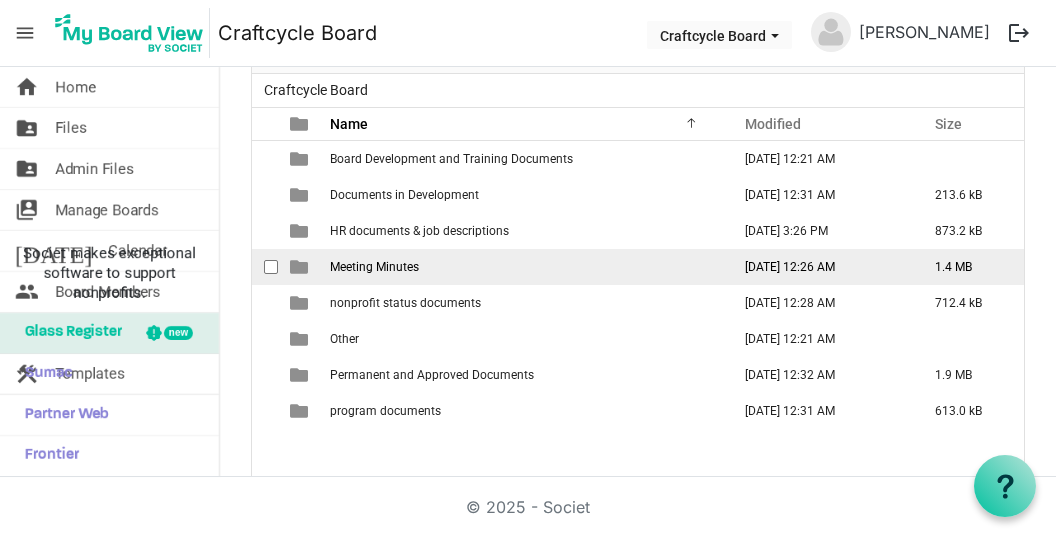 click on "Meeting Minutes" at bounding box center [524, 267] 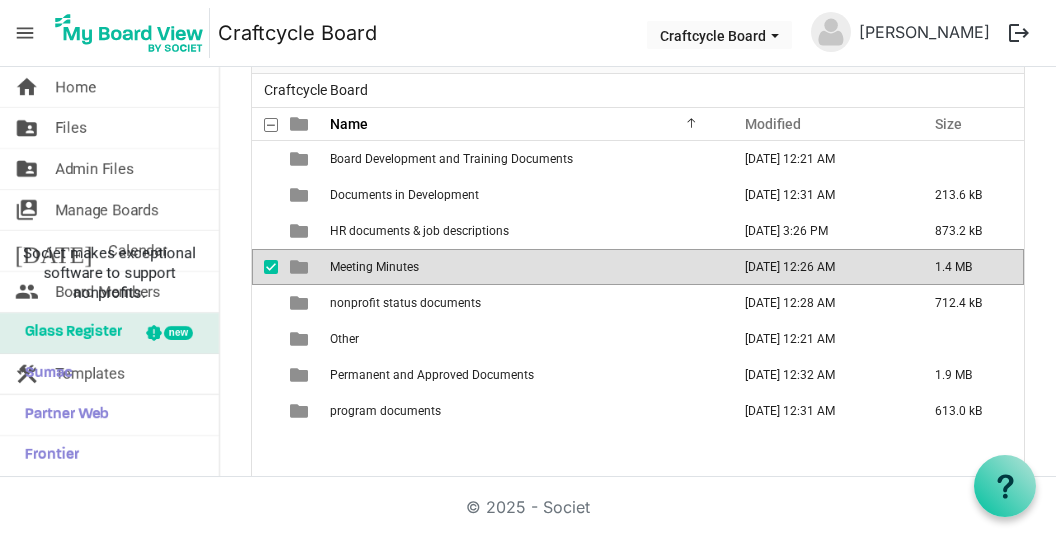 click on "Meeting Minutes" at bounding box center [524, 267] 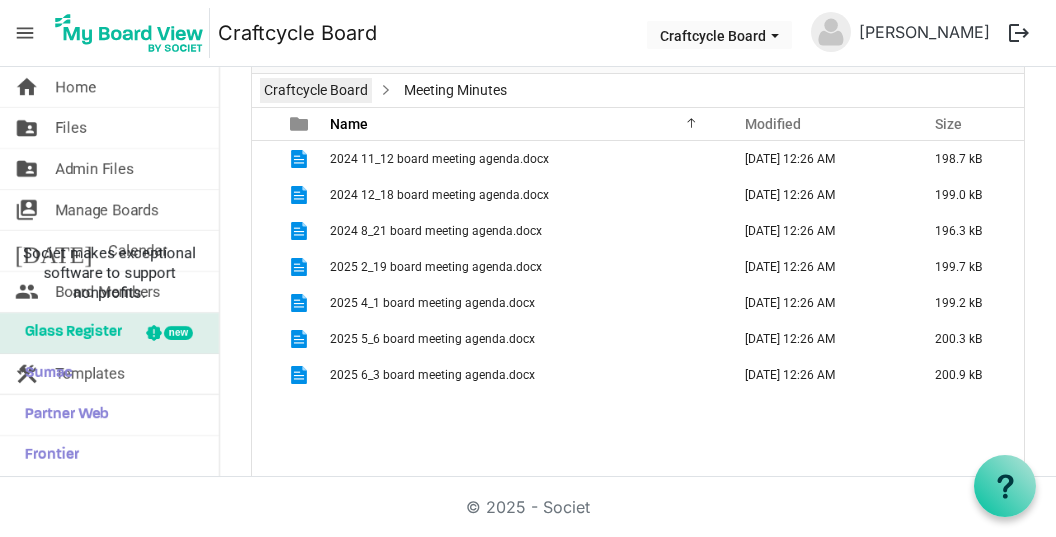 click on "Craftcycle Board" at bounding box center (316, 90) 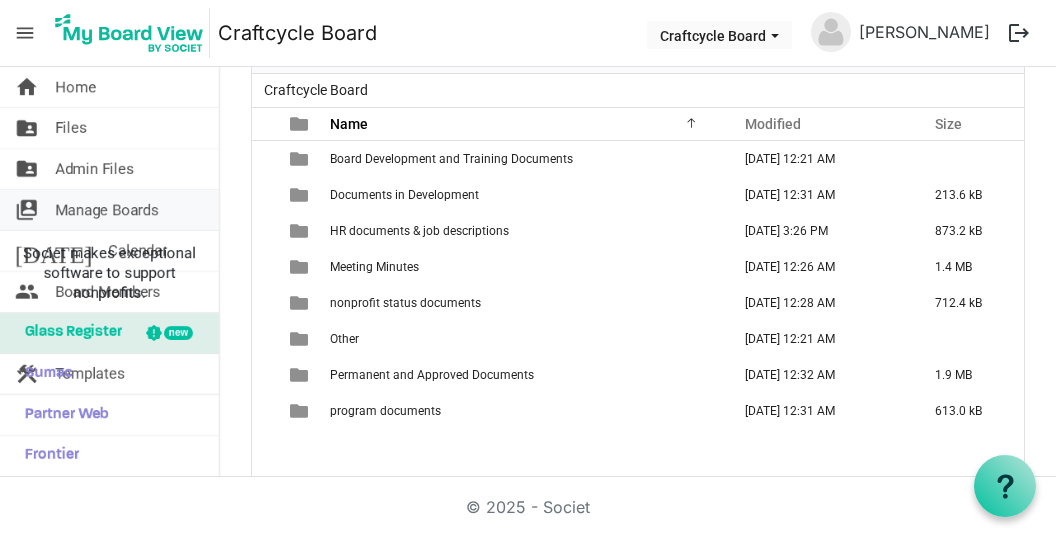 click on "Manage Boards" at bounding box center (107, 210) 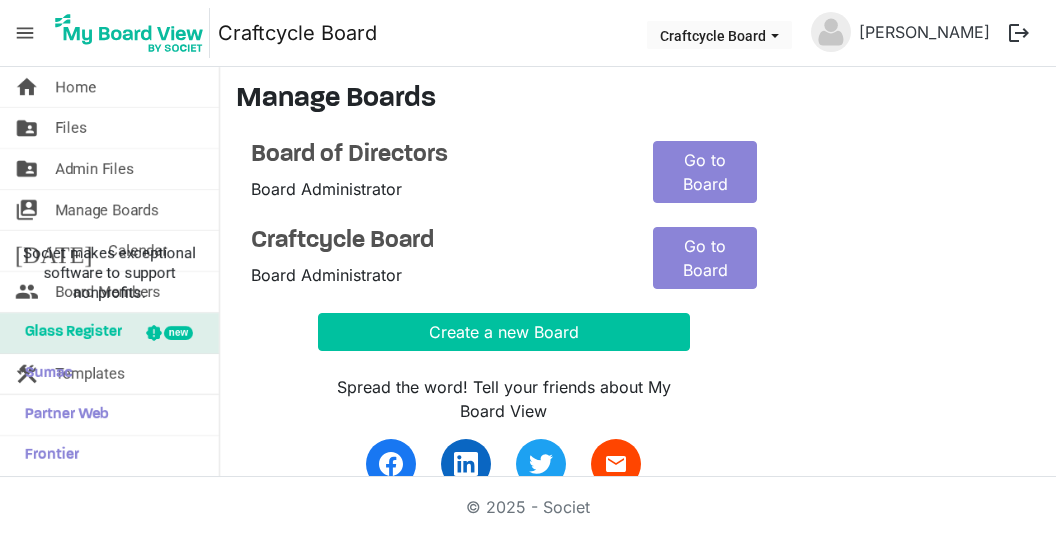scroll, scrollTop: 0, scrollLeft: 0, axis: both 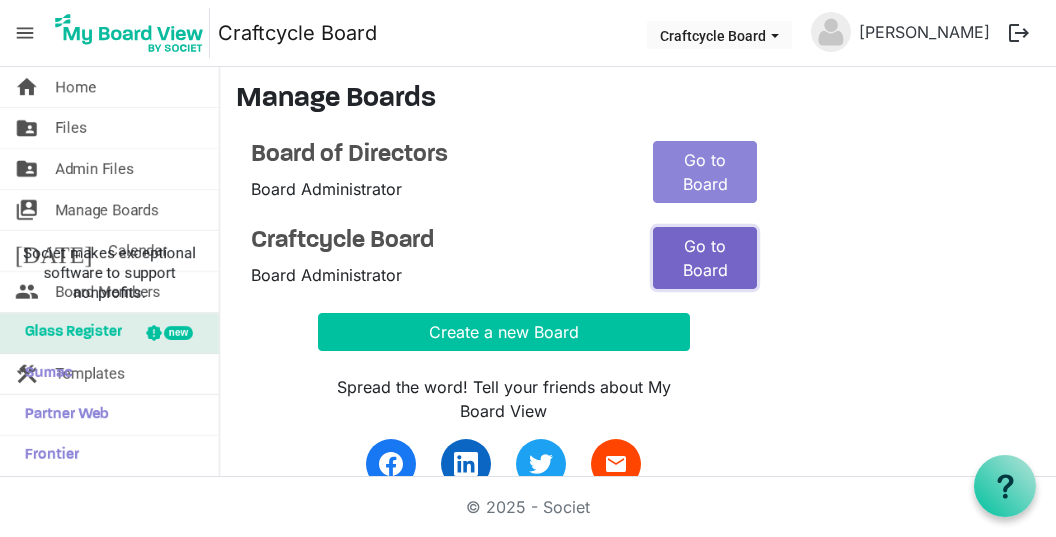 click on "Go to Board" at bounding box center (705, 258) 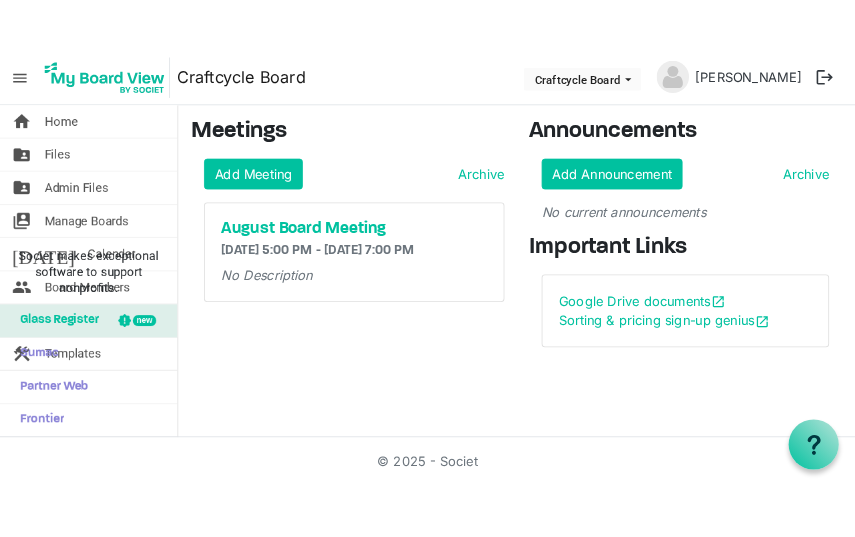scroll, scrollTop: 0, scrollLeft: 0, axis: both 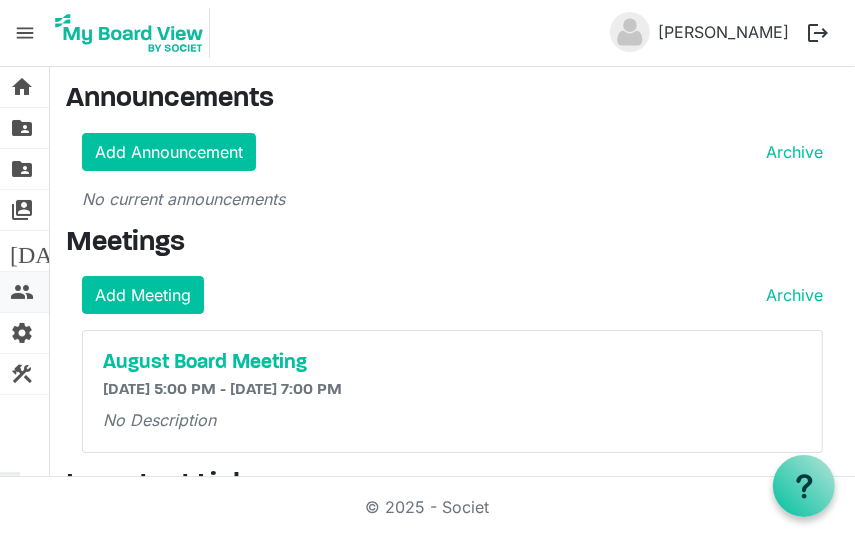 click on "people" at bounding box center [22, 292] 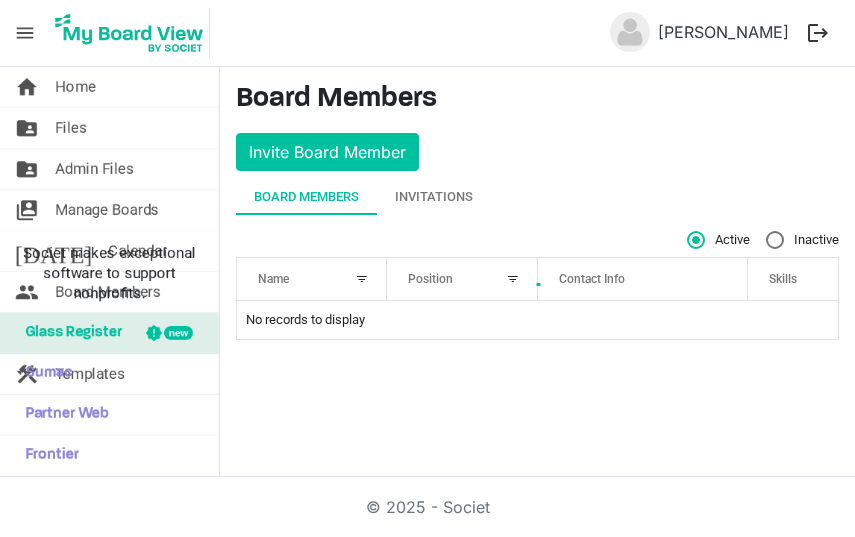 scroll, scrollTop: 0, scrollLeft: 0, axis: both 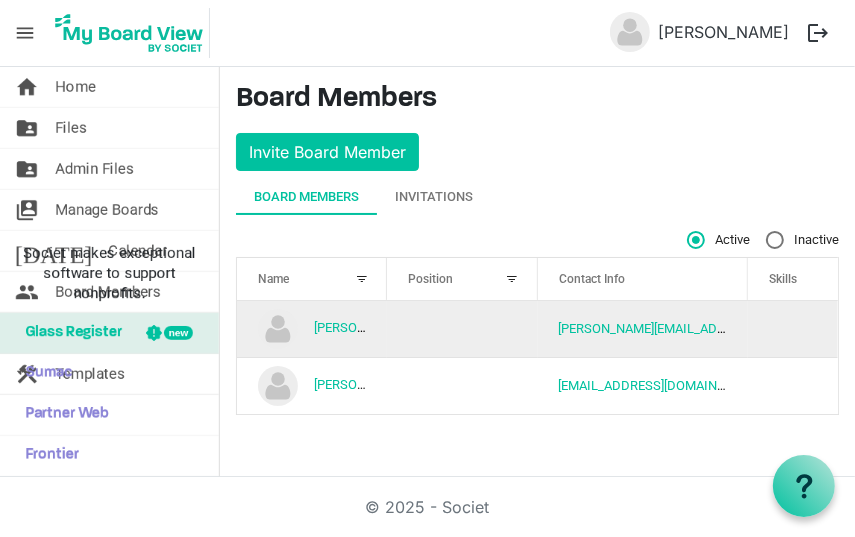 click at bounding box center (462, 329) 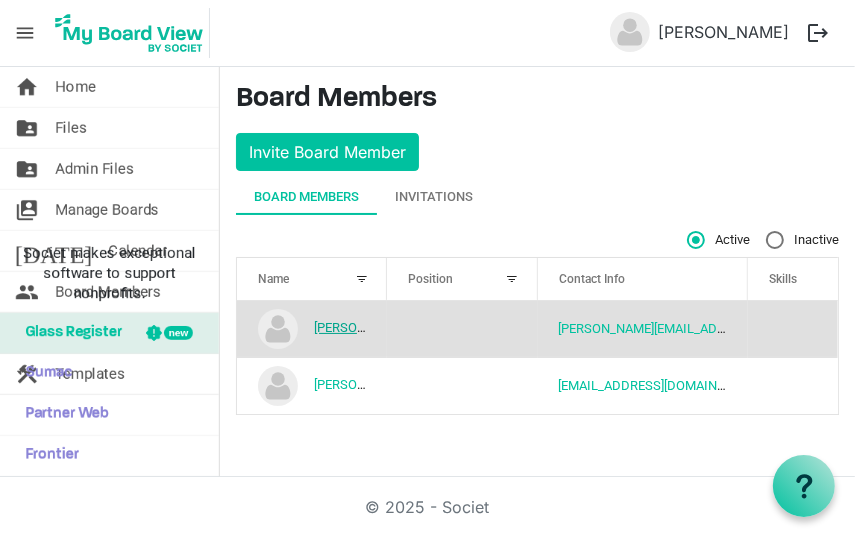 click on "[PERSON_NAME]" at bounding box center [362, 327] 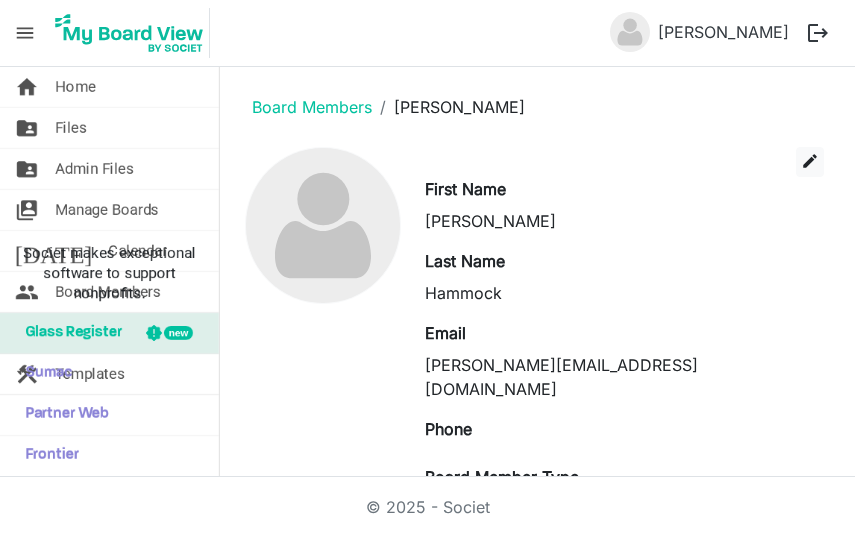 scroll, scrollTop: 0, scrollLeft: 0, axis: both 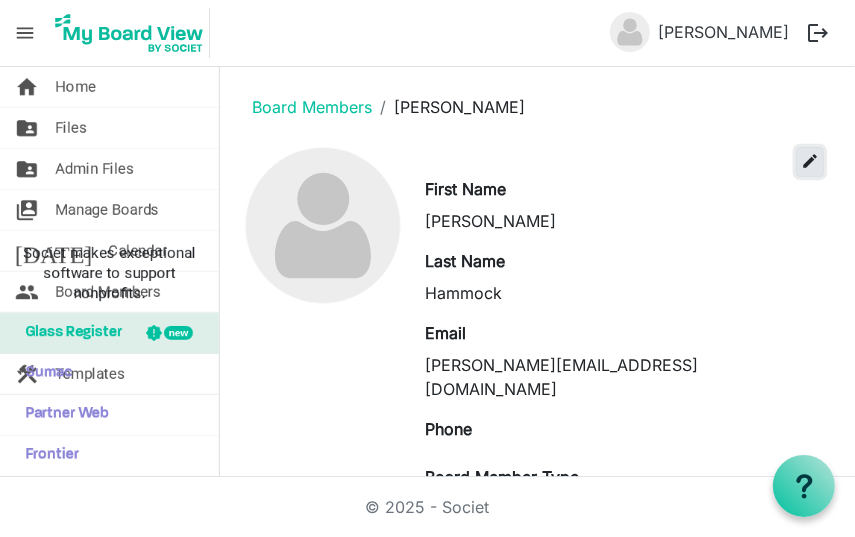 click on "edit" at bounding box center [810, 162] 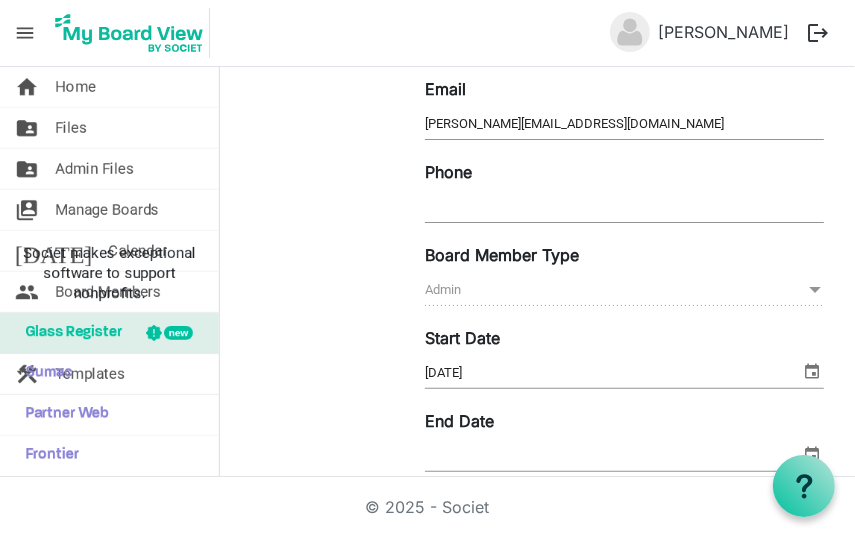 scroll, scrollTop: 279, scrollLeft: 0, axis: vertical 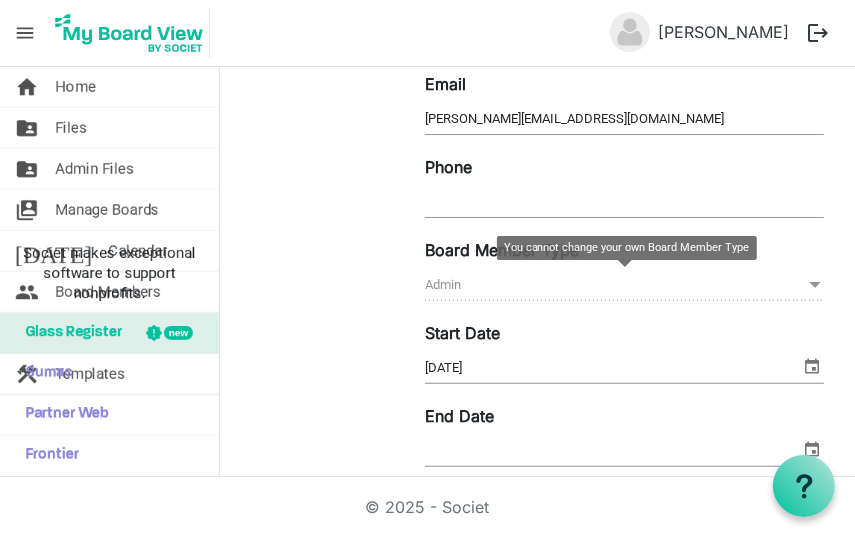 click on "Admin Admin" at bounding box center (624, 285) 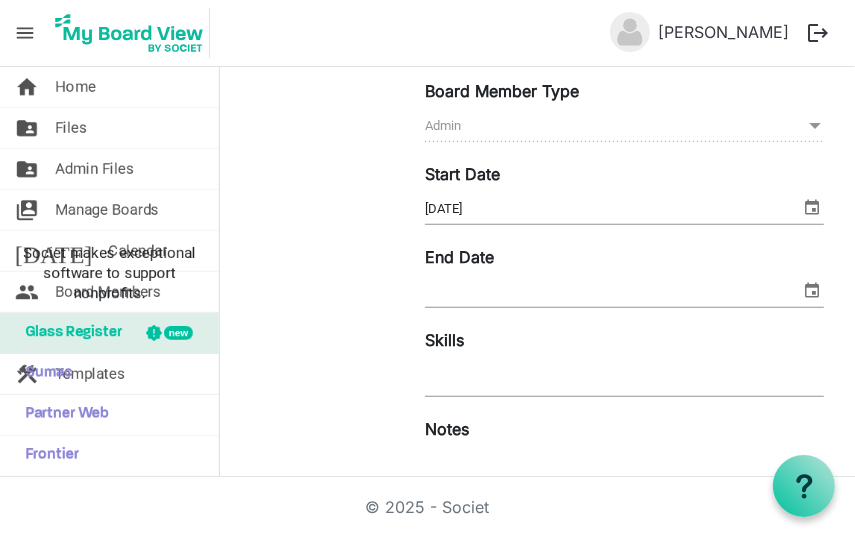 scroll, scrollTop: 443, scrollLeft: 0, axis: vertical 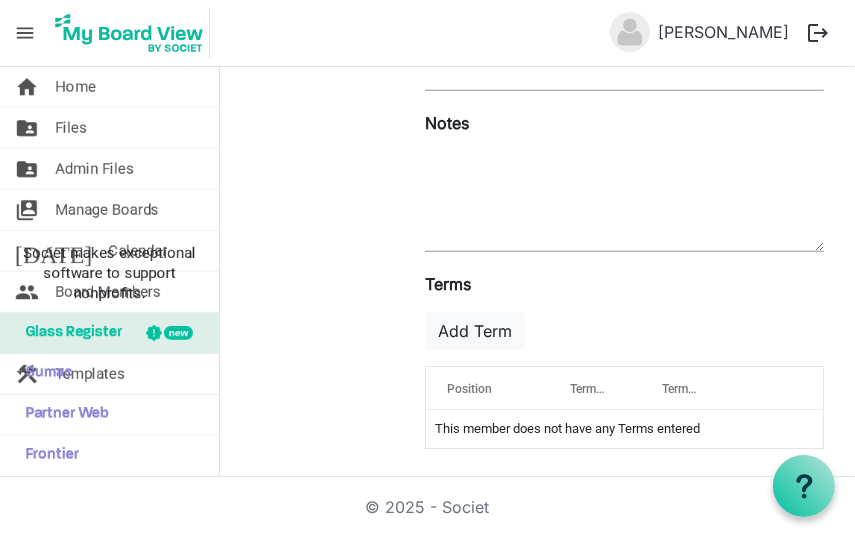 click on "This member does not have any Terms entered" at bounding box center (624, 429) 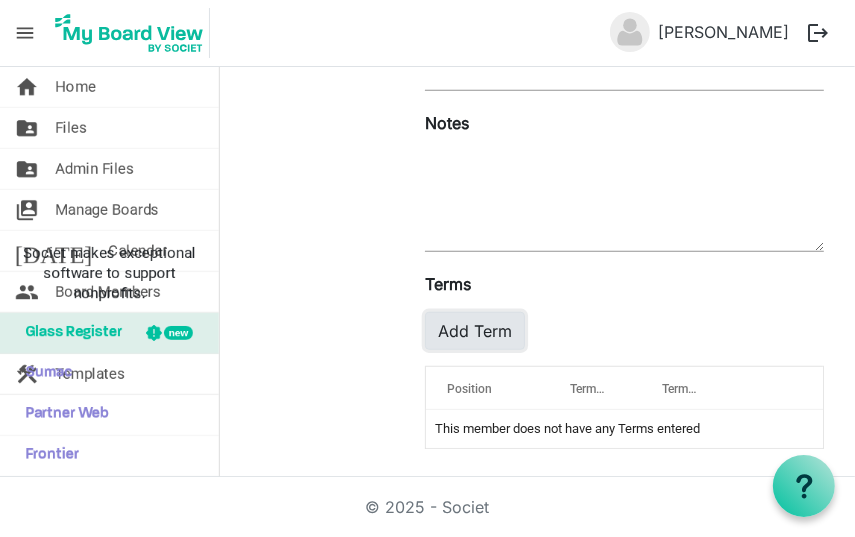 click on "Add Term" at bounding box center [475, 331] 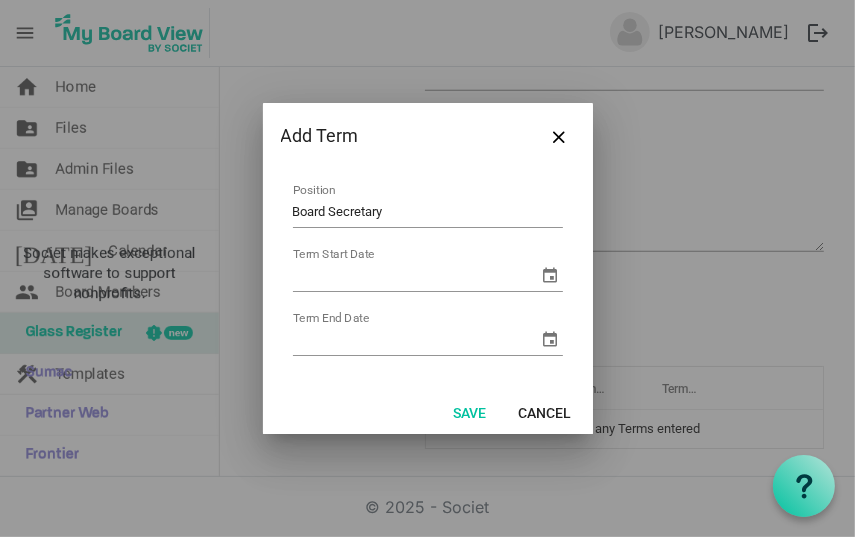 type on "Board Secretary" 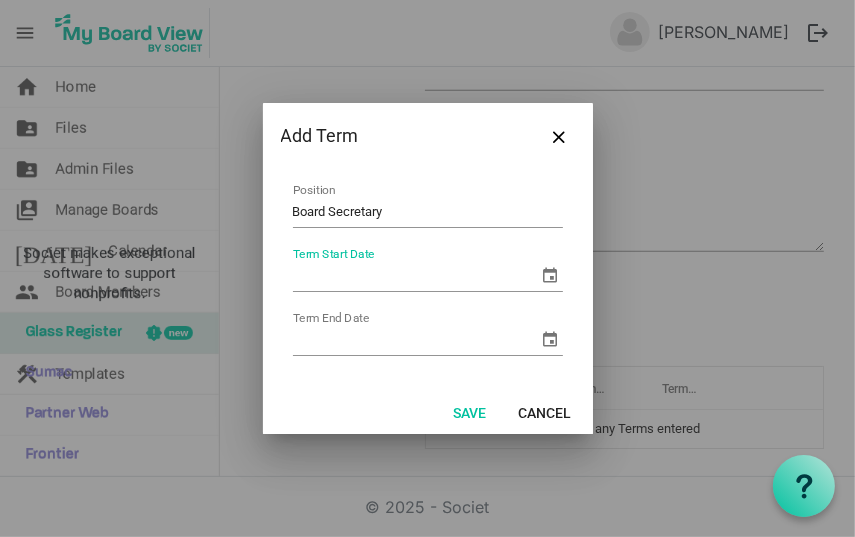 click at bounding box center (551, 275) 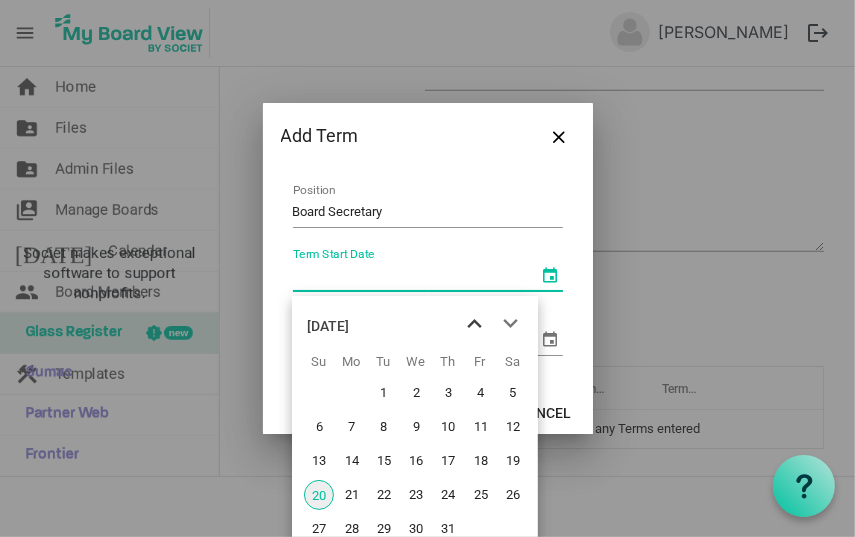 click at bounding box center (474, 324) 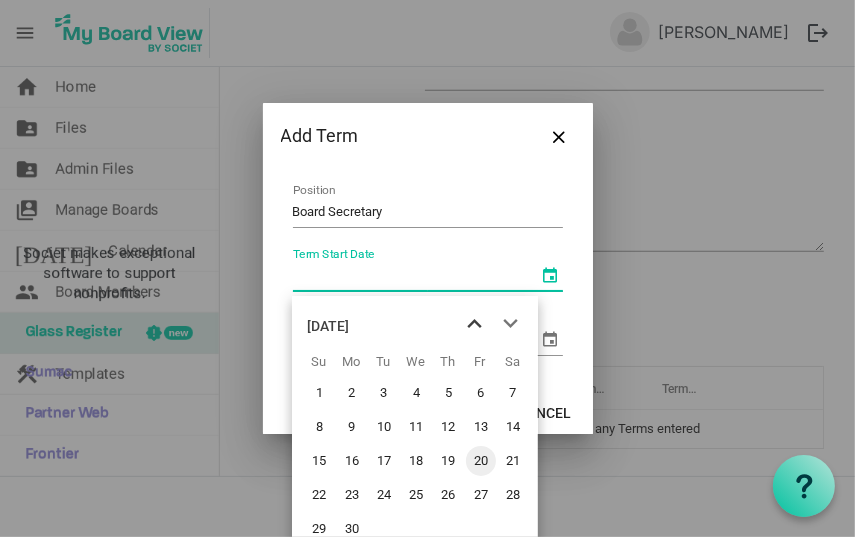 click at bounding box center (474, 324) 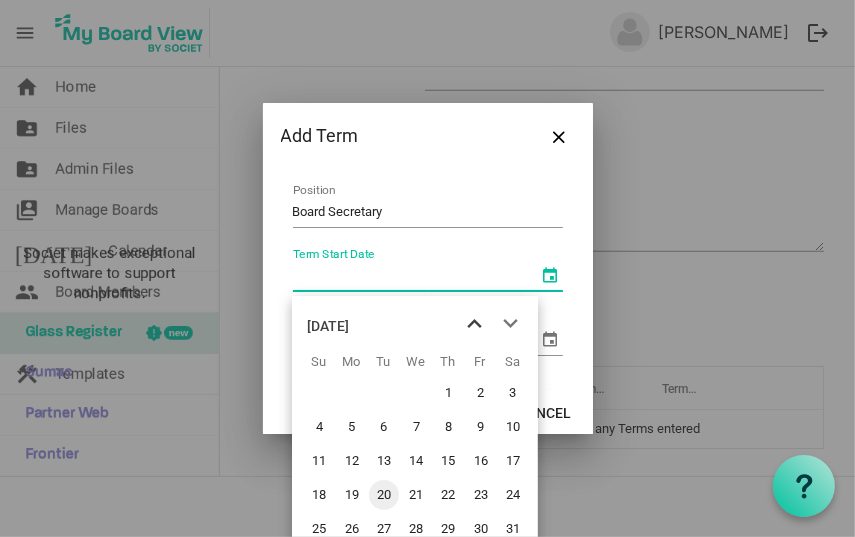 click at bounding box center [474, 324] 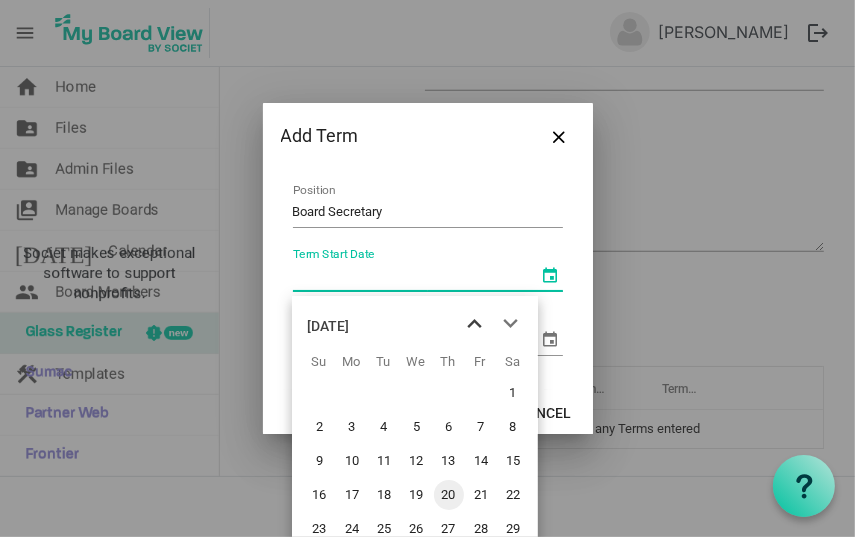 click at bounding box center (474, 324) 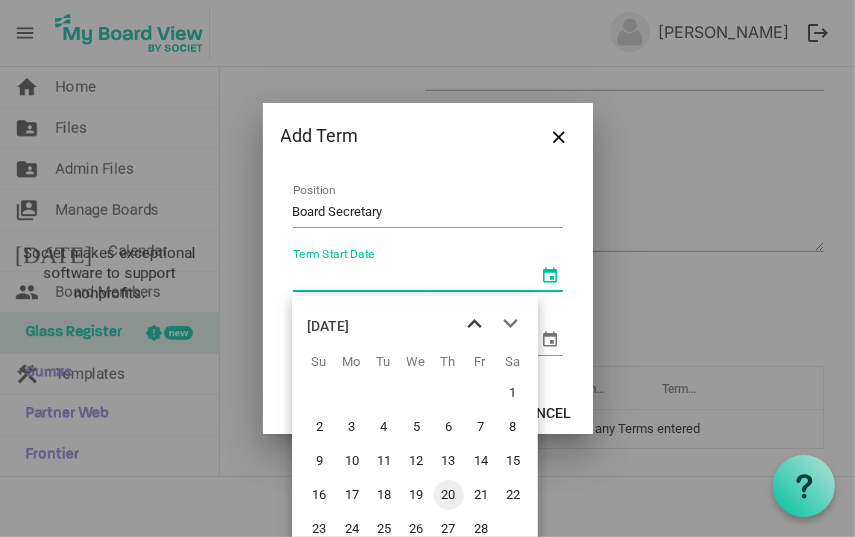 click at bounding box center [474, 324] 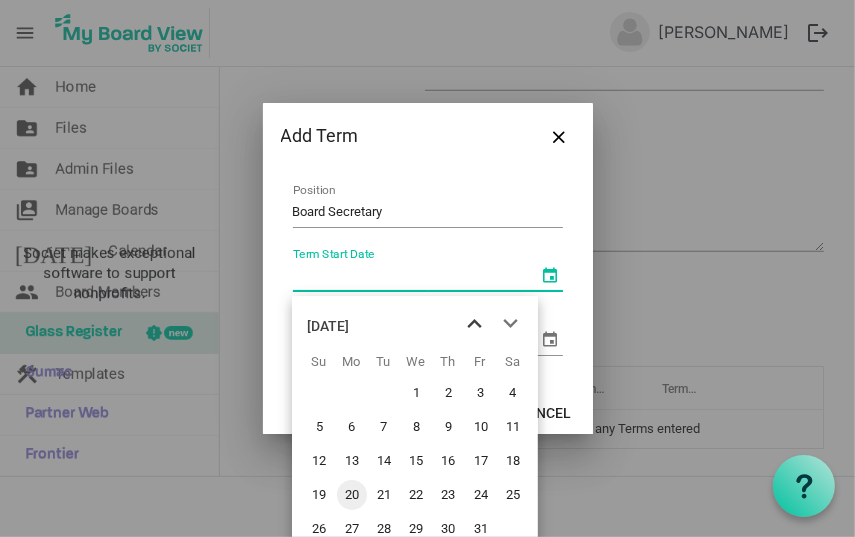 click at bounding box center (474, 324) 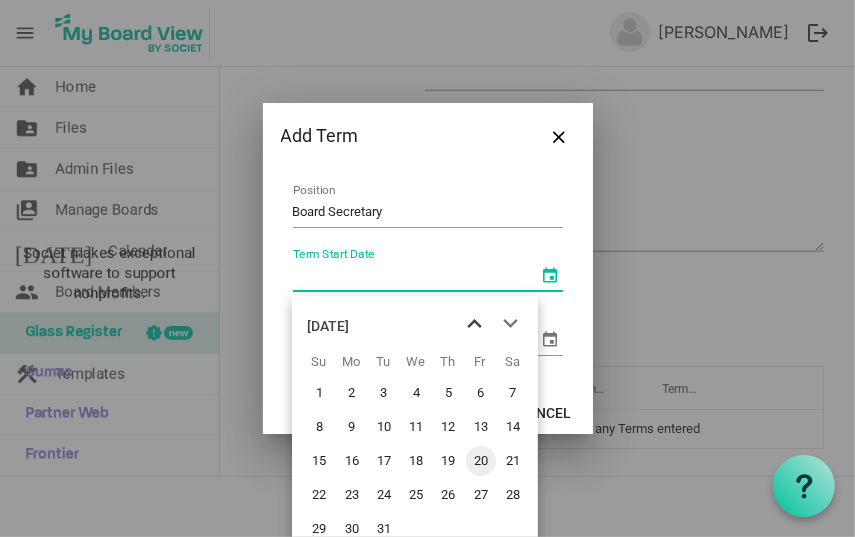 click at bounding box center (474, 324) 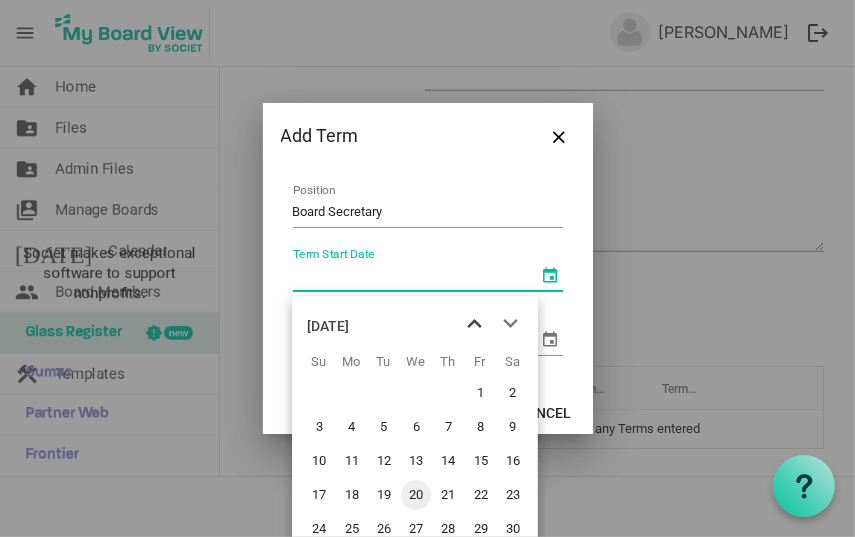 click at bounding box center (474, 324) 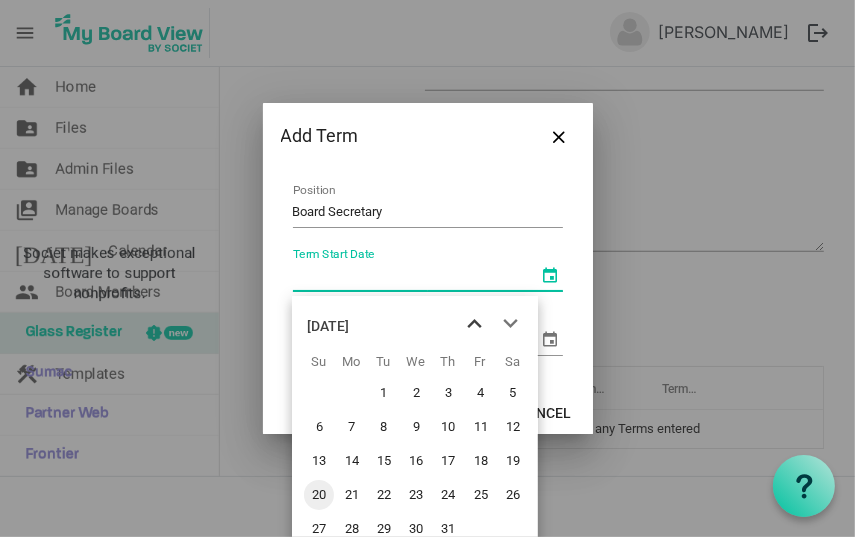 click at bounding box center [474, 324] 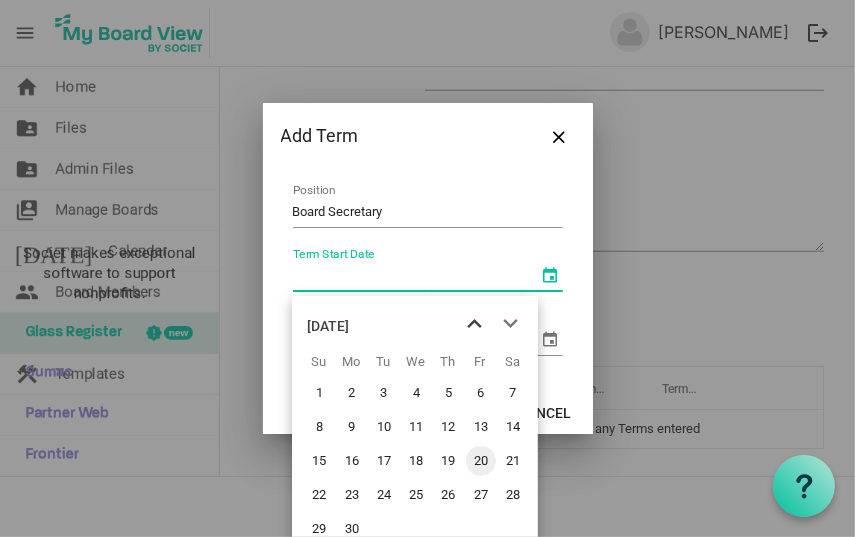 click at bounding box center (474, 324) 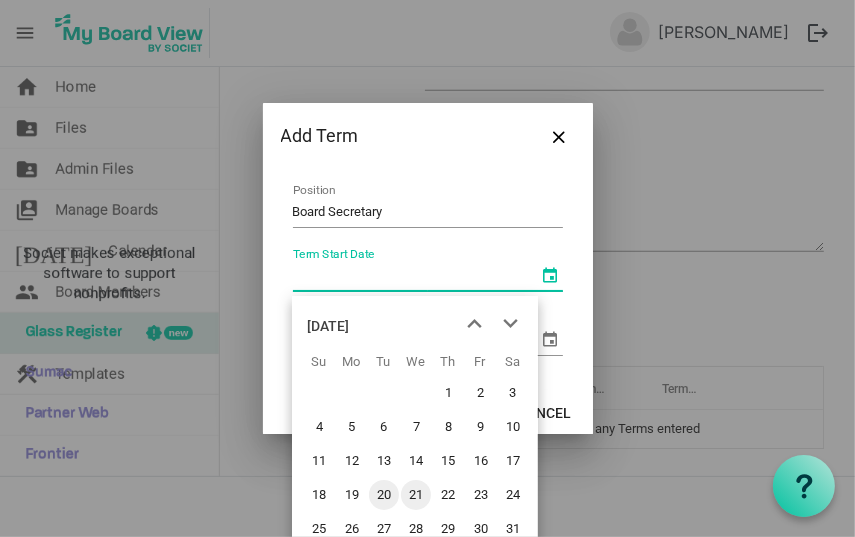 click on "21" at bounding box center [416, 495] 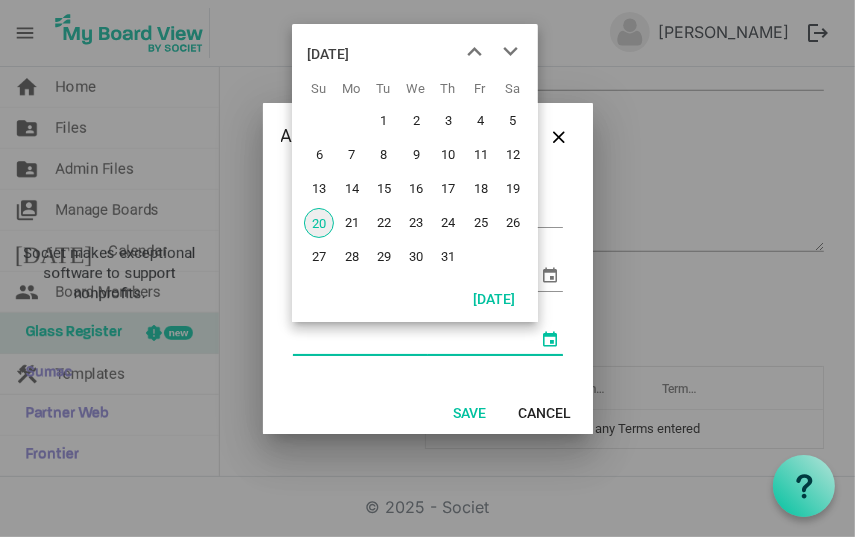 click at bounding box center [551, 339] 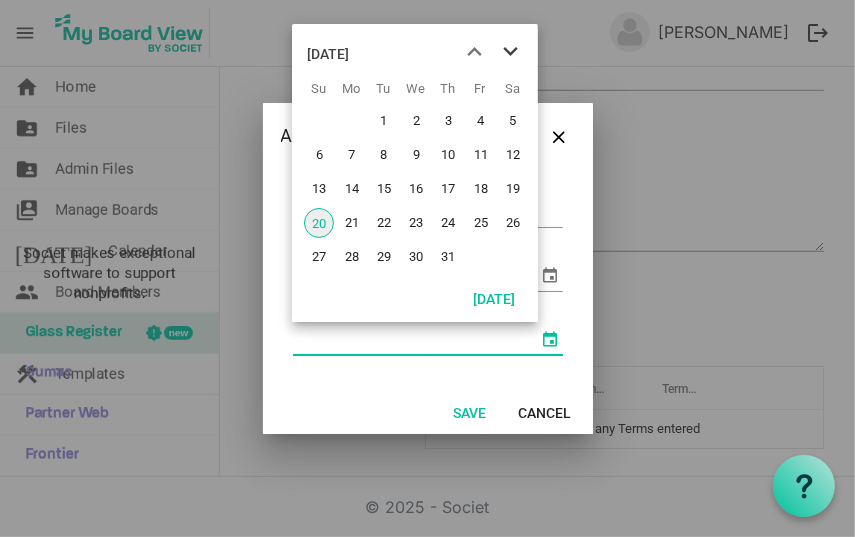 click at bounding box center [510, 52] 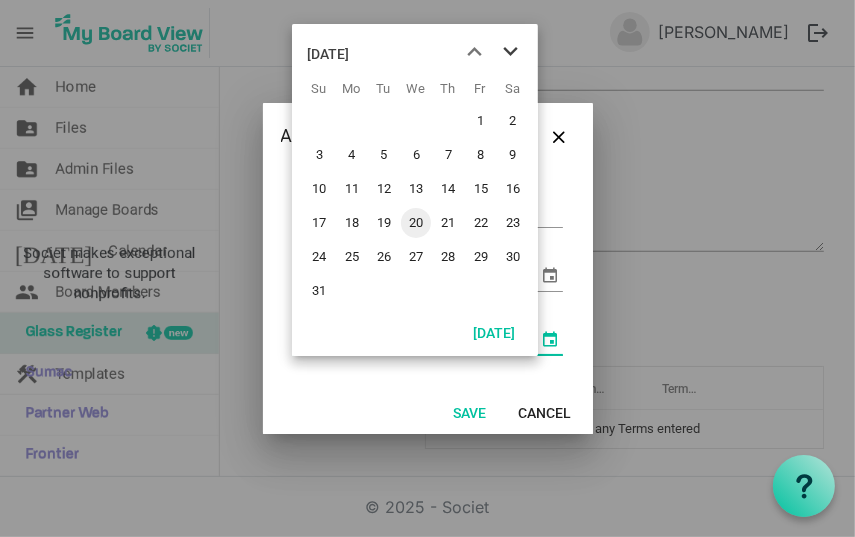 click at bounding box center (510, 52) 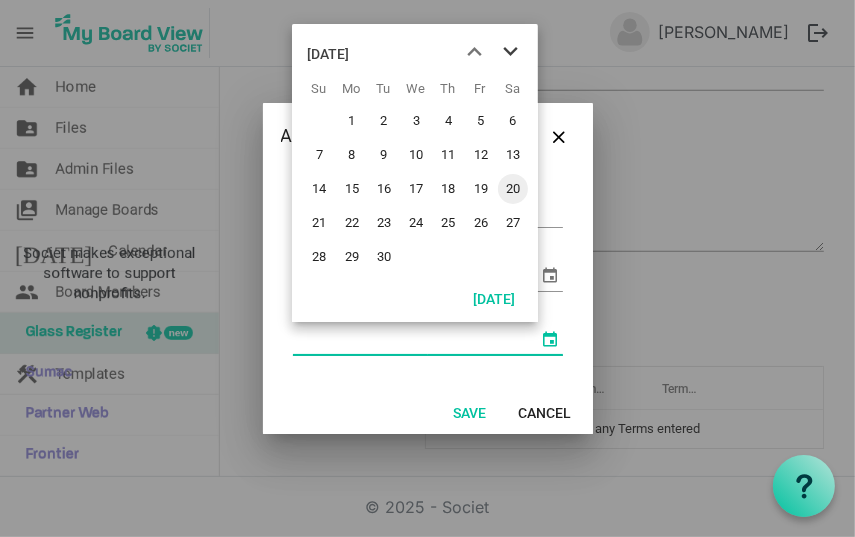 click at bounding box center [510, 52] 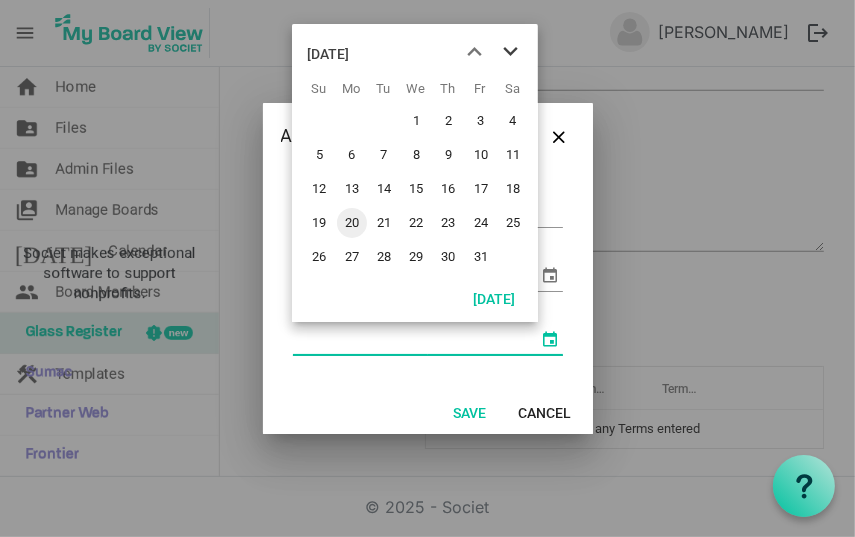 click at bounding box center [510, 52] 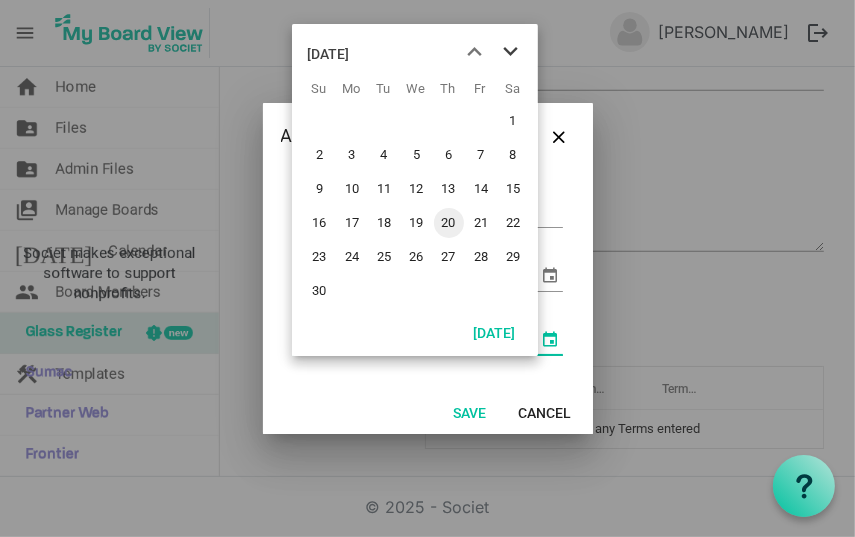 click at bounding box center [510, 52] 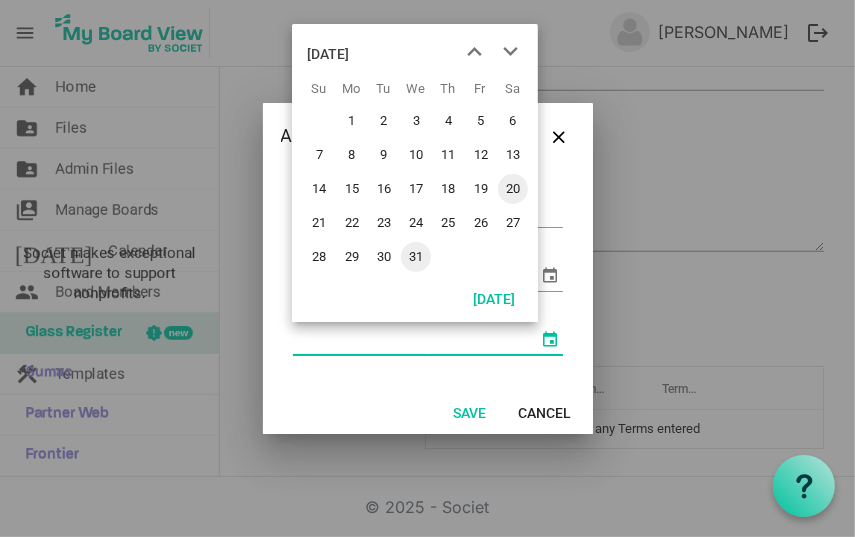 click on "31" at bounding box center [416, 257] 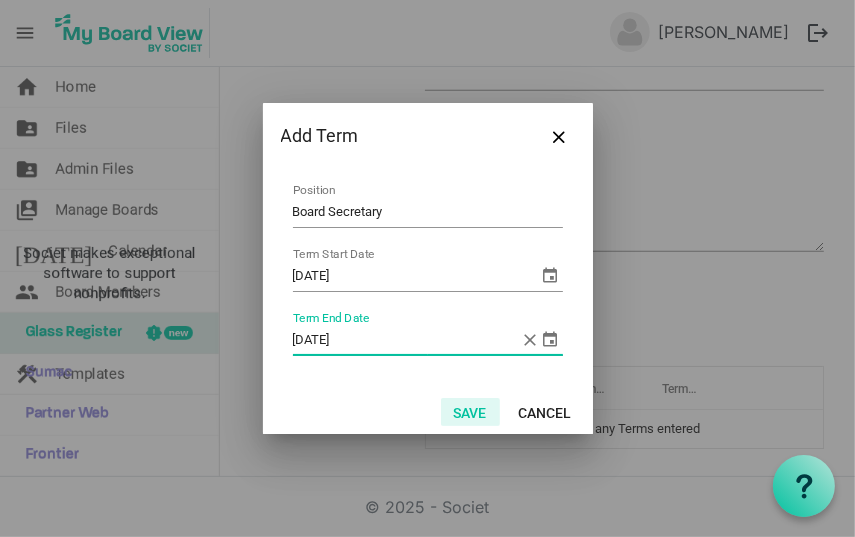 click on "Save" at bounding box center (470, 412) 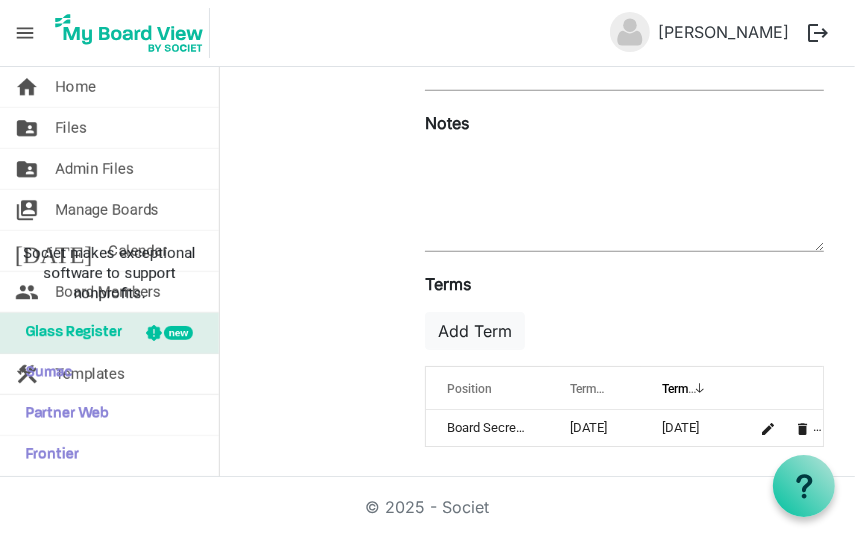 scroll, scrollTop: 742, scrollLeft: 0, axis: vertical 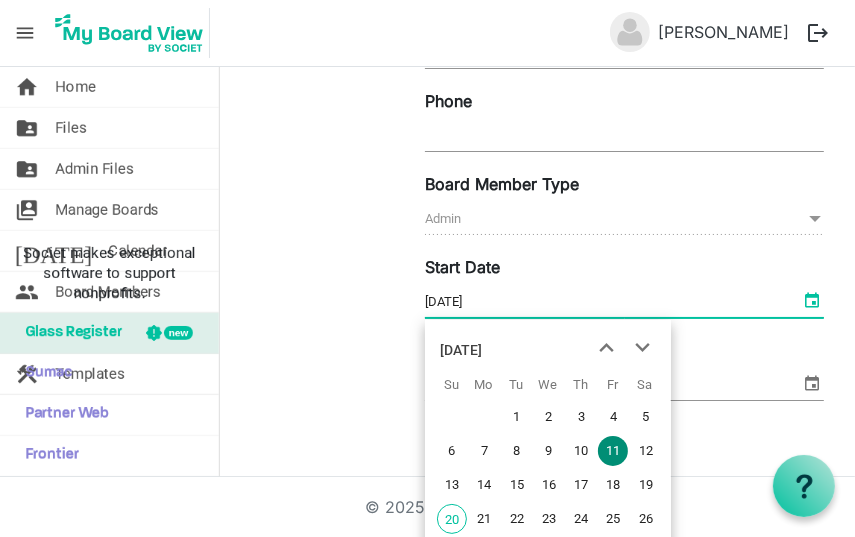 click at bounding box center [812, 300] 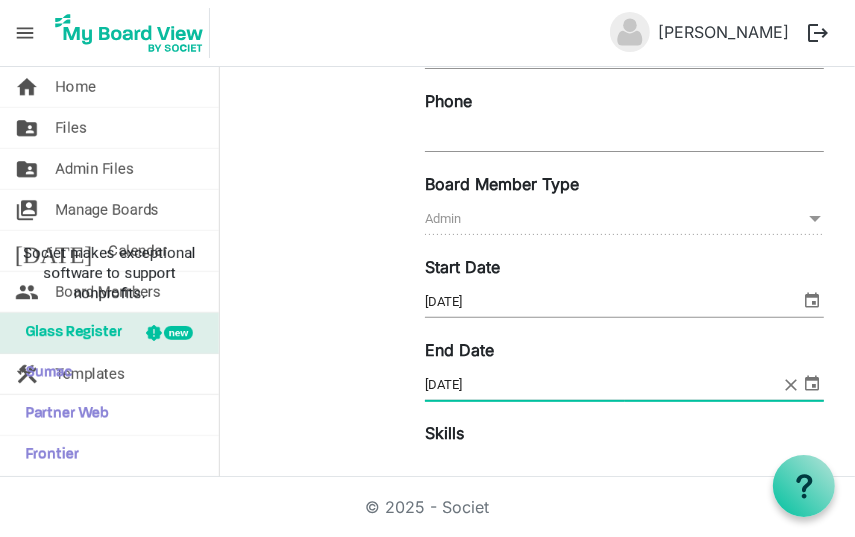 type on "6/30/2027" 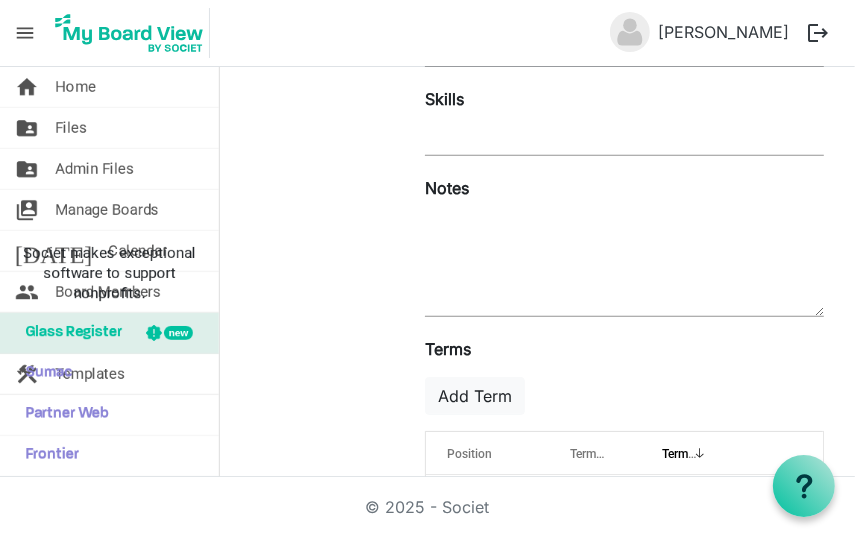 scroll, scrollTop: 742, scrollLeft: 0, axis: vertical 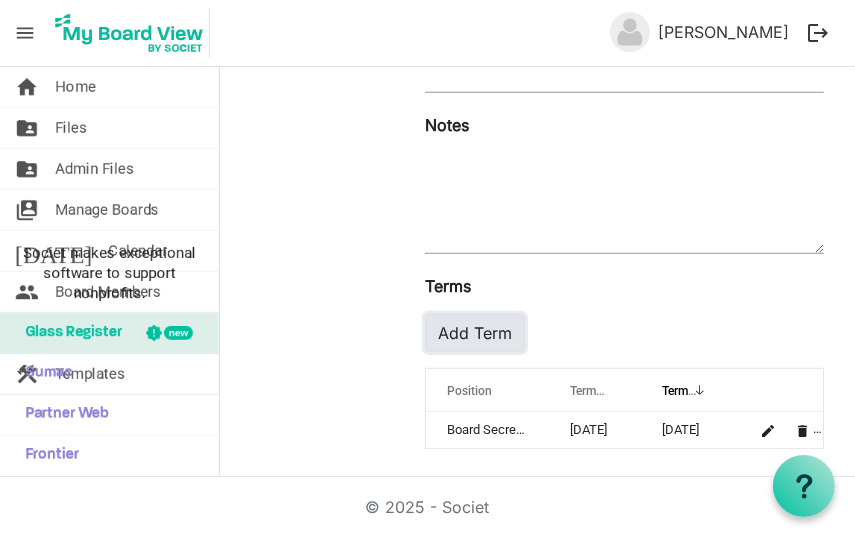 click on "Add Term" at bounding box center (475, 333) 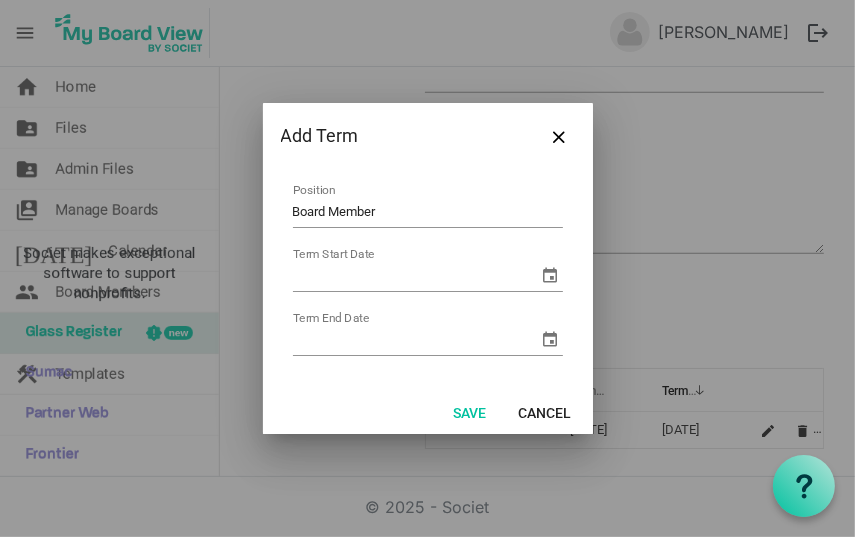 type on "Board Member" 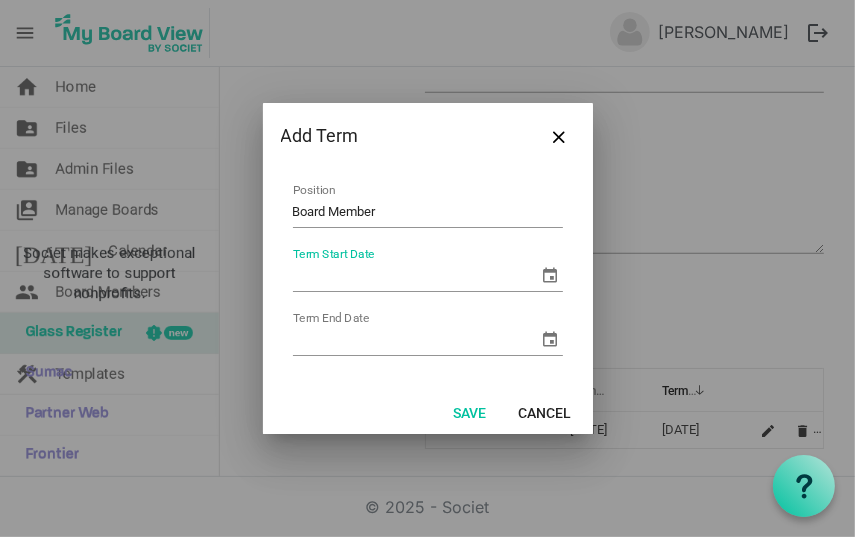click at bounding box center [551, 275] 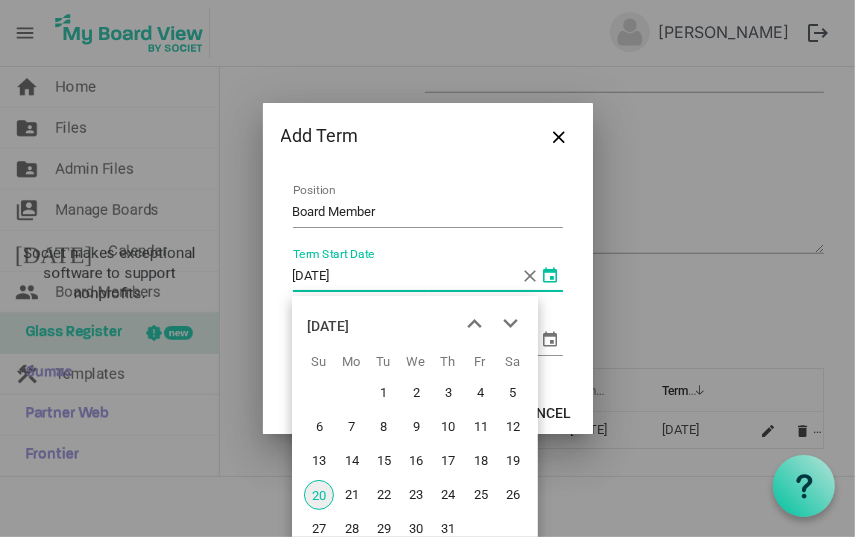 type on "8/1/2024" 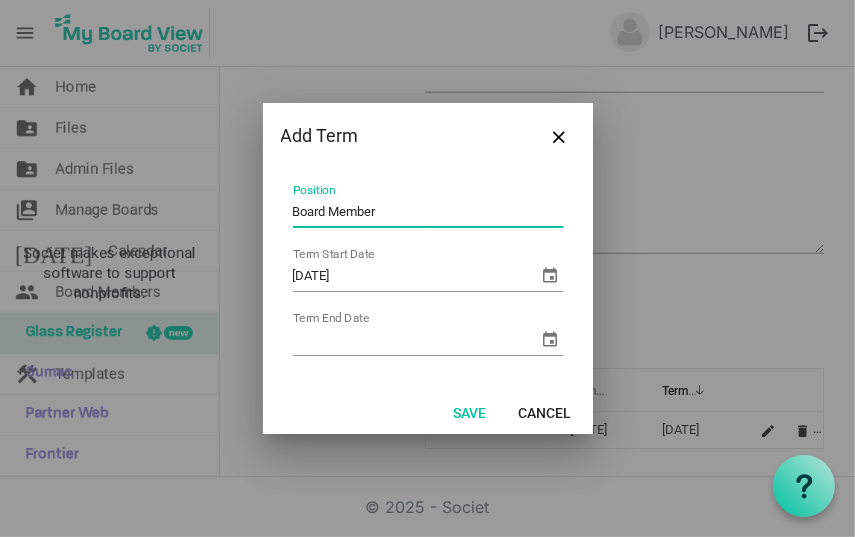 click on "Board Member" at bounding box center [428, 212] 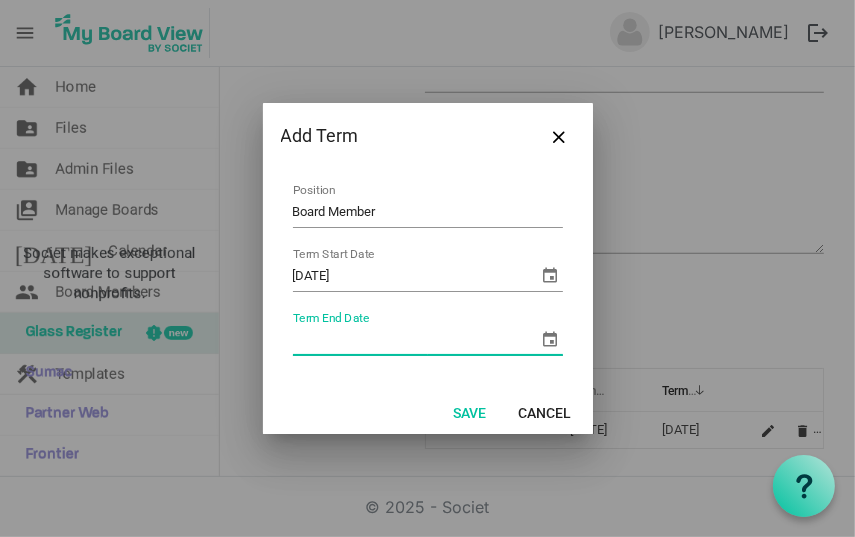click on "Term End Date" at bounding box center [416, 340] 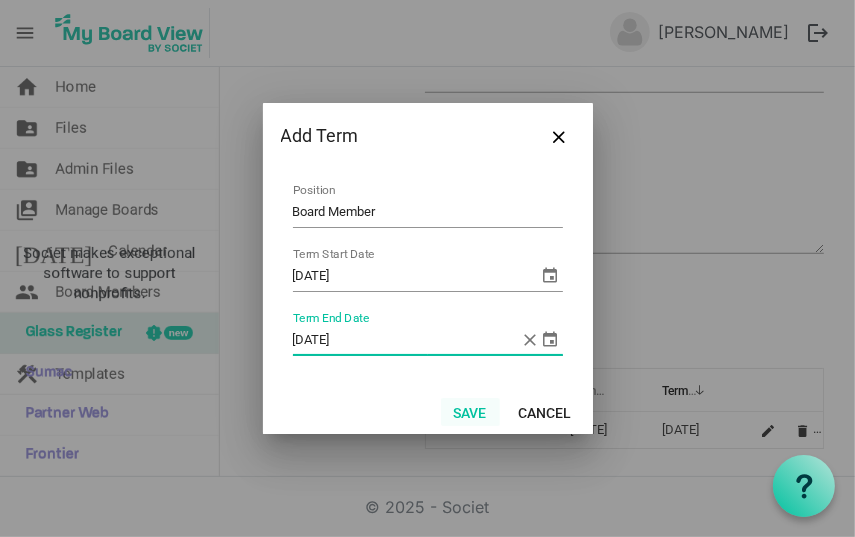 type on "7/30/2027" 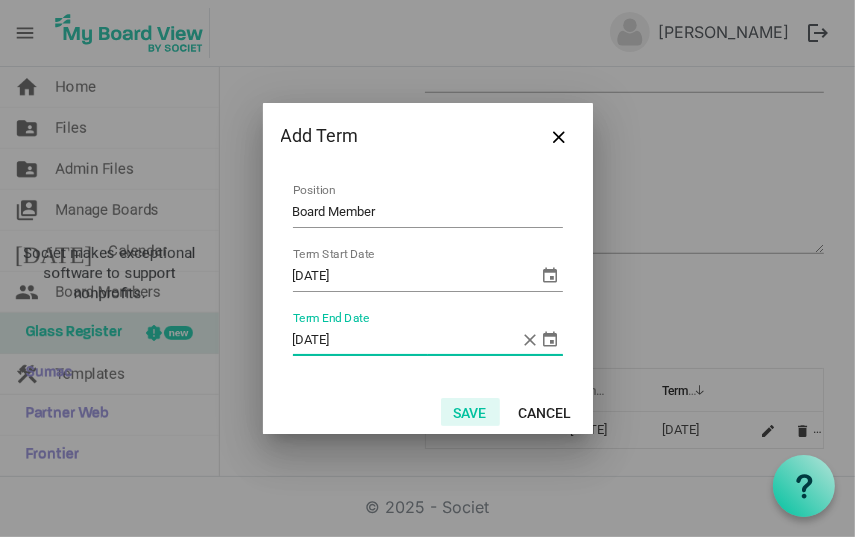click on "Save" at bounding box center (470, 412) 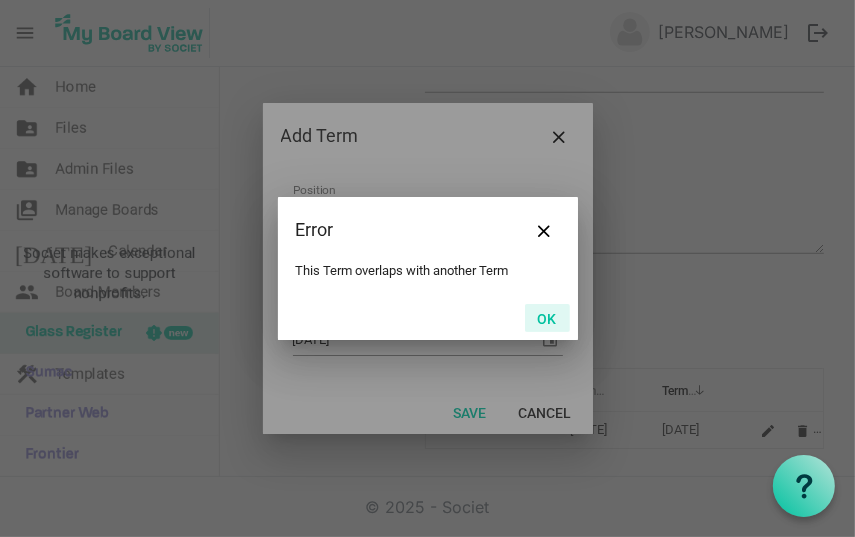 click on "OK" at bounding box center [547, 318] 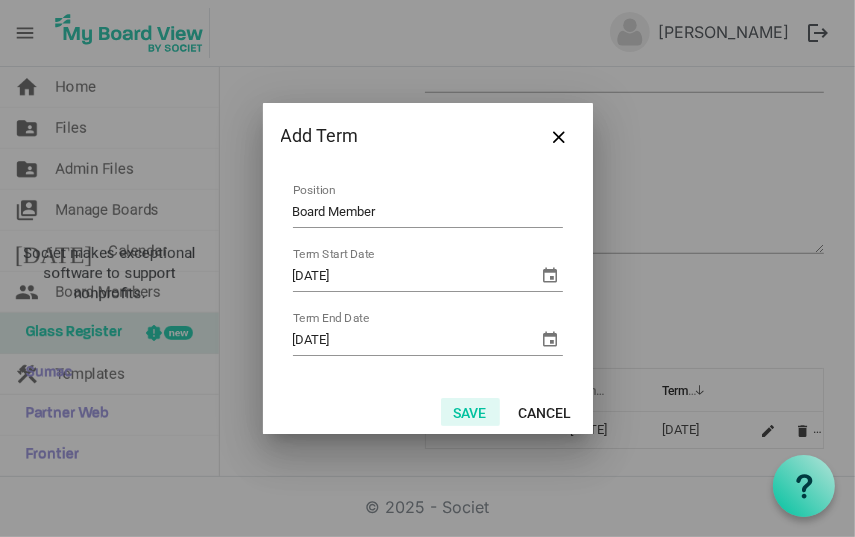 click on "Save" at bounding box center [470, 412] 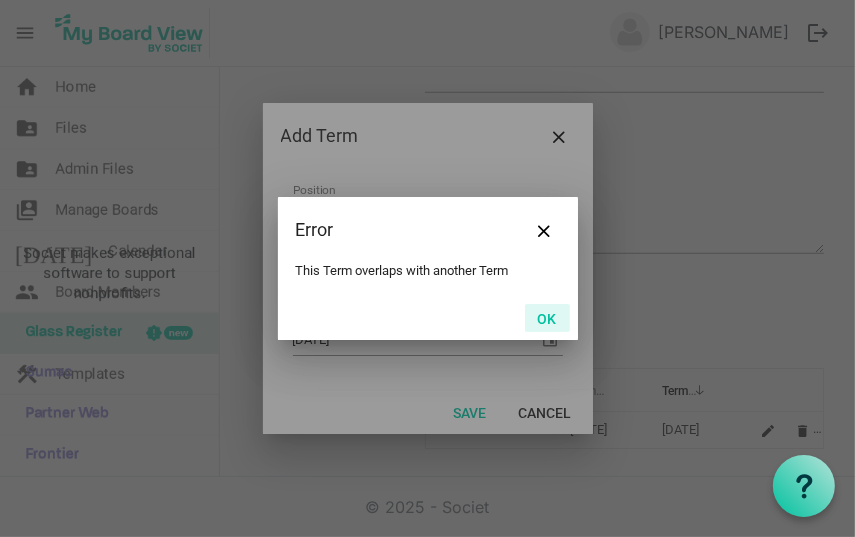 click on "OK" at bounding box center (547, 318) 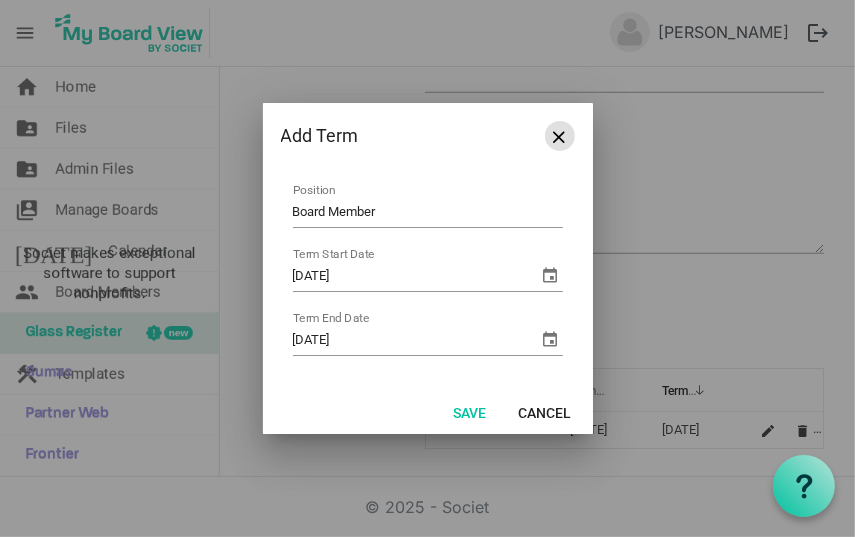 click at bounding box center [560, 136] 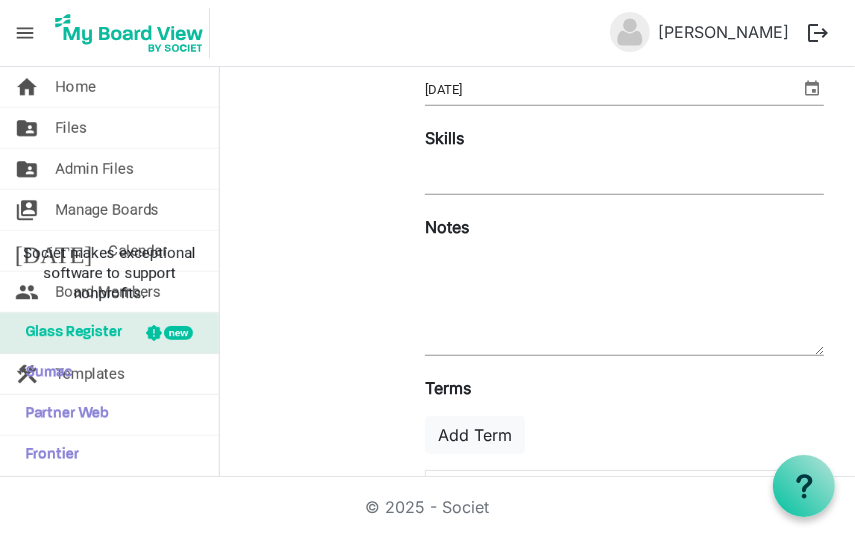 scroll, scrollTop: 632, scrollLeft: 0, axis: vertical 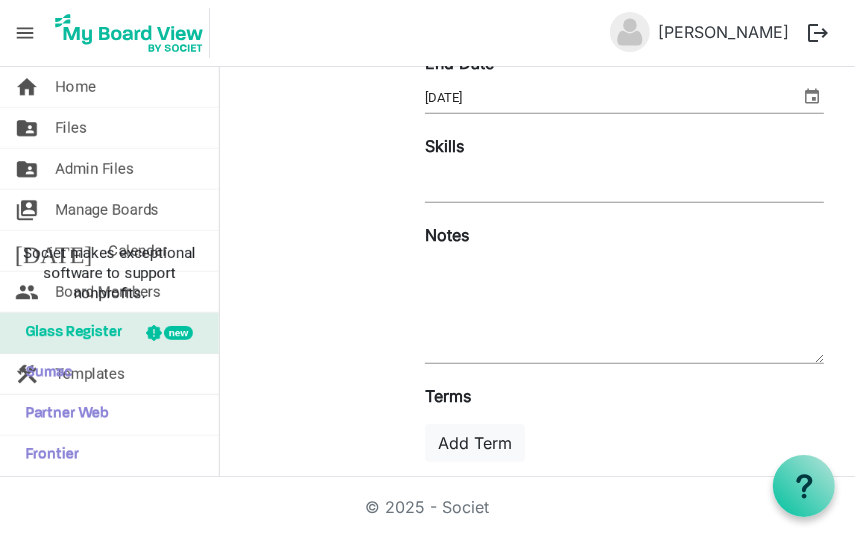 click at bounding box center (624, 309) 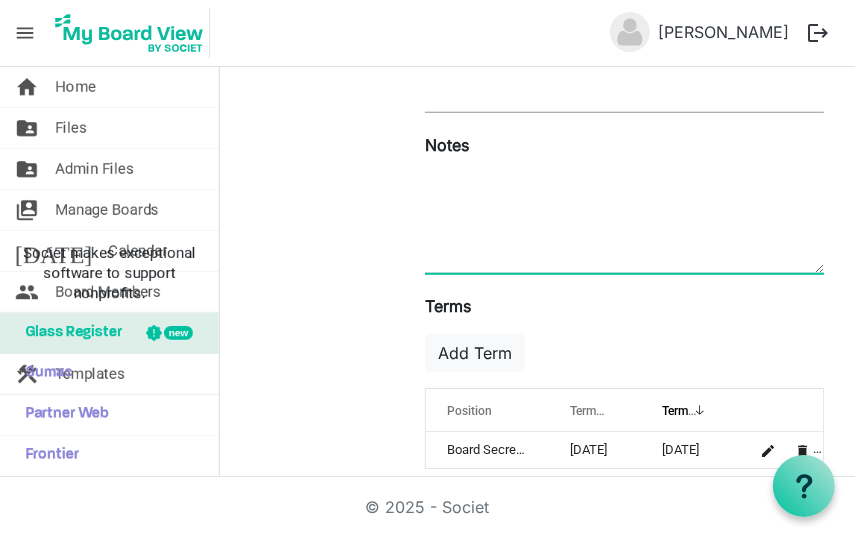 scroll, scrollTop: 723, scrollLeft: 0, axis: vertical 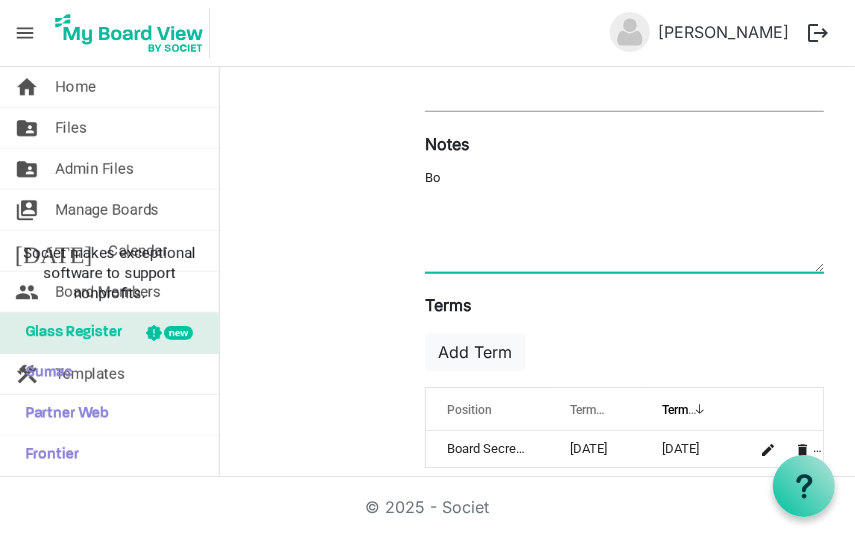 type on "B" 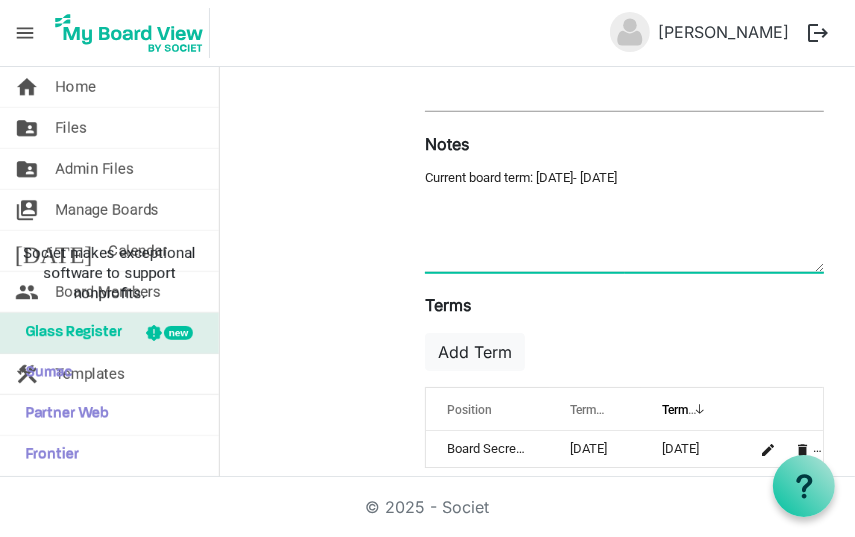 type on "Current board term: 8/1/2024- 7/30/2027" 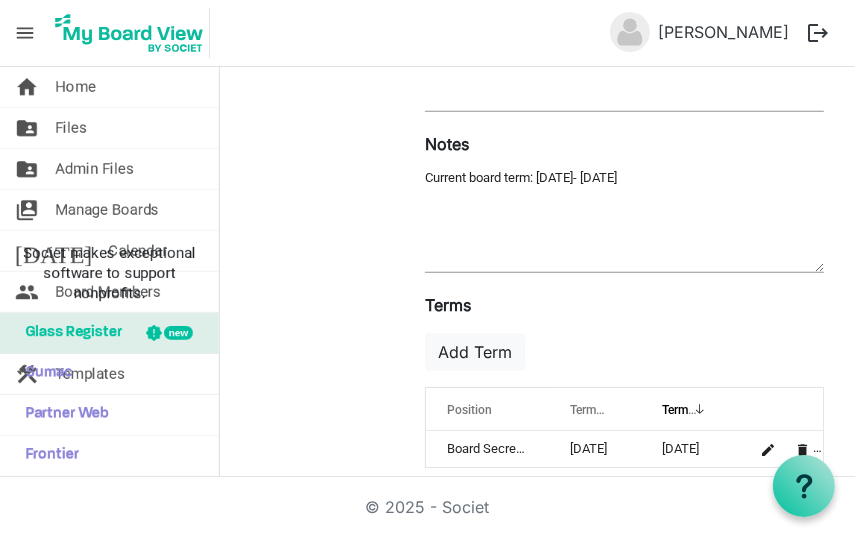 click at bounding box center (323, -46) 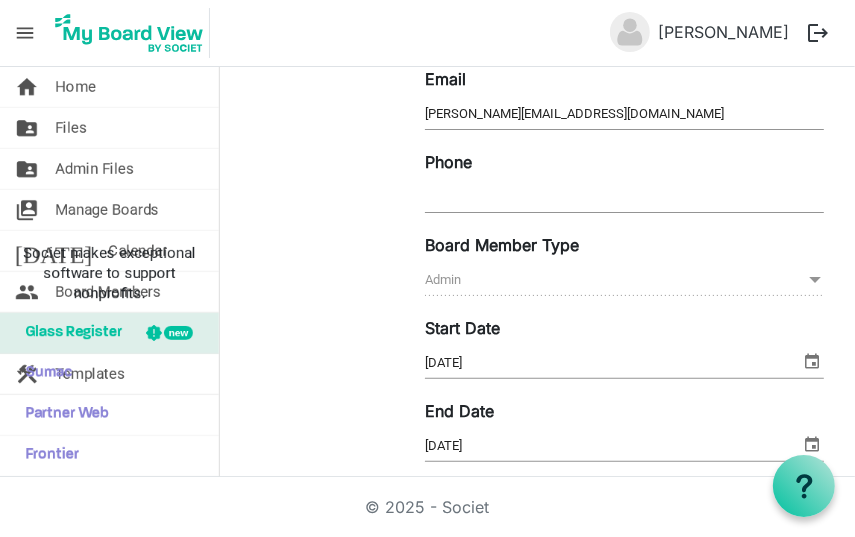 scroll, scrollTop: 263, scrollLeft: 0, axis: vertical 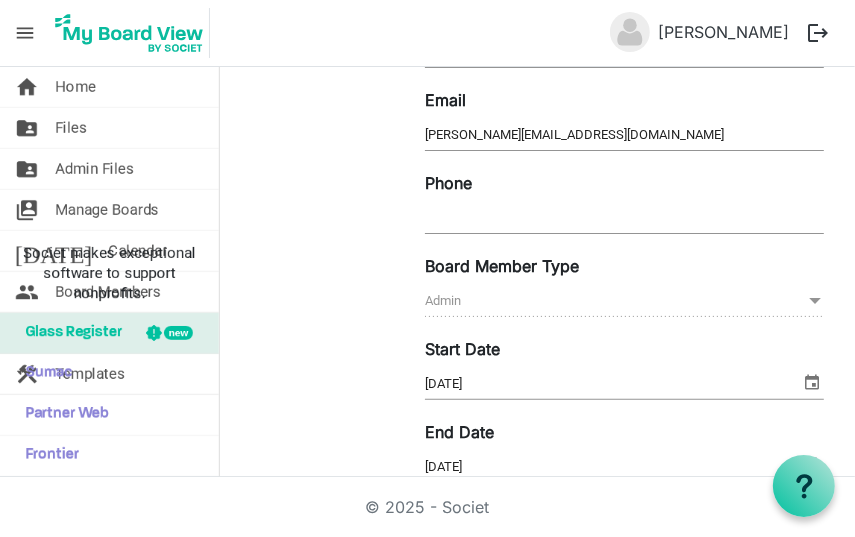 click on "Phone" at bounding box center [624, 218] 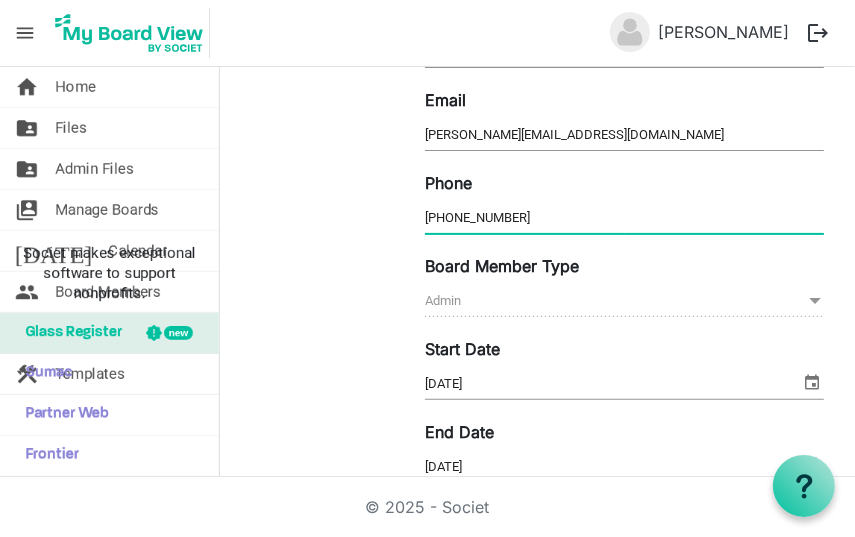 type on "573-480-9820" 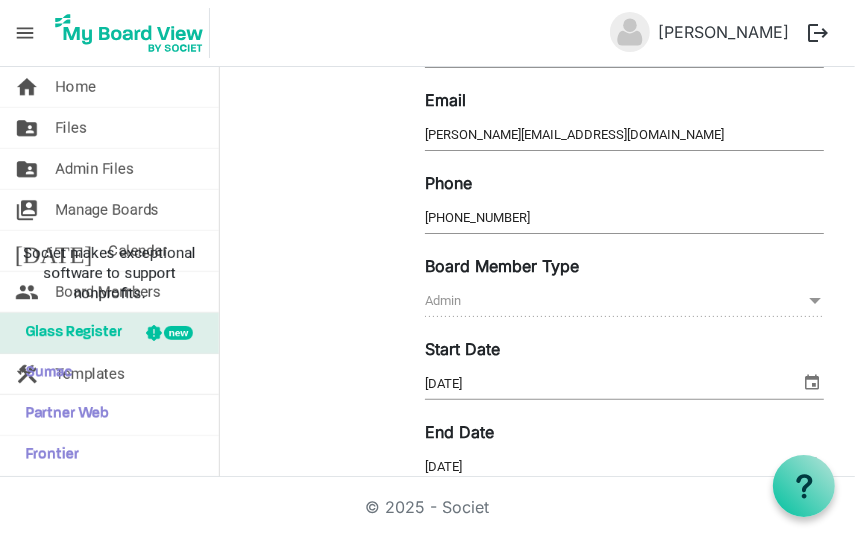 click at bounding box center [323, 414] 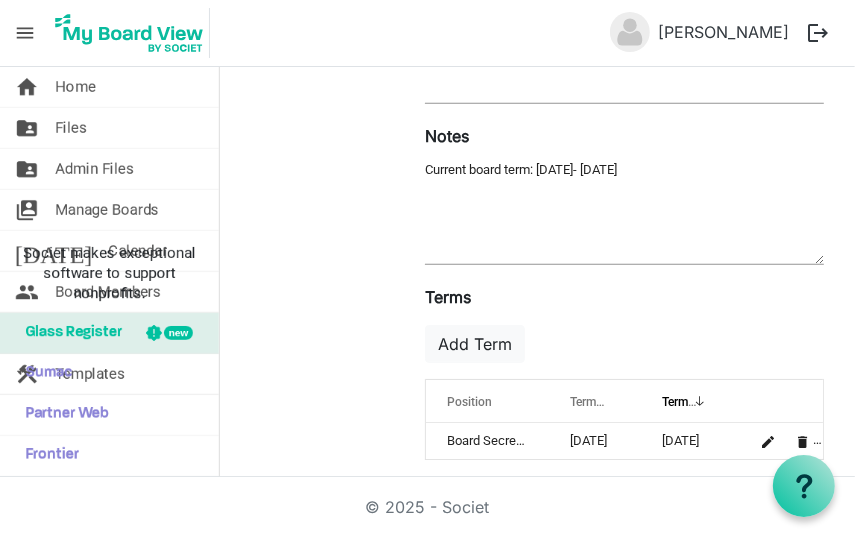 scroll, scrollTop: 742, scrollLeft: 0, axis: vertical 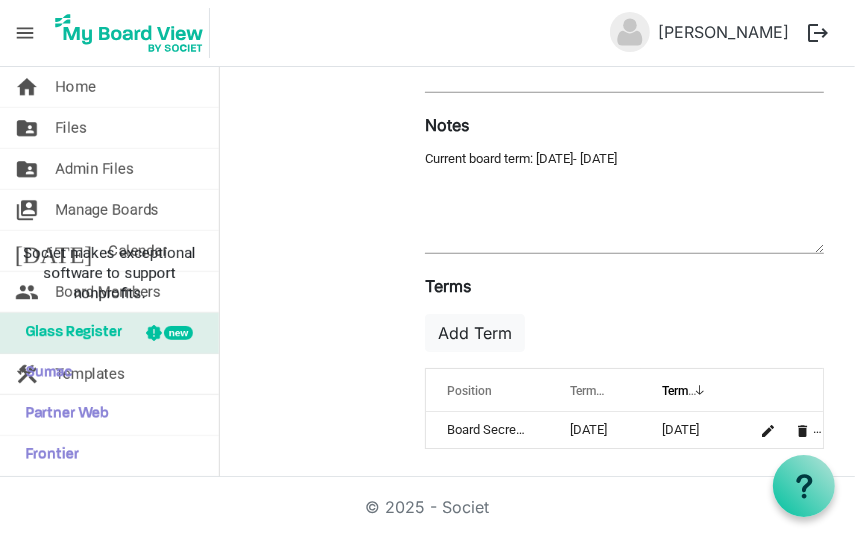 click at bounding box center (323, -65) 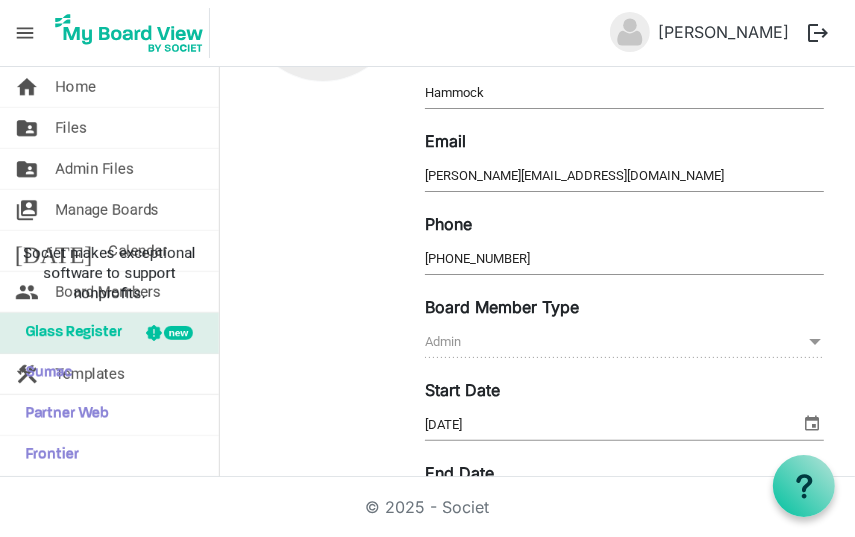 scroll, scrollTop: 0, scrollLeft: 0, axis: both 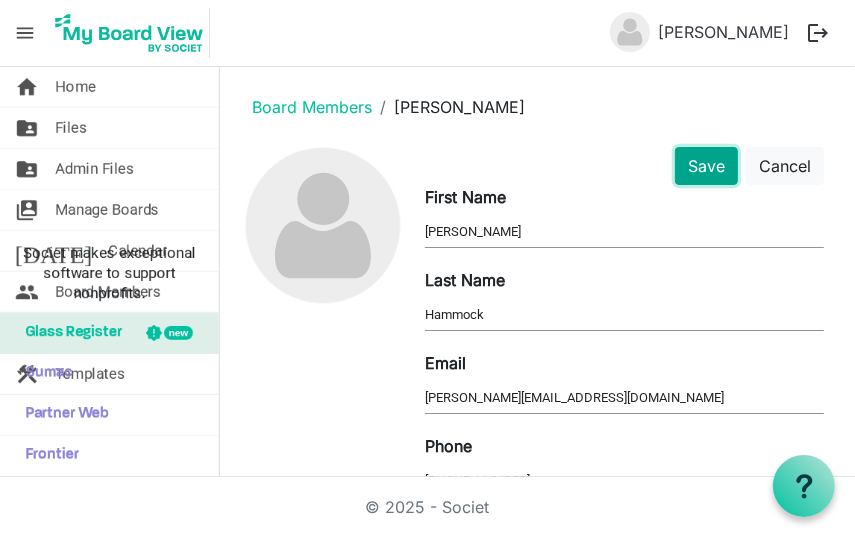 click on "Save" at bounding box center [706, 166] 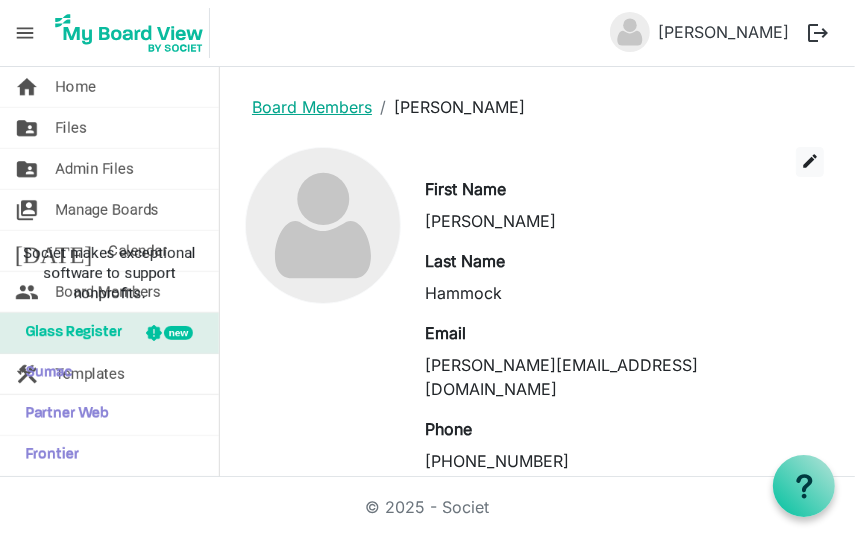click on "Board Members" at bounding box center [312, 107] 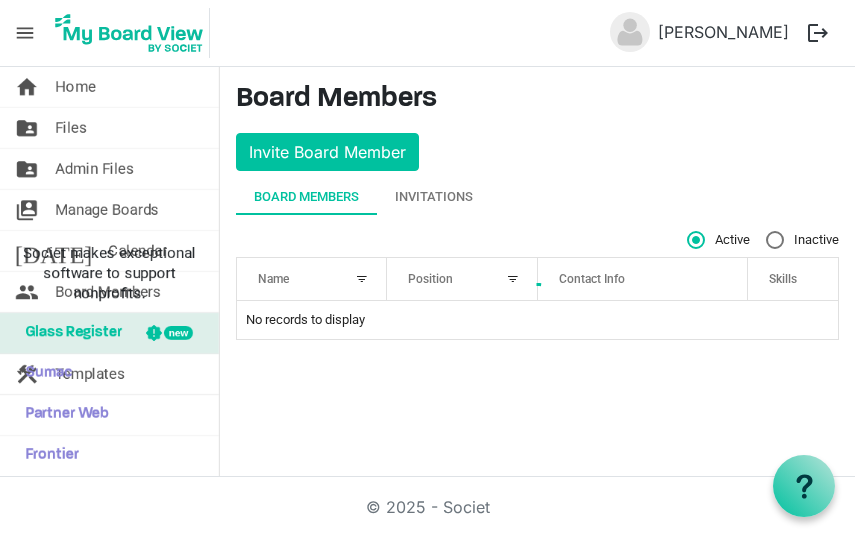 scroll, scrollTop: 0, scrollLeft: 0, axis: both 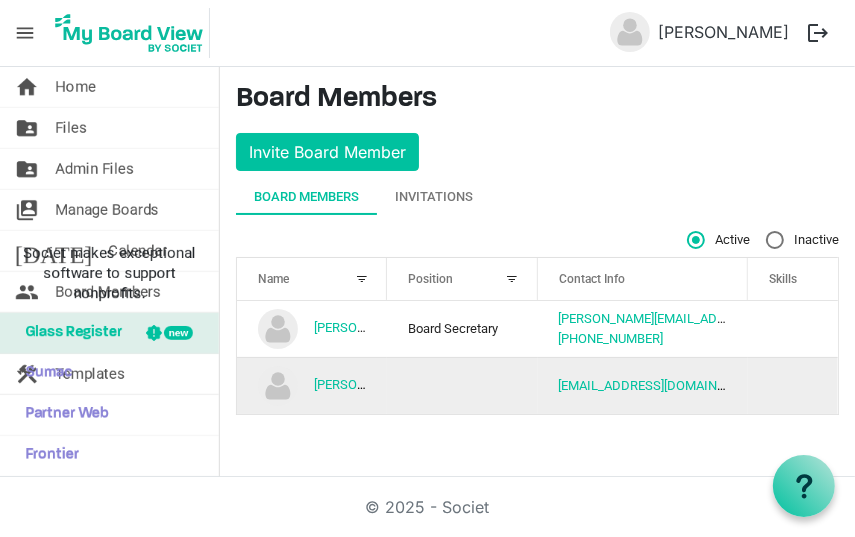 click at bounding box center [462, 385] 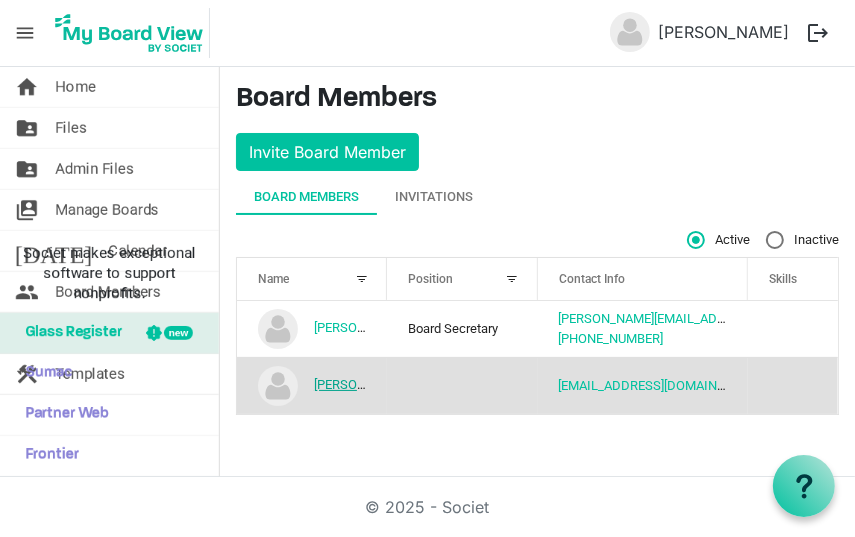 click on "[PERSON_NAME]" at bounding box center [362, 384] 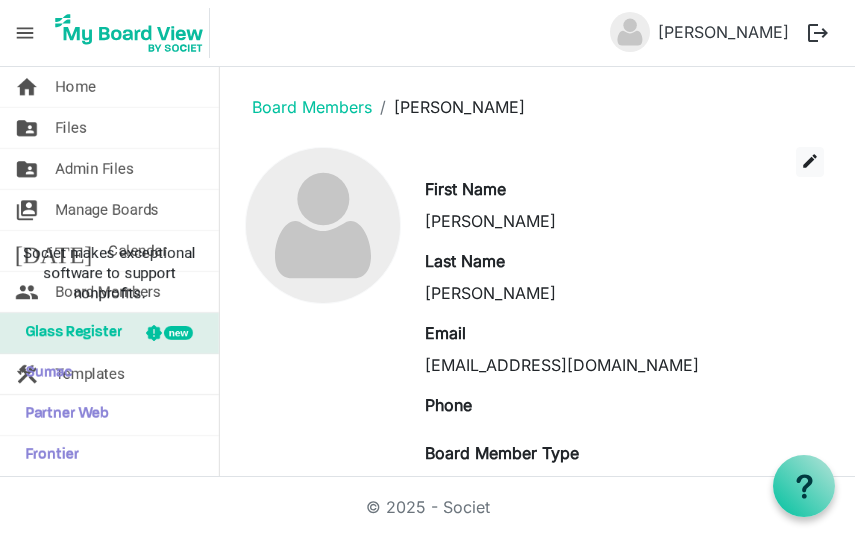 scroll, scrollTop: 0, scrollLeft: 0, axis: both 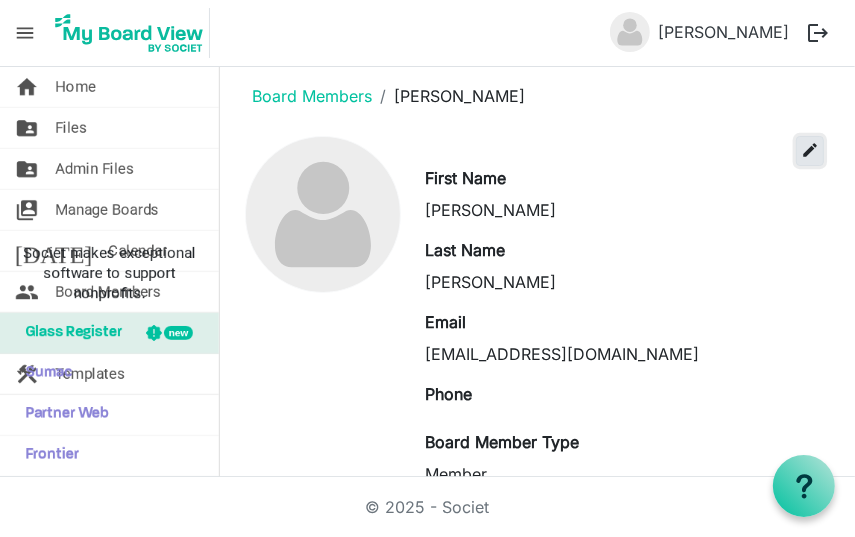 click on "edit" at bounding box center [810, 150] 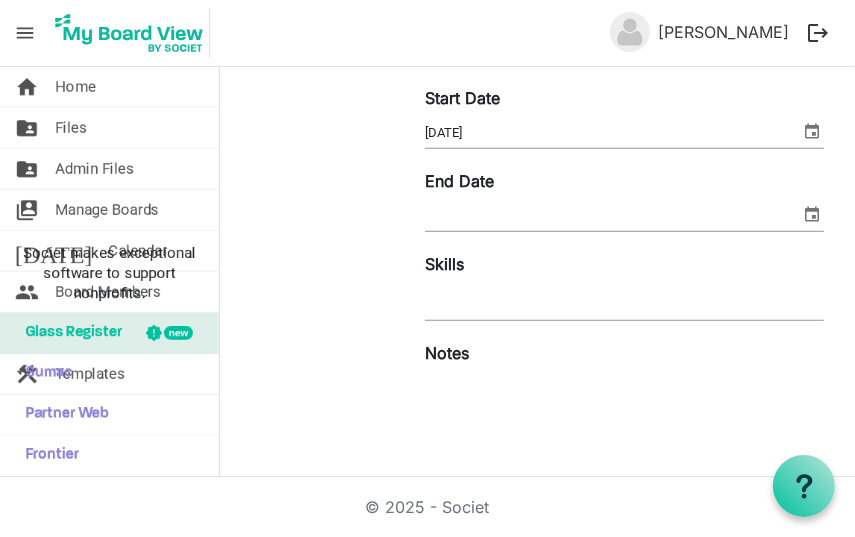scroll, scrollTop: 504, scrollLeft: 0, axis: vertical 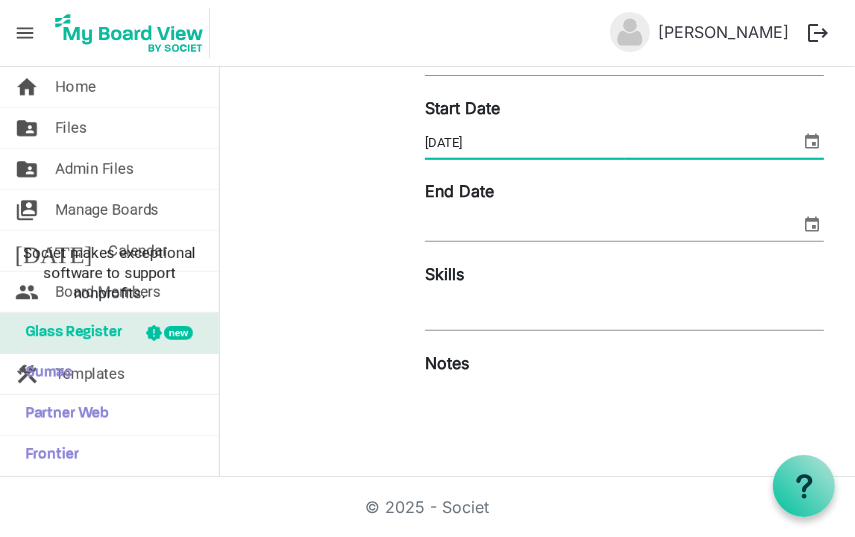 click on "[DATE]" at bounding box center (612, 143) 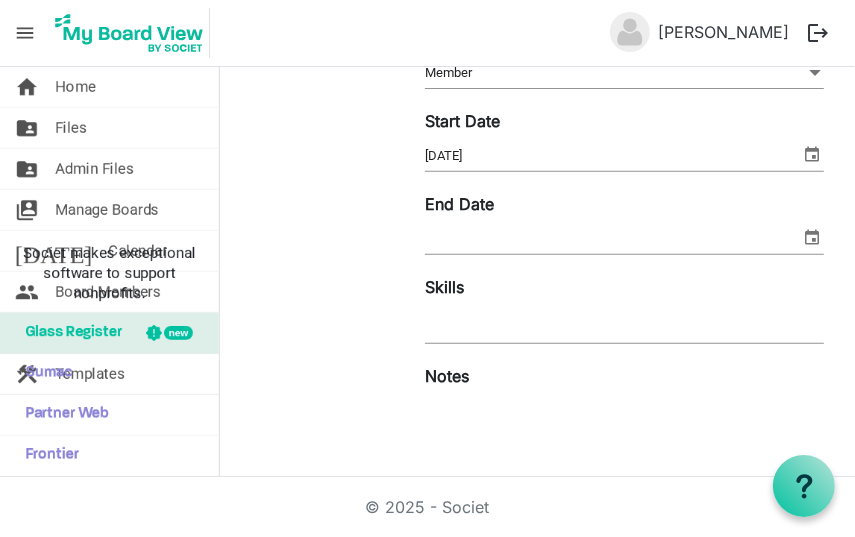 scroll, scrollTop: 492, scrollLeft: 0, axis: vertical 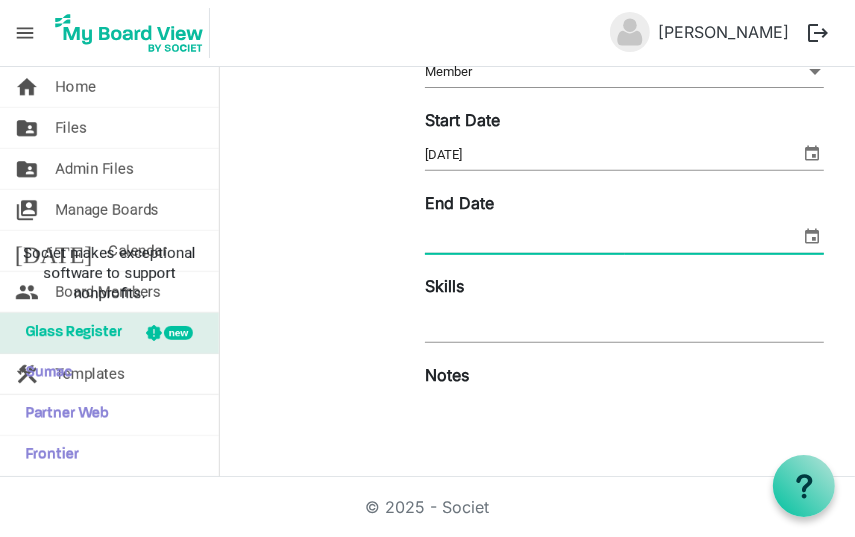 click on "End Date" at bounding box center (612, 238) 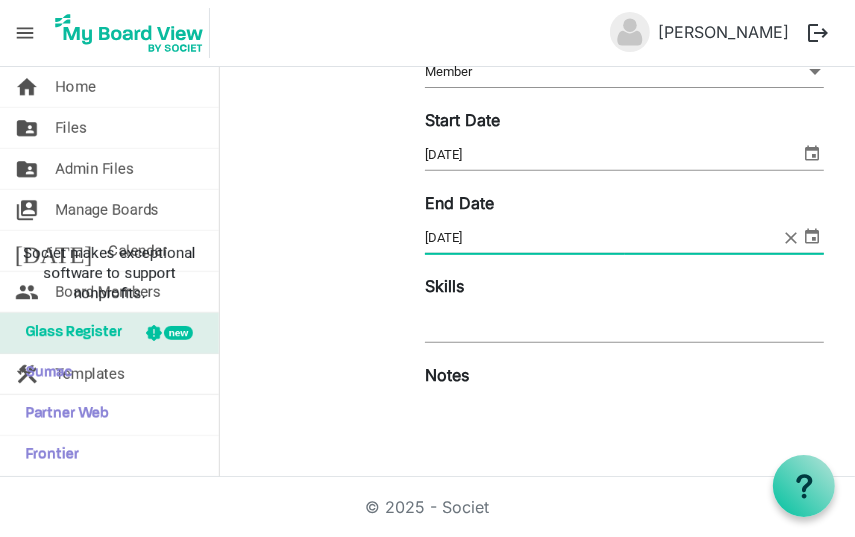 type on "7/30/2027" 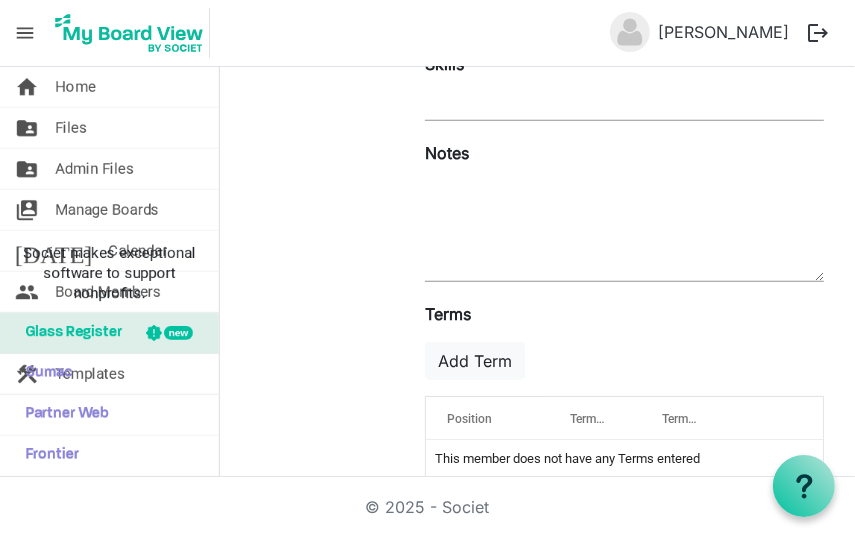 scroll, scrollTop: 744, scrollLeft: 0, axis: vertical 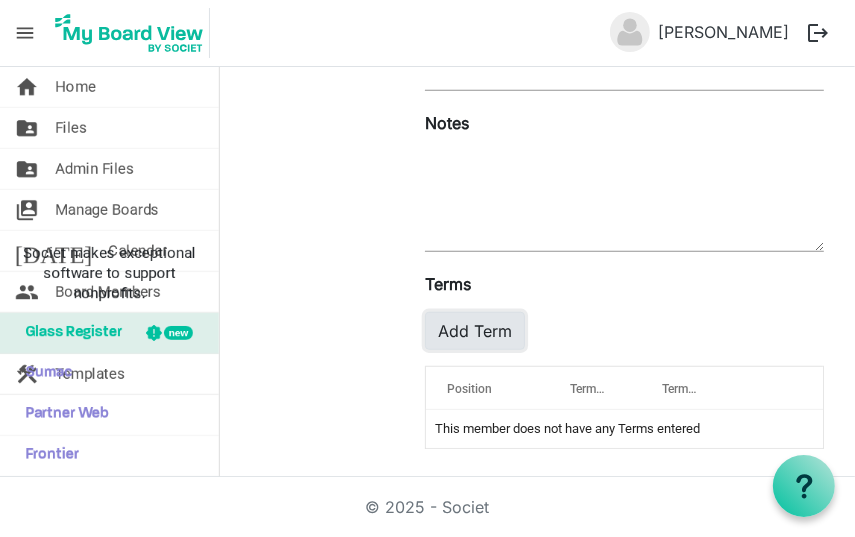 click on "Add Term" at bounding box center [475, 331] 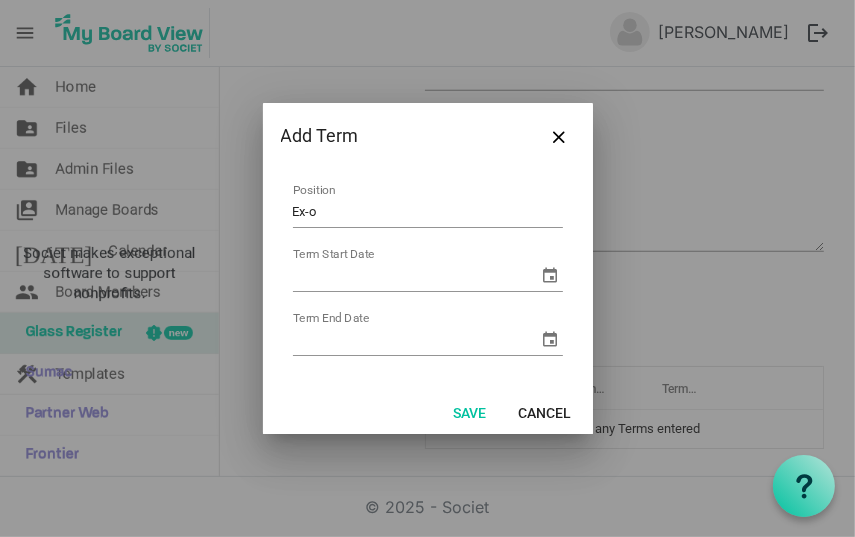 click on "Term End Date" at bounding box center (428, 334) 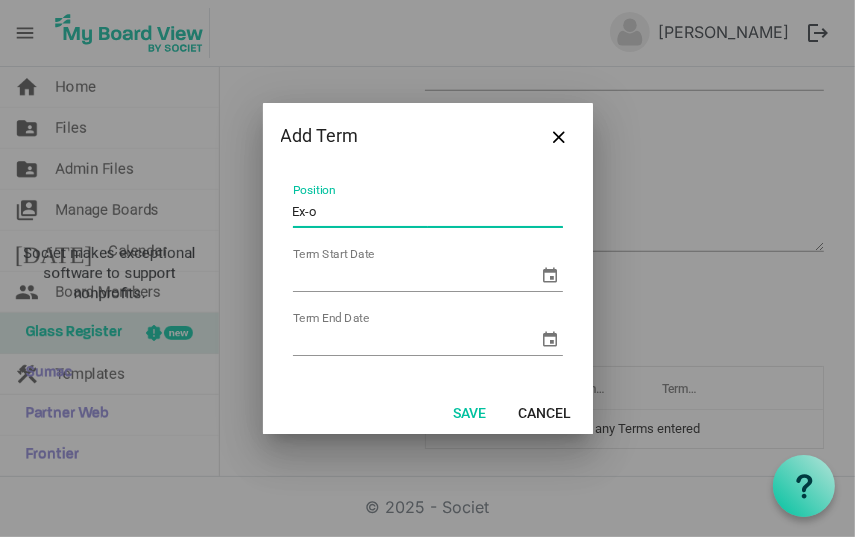 click on "Ex-o" at bounding box center (428, 212) 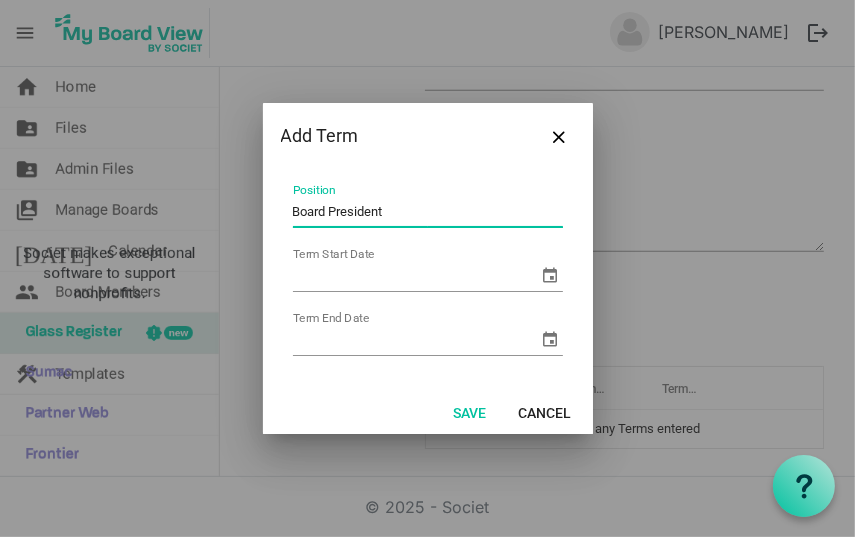 type on "Board President" 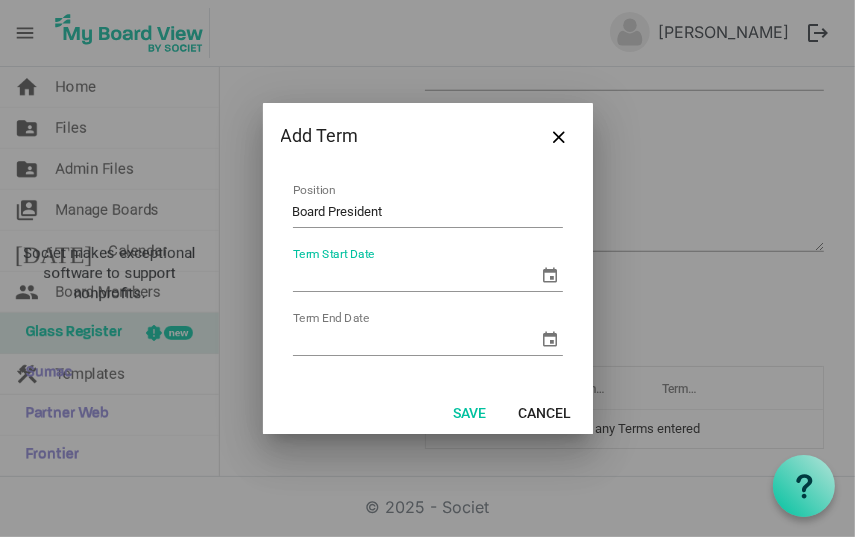 click on "Term Start Date" at bounding box center [416, 276] 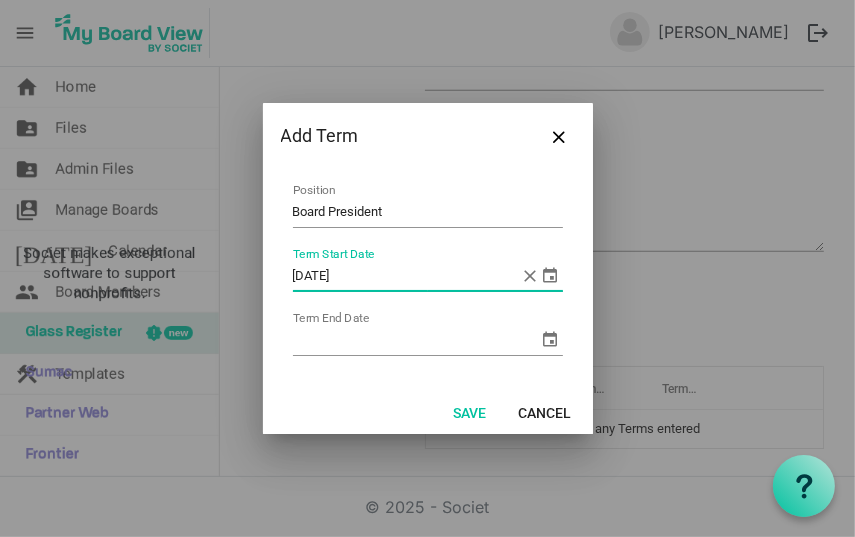type on "8/1/2024" 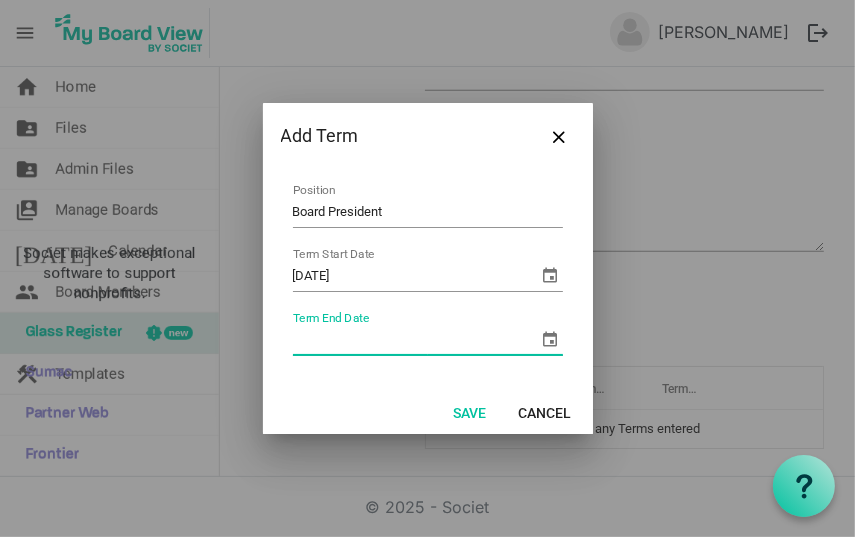 click on "Term End Date" at bounding box center (416, 340) 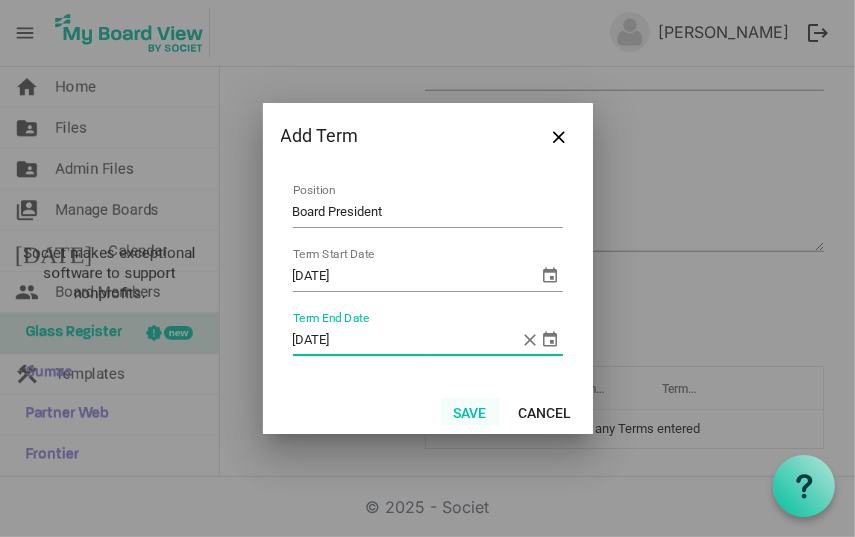 type on "6/30/2025" 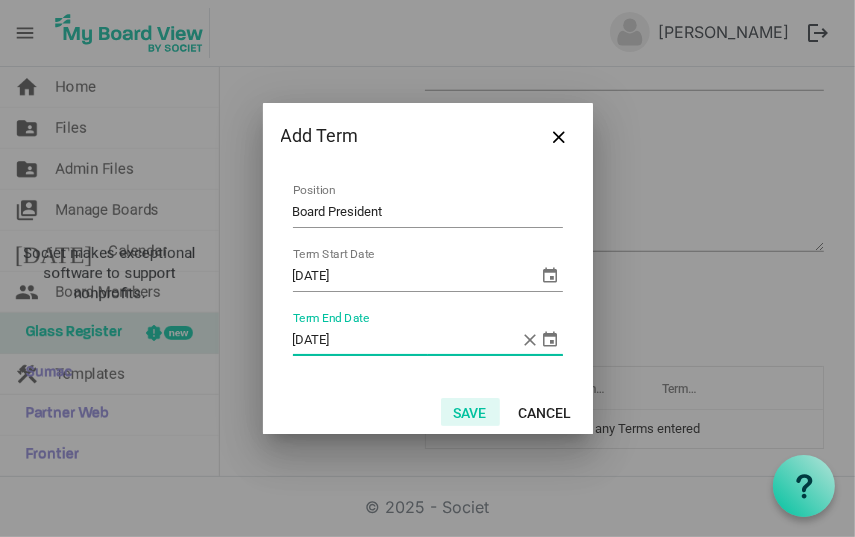 click on "Save" at bounding box center [470, 412] 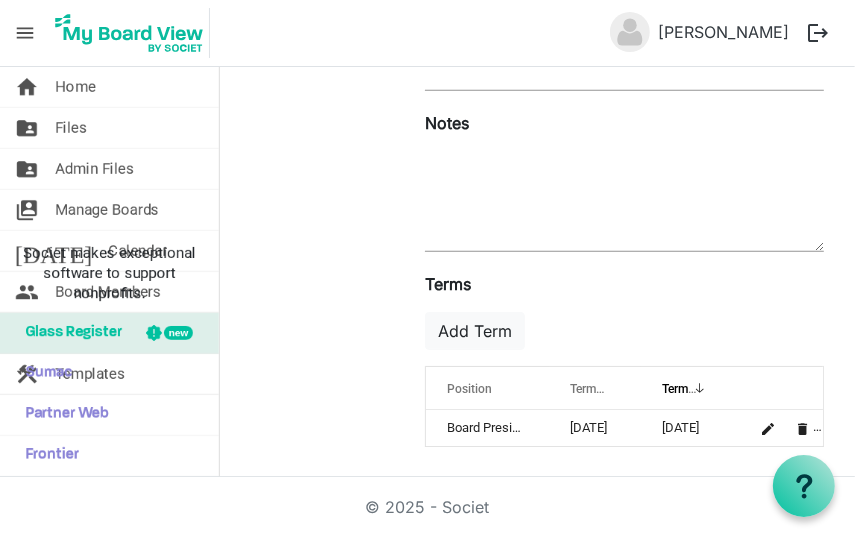 scroll, scrollTop: 742, scrollLeft: 0, axis: vertical 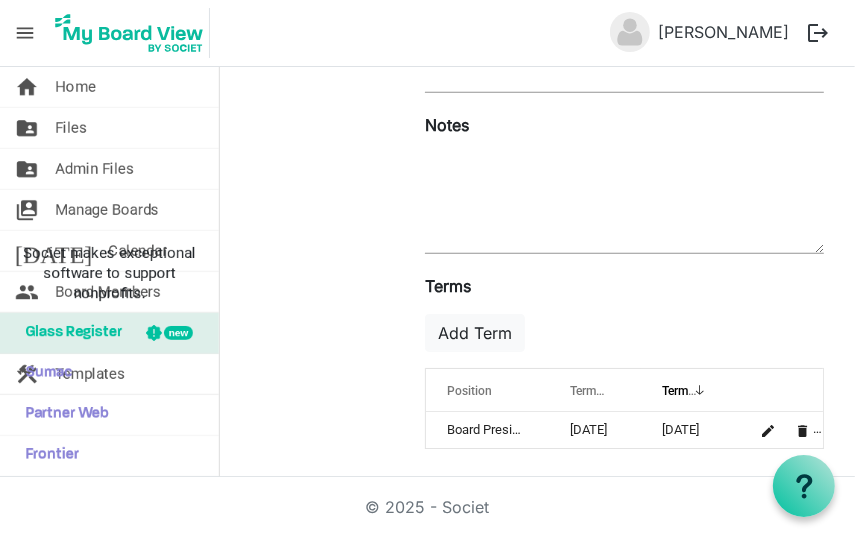 click at bounding box center (624, 199) 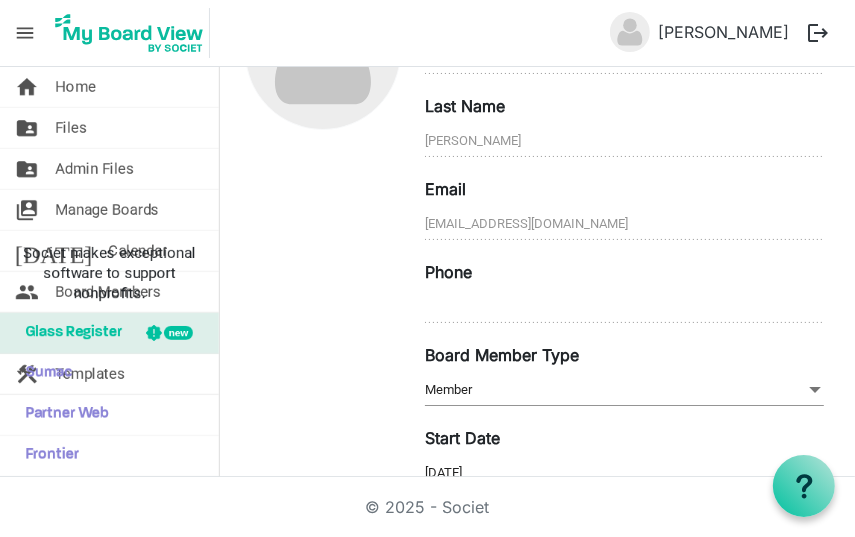 scroll, scrollTop: 0, scrollLeft: 0, axis: both 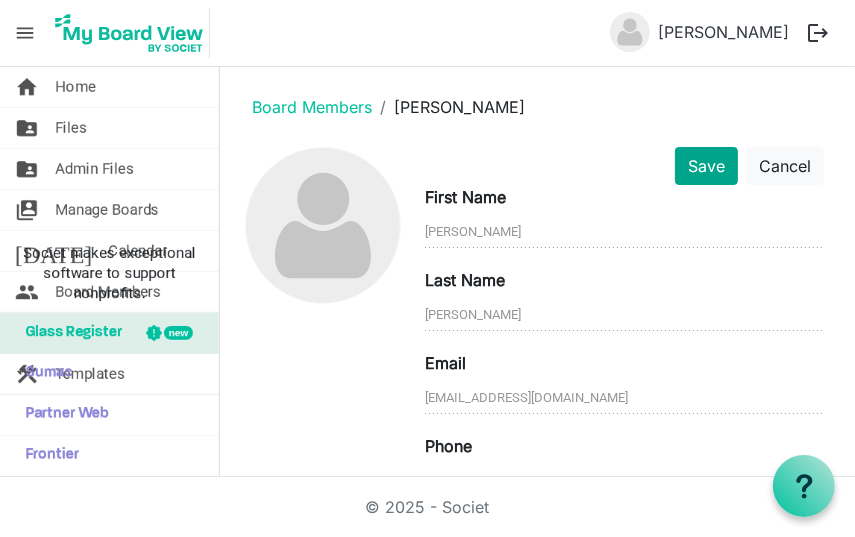 type on "Ex-officio board member beginning 7/1/2025" 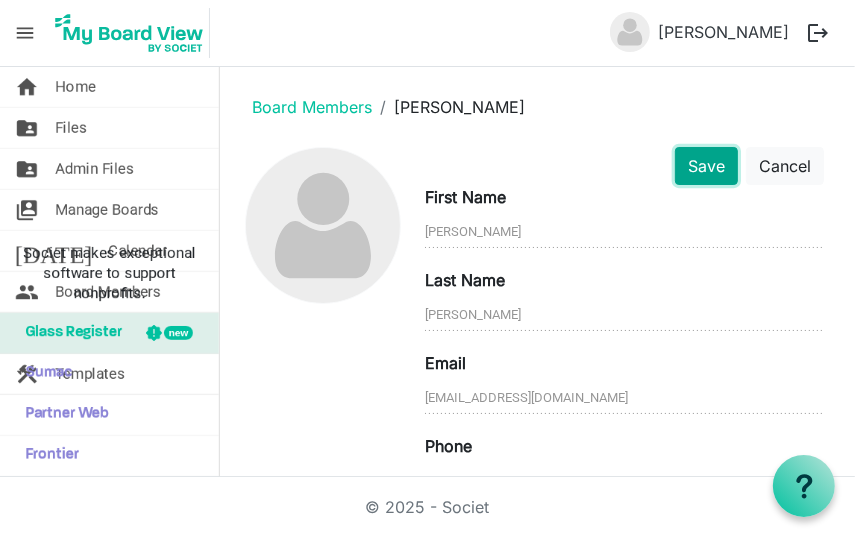 click on "Save" at bounding box center (706, 166) 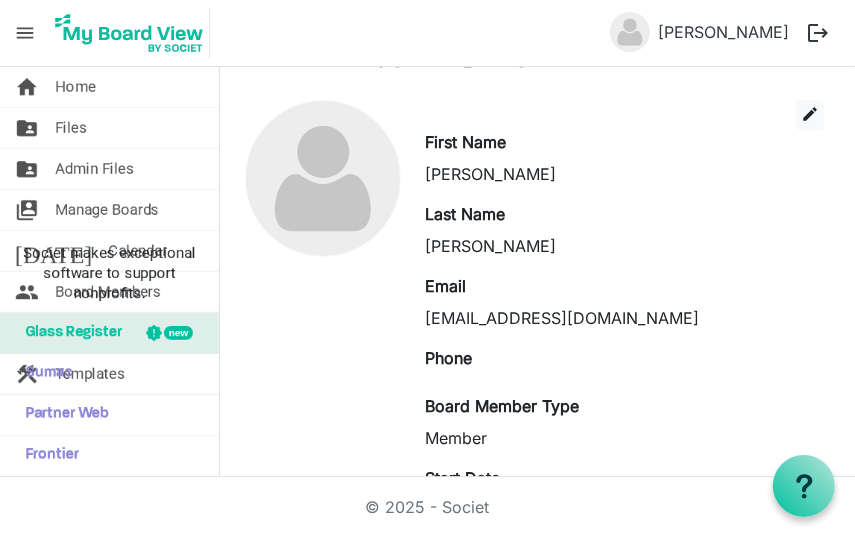 scroll, scrollTop: 0, scrollLeft: 0, axis: both 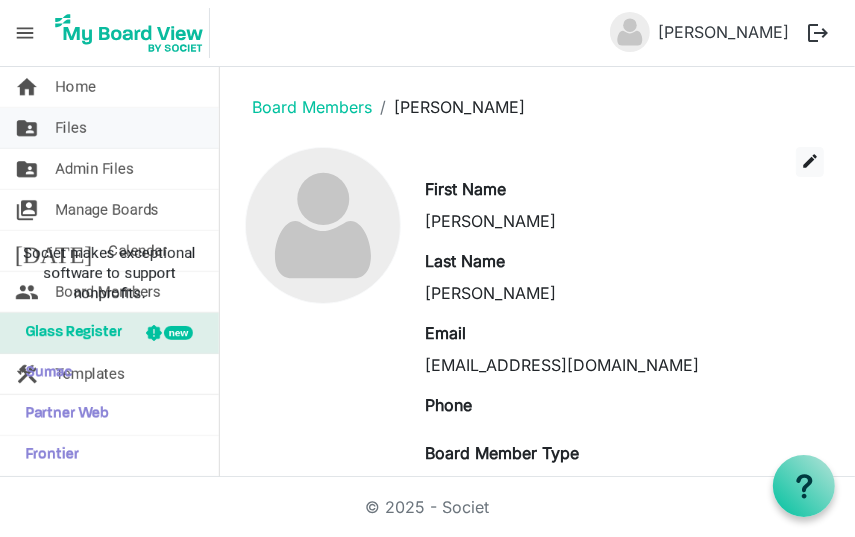 click on "folder_shared
Files" at bounding box center (109, 128) 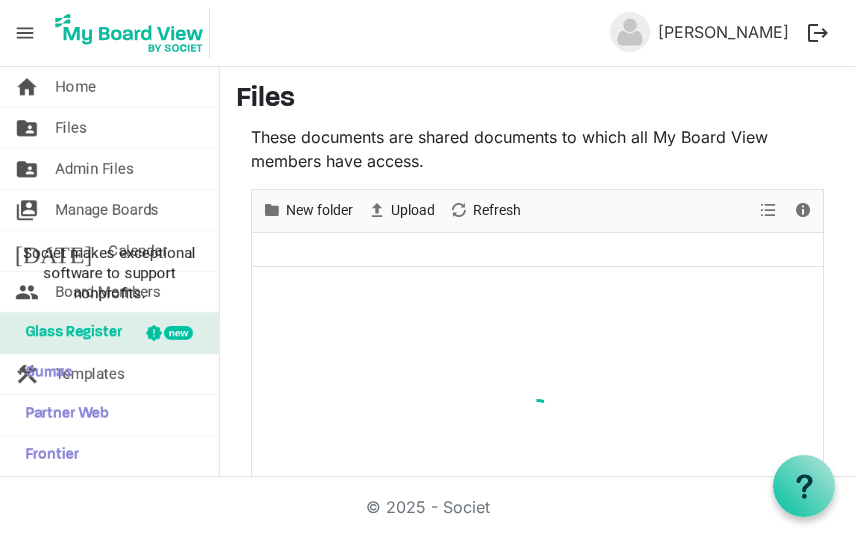 scroll, scrollTop: 0, scrollLeft: 0, axis: both 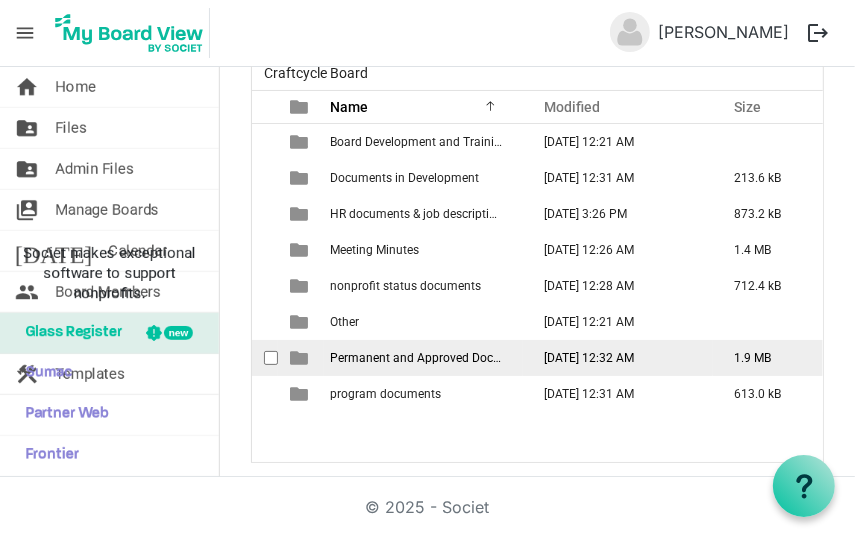 click on "Permanent and Approved Documents" at bounding box center (432, 358) 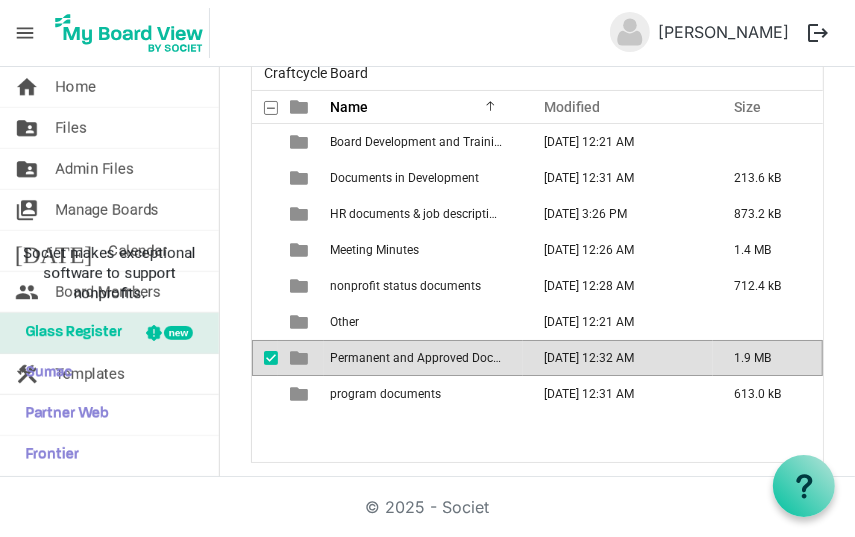 click on "Permanent and Approved Documents" at bounding box center (432, 358) 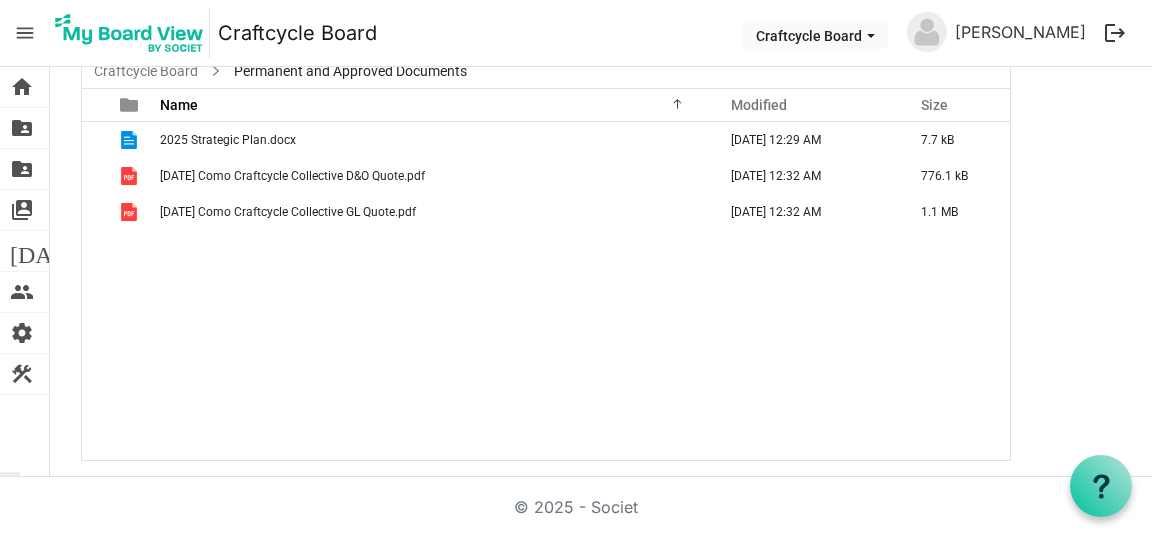 scroll, scrollTop: 152, scrollLeft: 0, axis: vertical 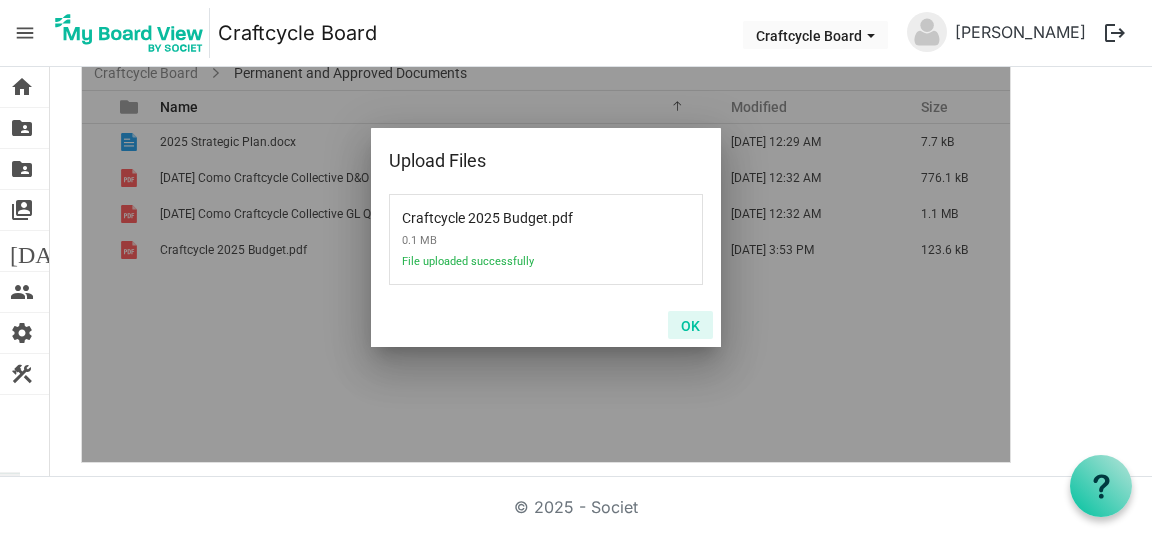 click on "OK" at bounding box center [690, 325] 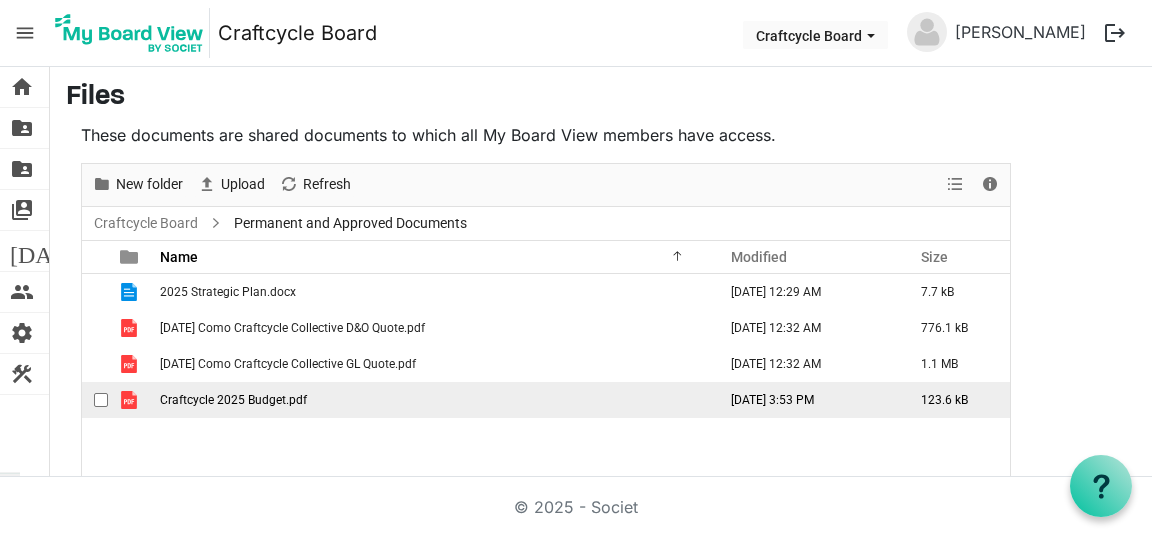 scroll, scrollTop: 0, scrollLeft: 0, axis: both 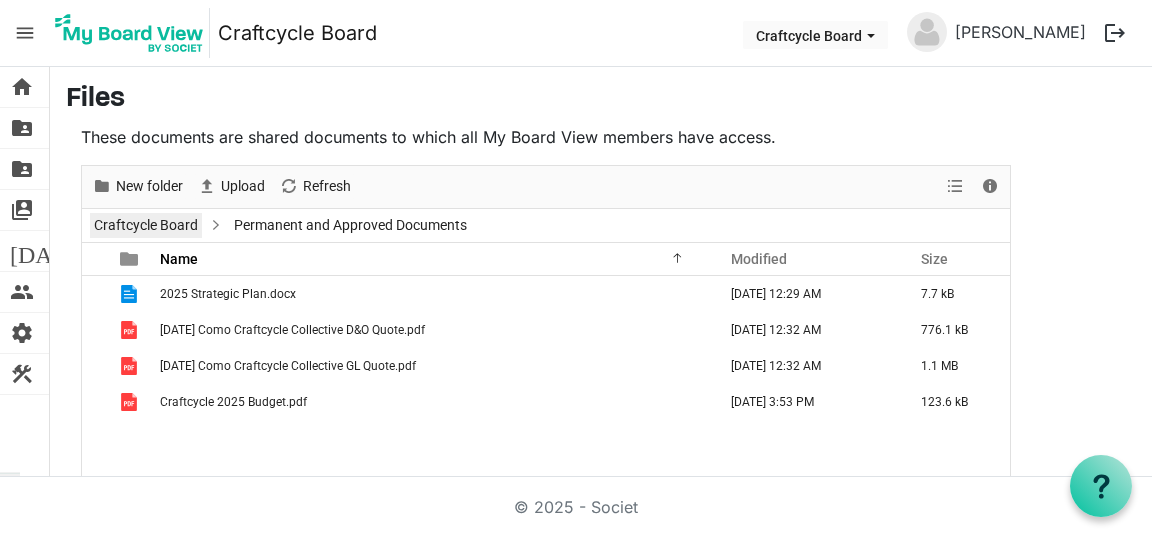 click on "Craftcycle Board" at bounding box center (146, 225) 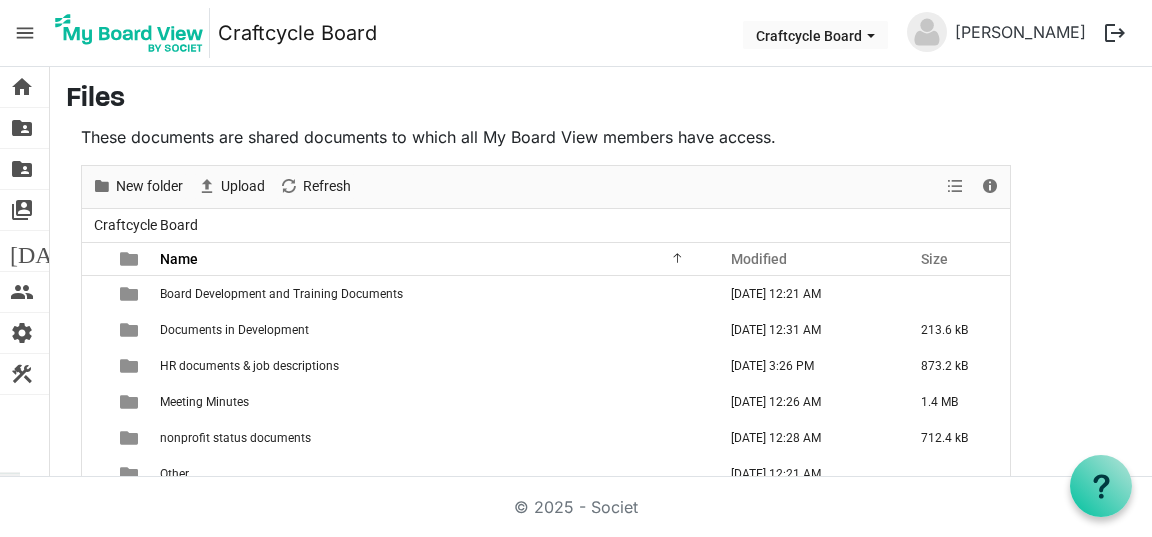 scroll, scrollTop: 152, scrollLeft: 0, axis: vertical 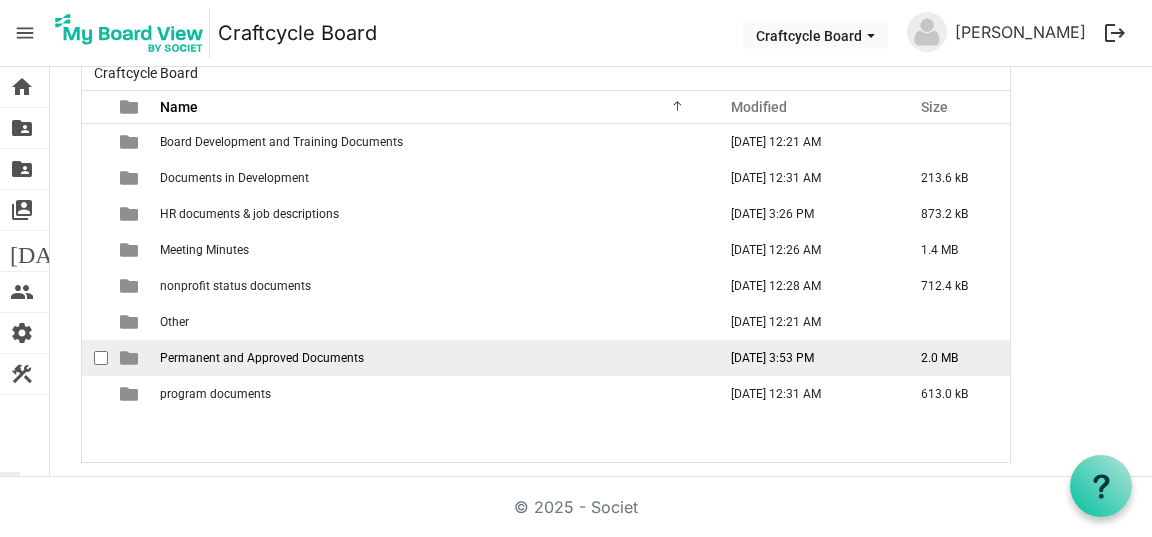 click on "Permanent and Approved Documents" at bounding box center (262, 358) 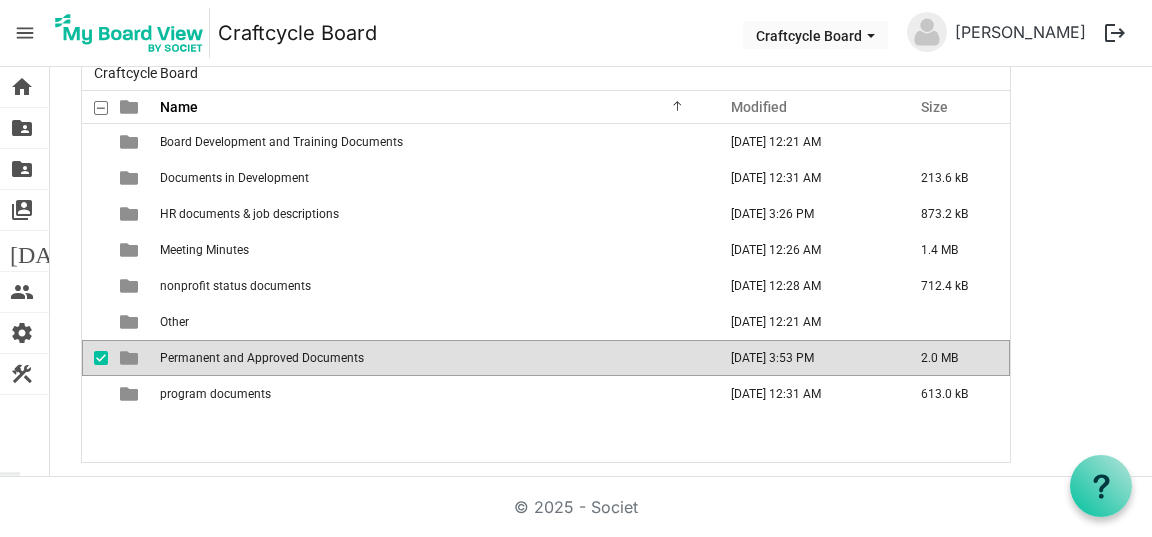 click on "Permanent and Approved Documents" at bounding box center (262, 358) 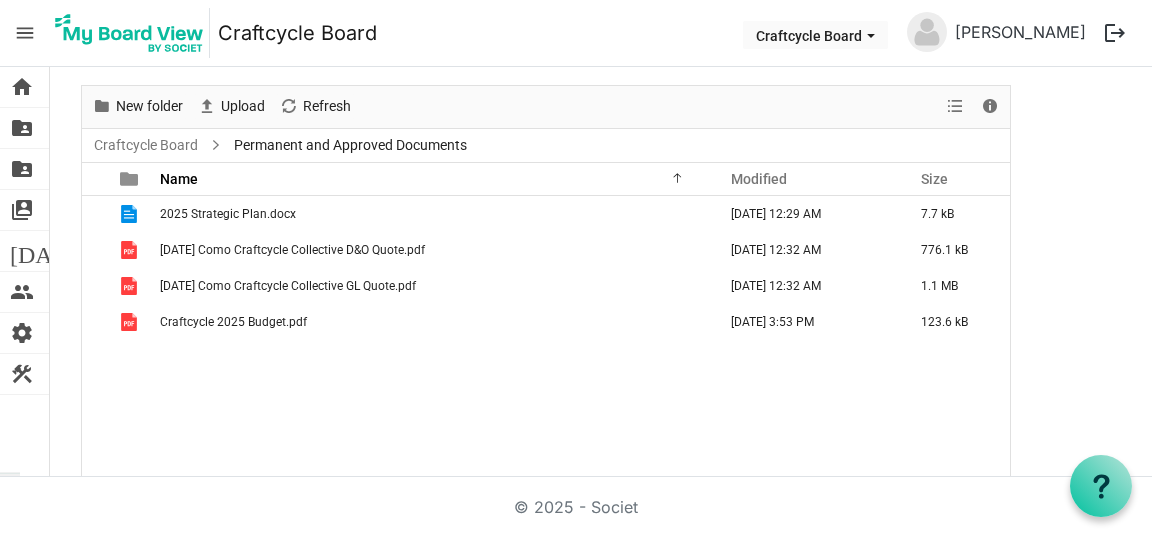 scroll, scrollTop: 78, scrollLeft: 0, axis: vertical 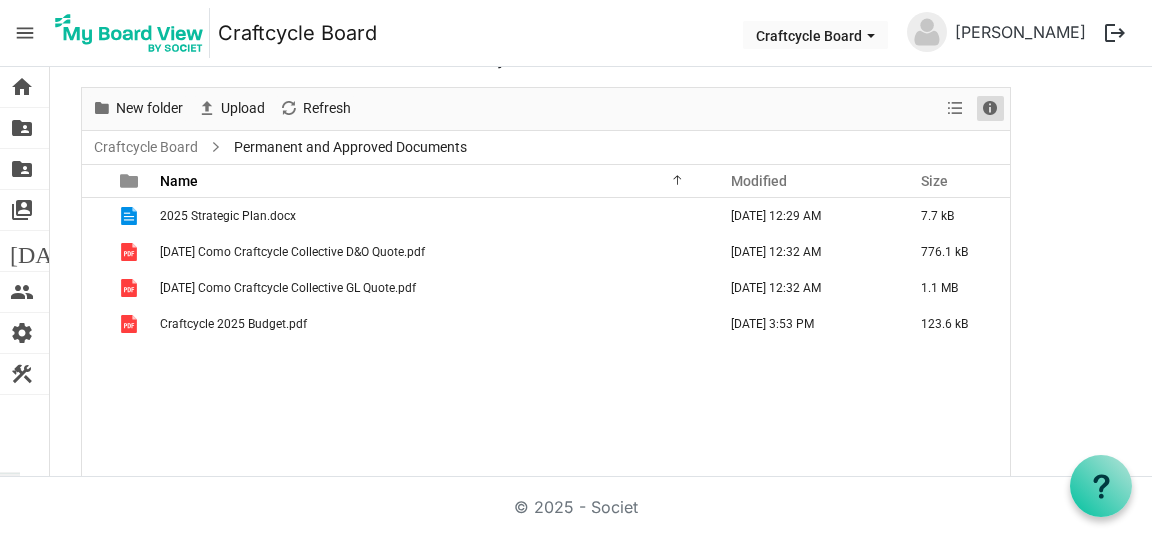 click at bounding box center [990, 108] 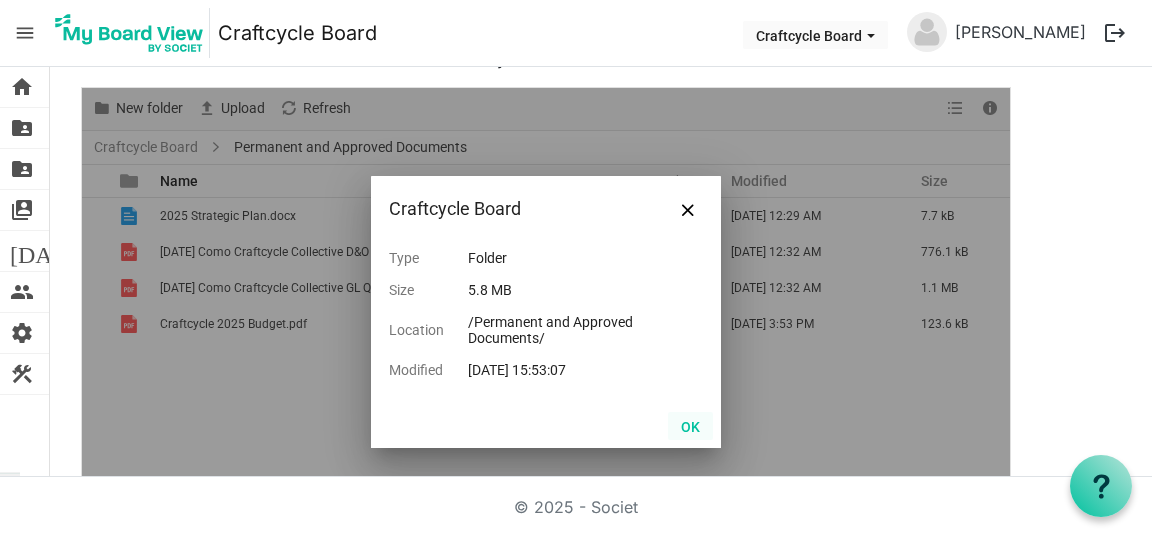 click on "OK" at bounding box center [690, 426] 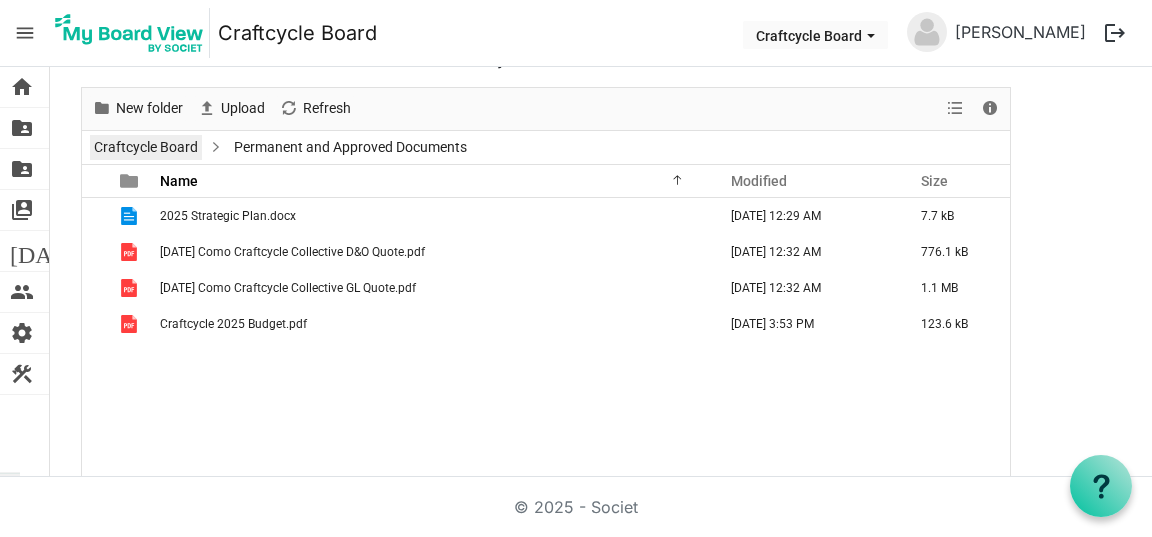 click on "Craftcycle Board" at bounding box center (146, 147) 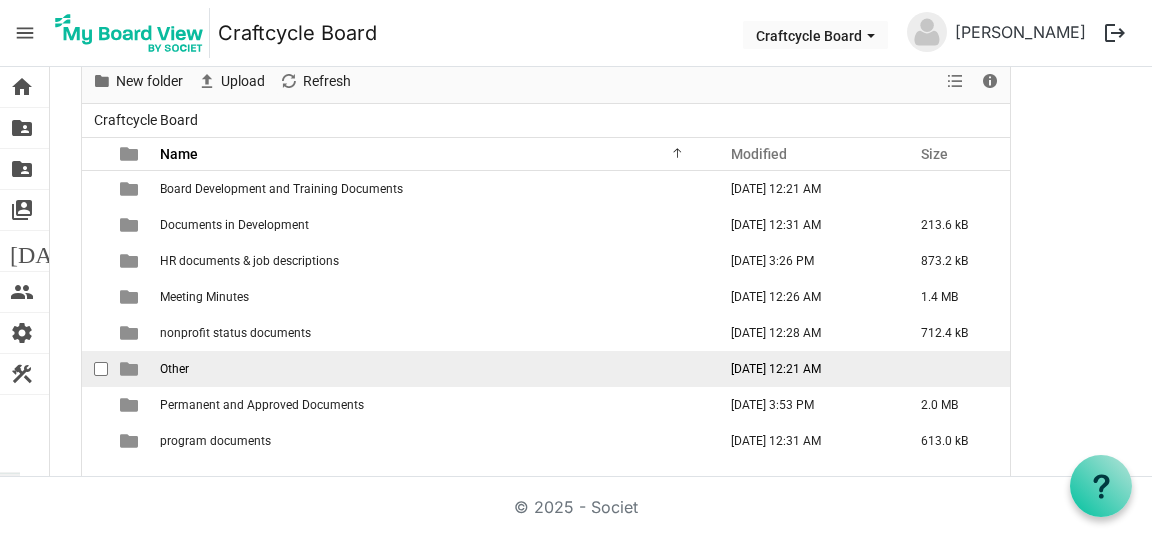 scroll, scrollTop: 108, scrollLeft: 0, axis: vertical 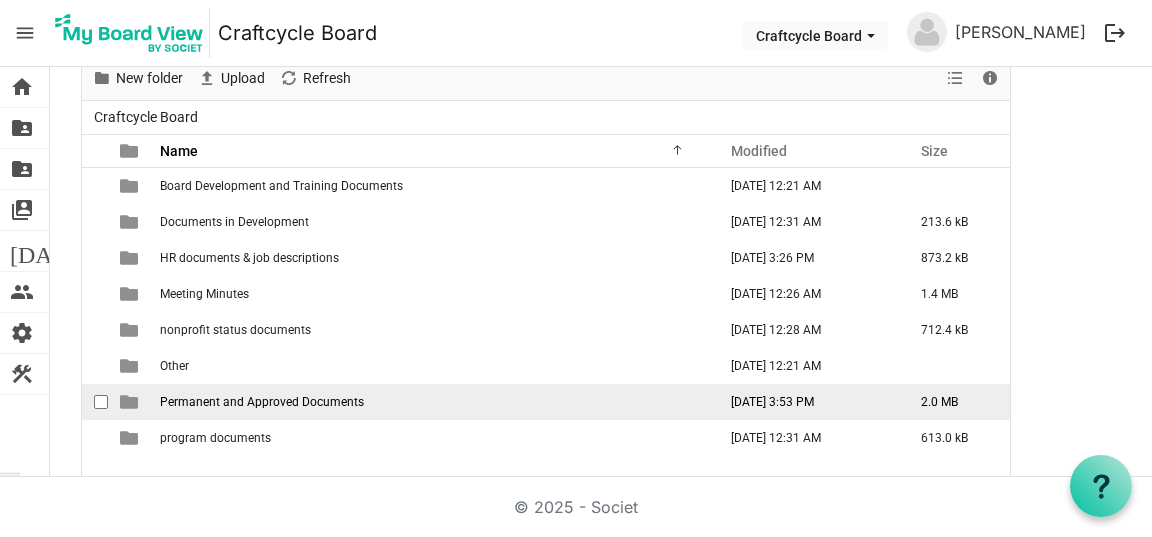 click at bounding box center (101, 402) 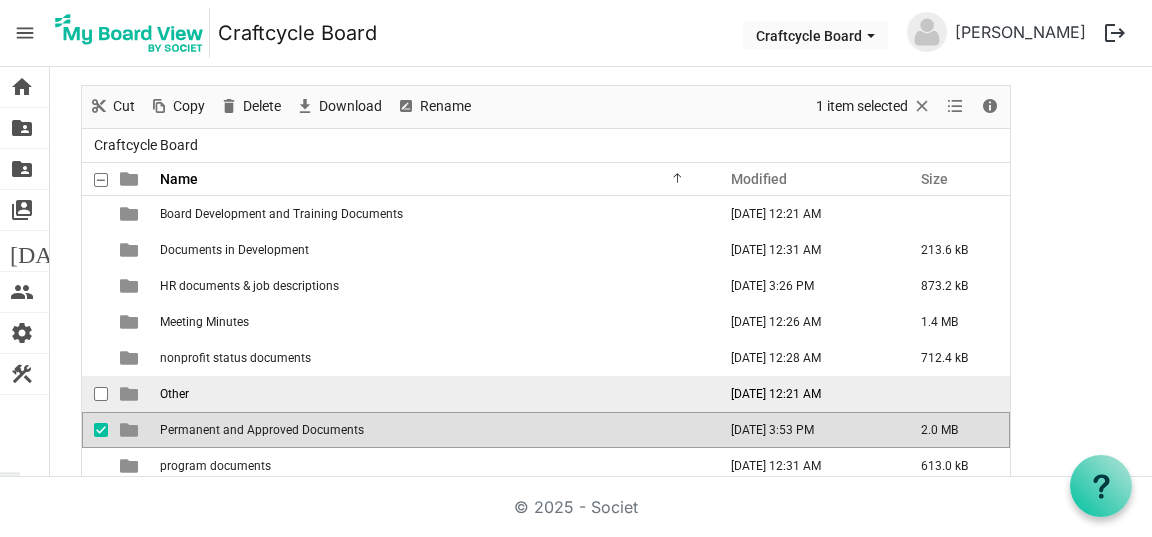 scroll, scrollTop: 75, scrollLeft: 0, axis: vertical 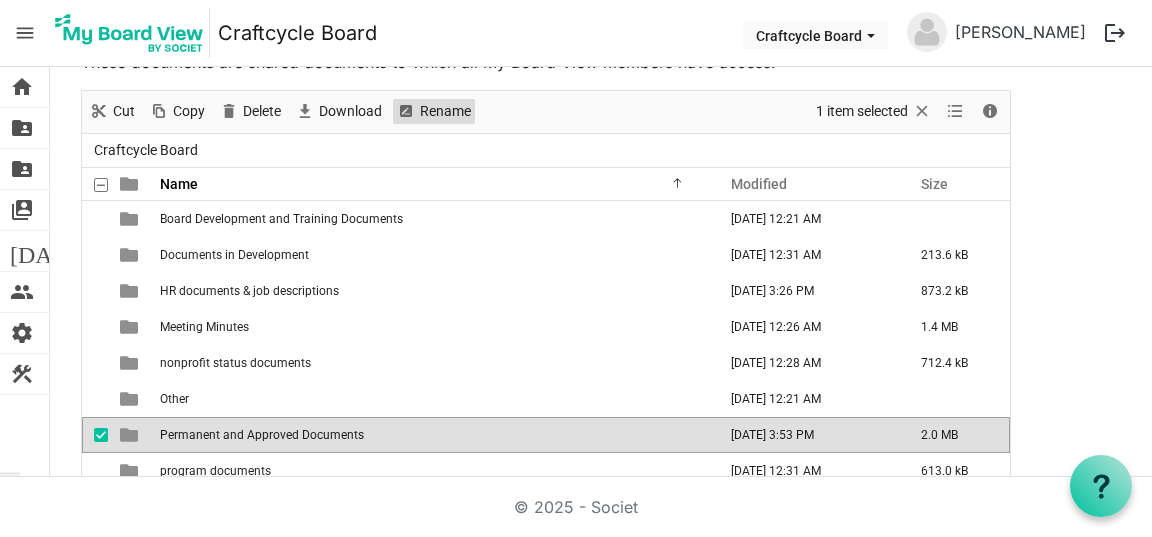 click on "Rename" at bounding box center [445, 111] 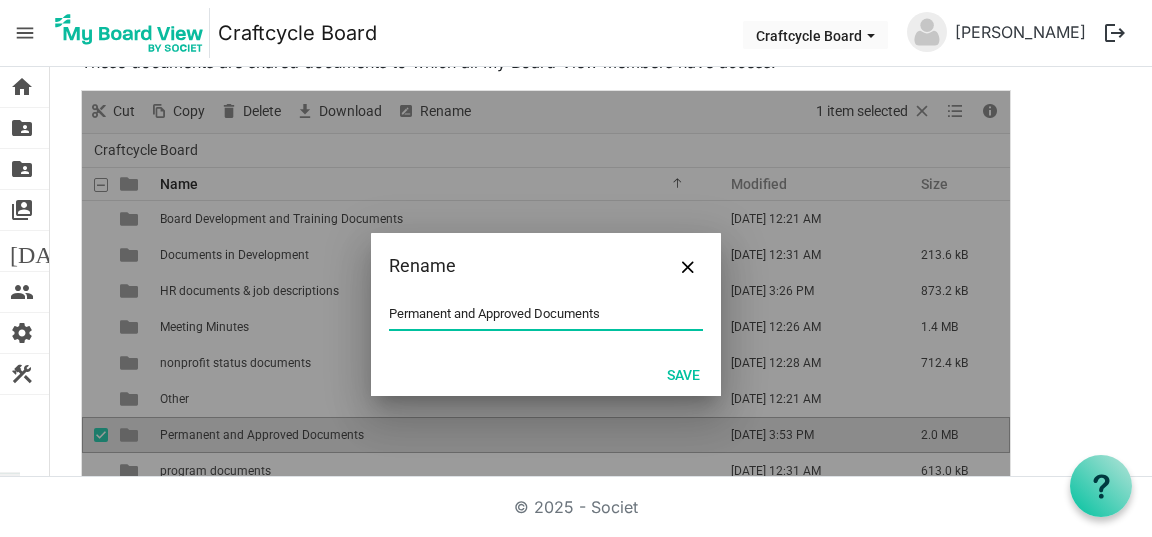 click on "Permanent and Approved Documents" at bounding box center (546, 314) 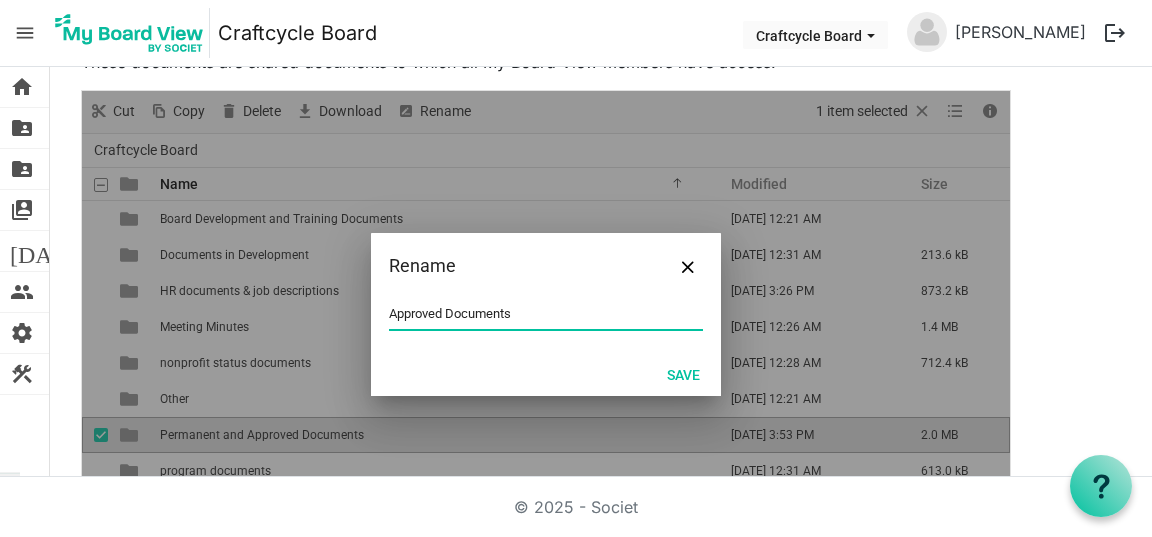 click on "Approved Documents" at bounding box center (546, 314) 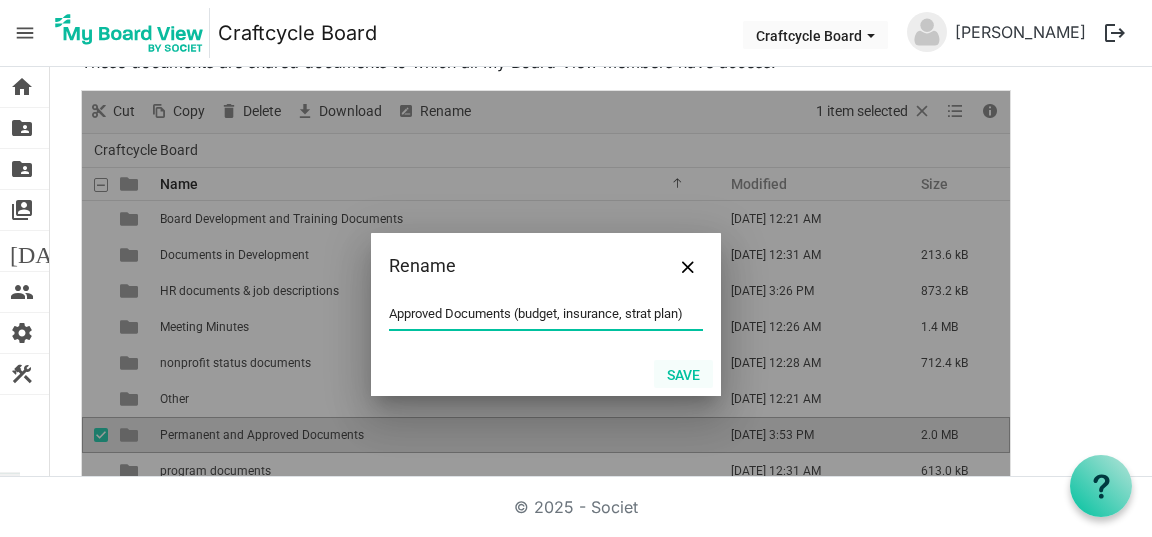 type on "Approved Documents (budget, insurance, strat plan)" 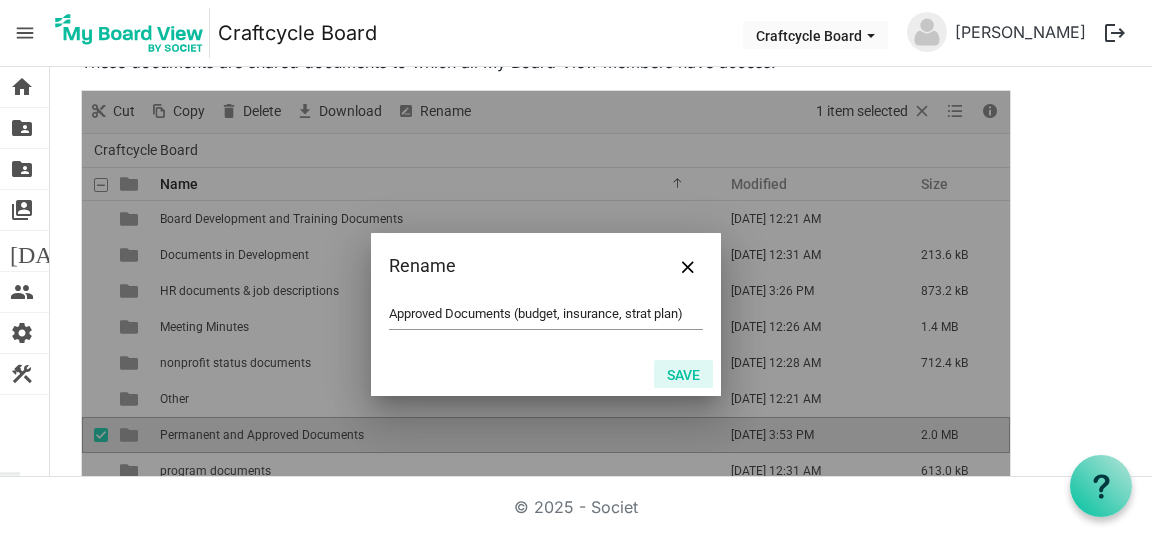 click on "Save" at bounding box center [683, 374] 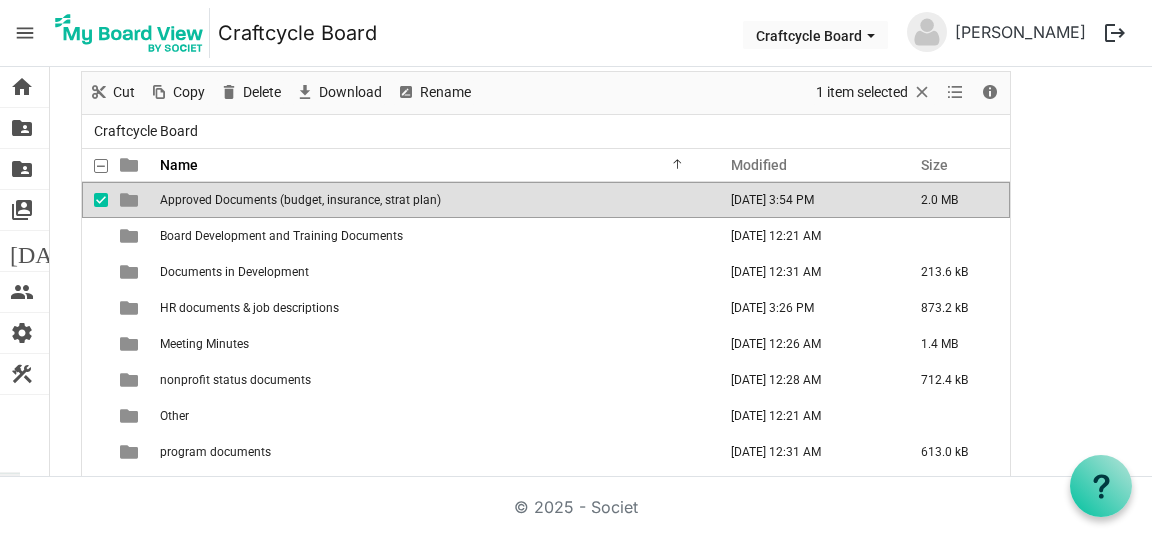 scroll, scrollTop: 95, scrollLeft: 0, axis: vertical 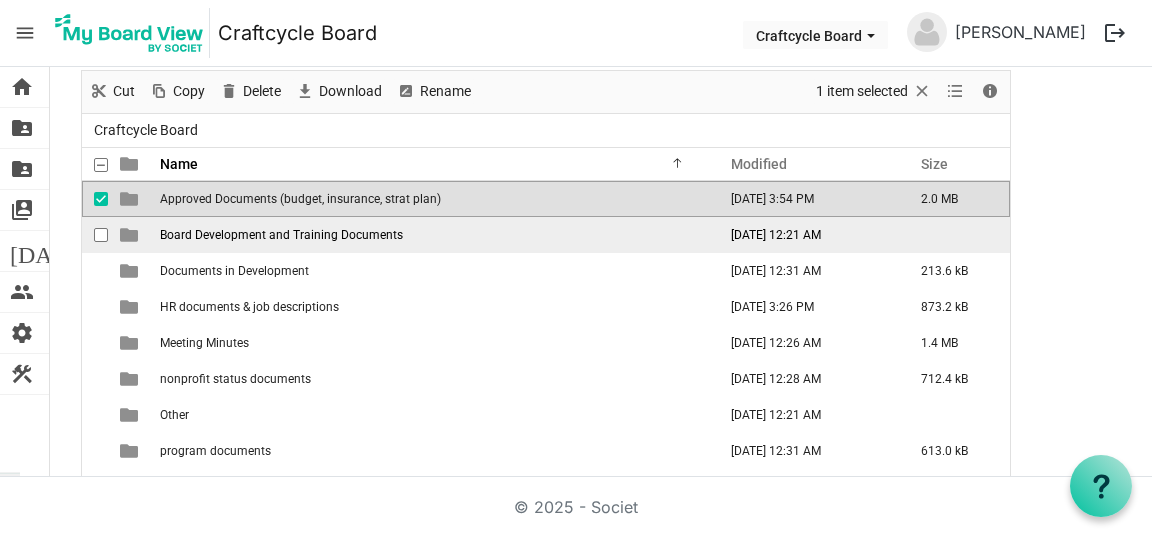 click on "Board Development and Training Documents" at bounding box center (281, 235) 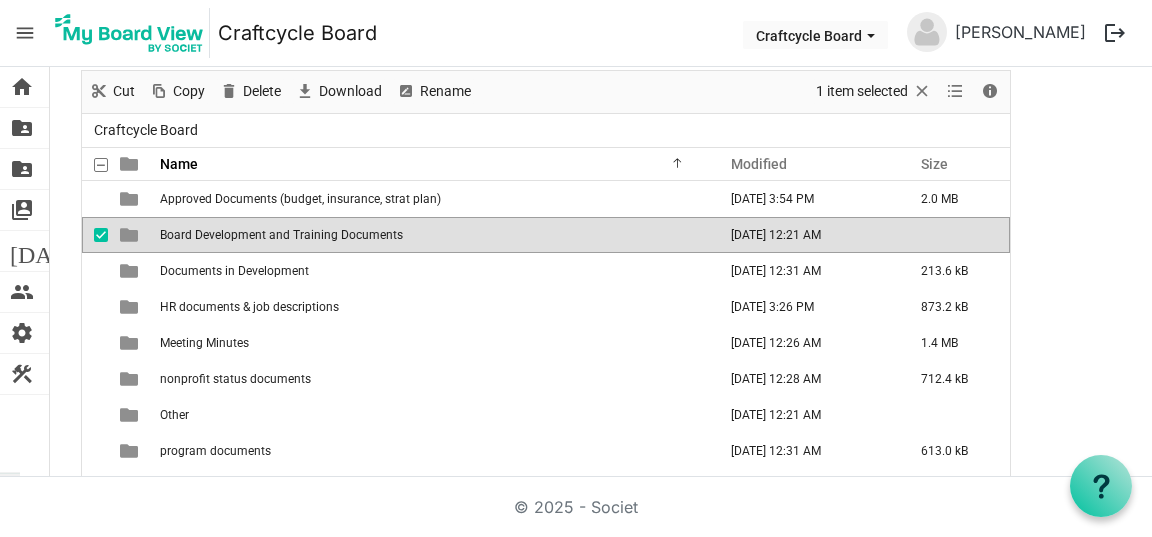 click on "Board Development and Training Documents" at bounding box center [281, 235] 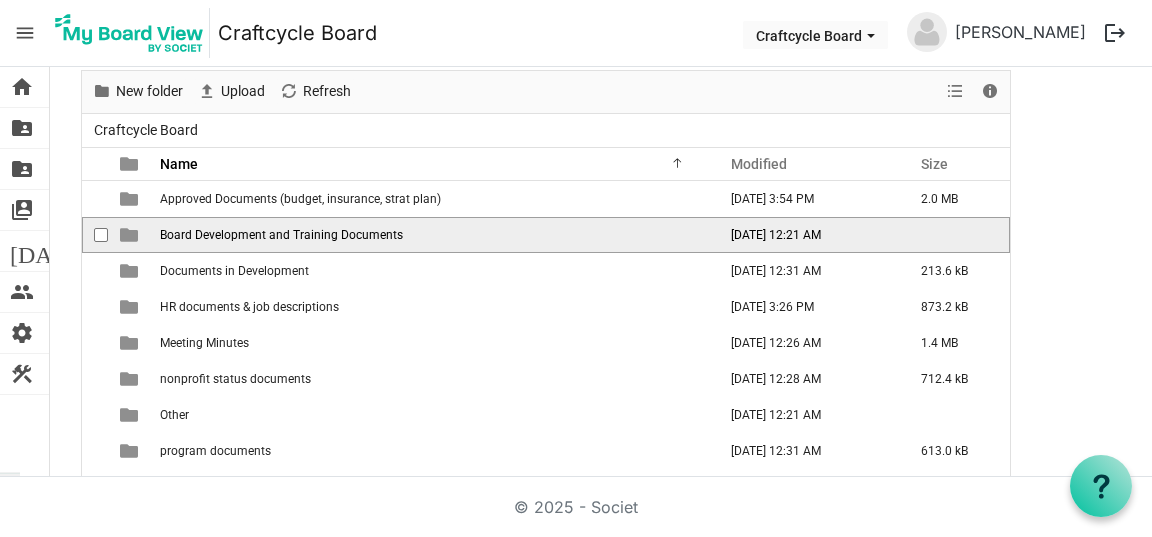 click on "Board Development and Training Documents" at bounding box center (281, 235) 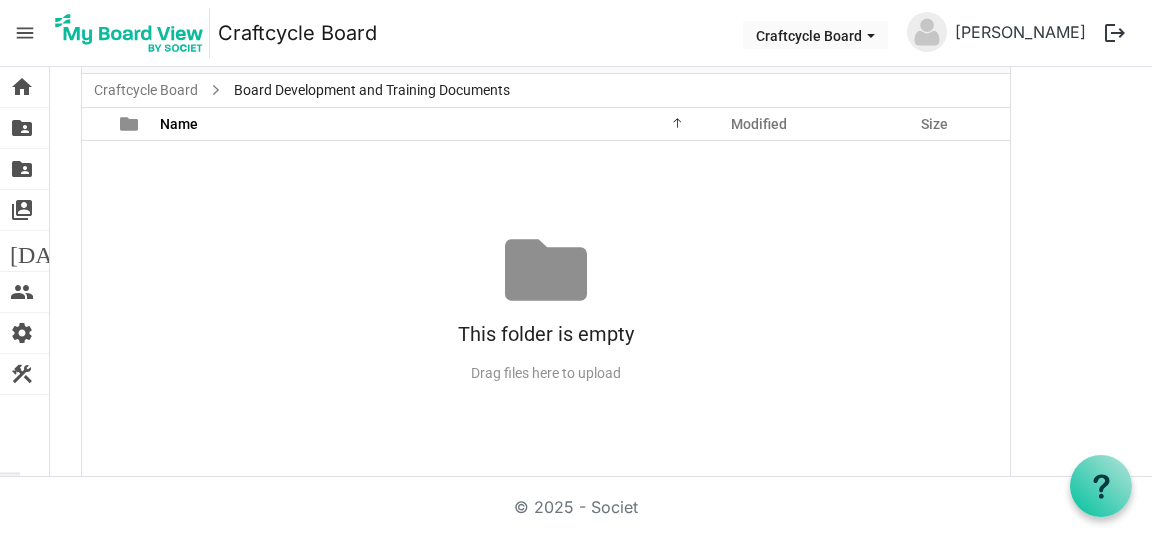 click on "This folder is empty Drag files here to upload" at bounding box center [546, 309] 